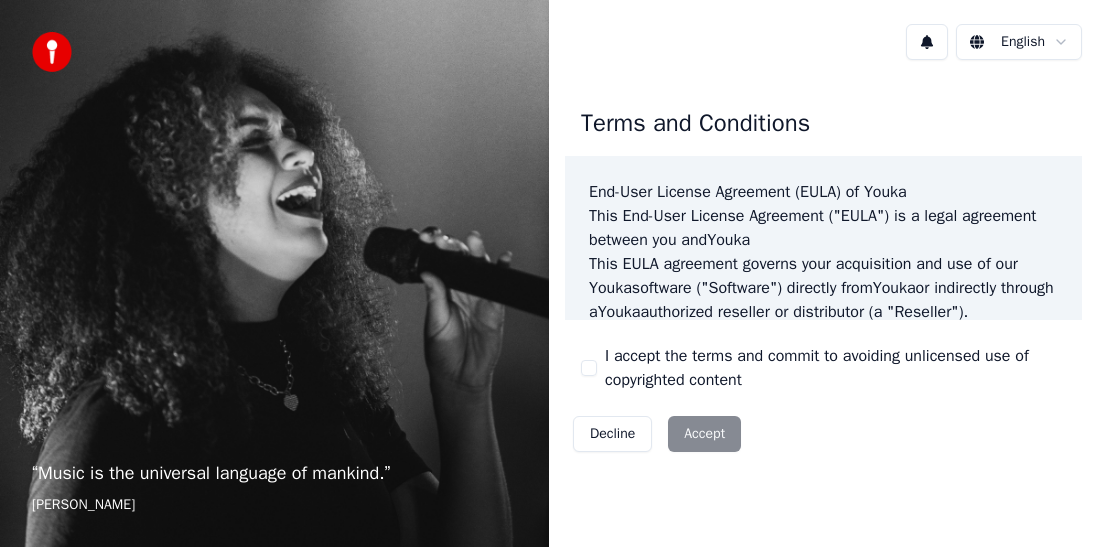 scroll, scrollTop: 0, scrollLeft: 0, axis: both 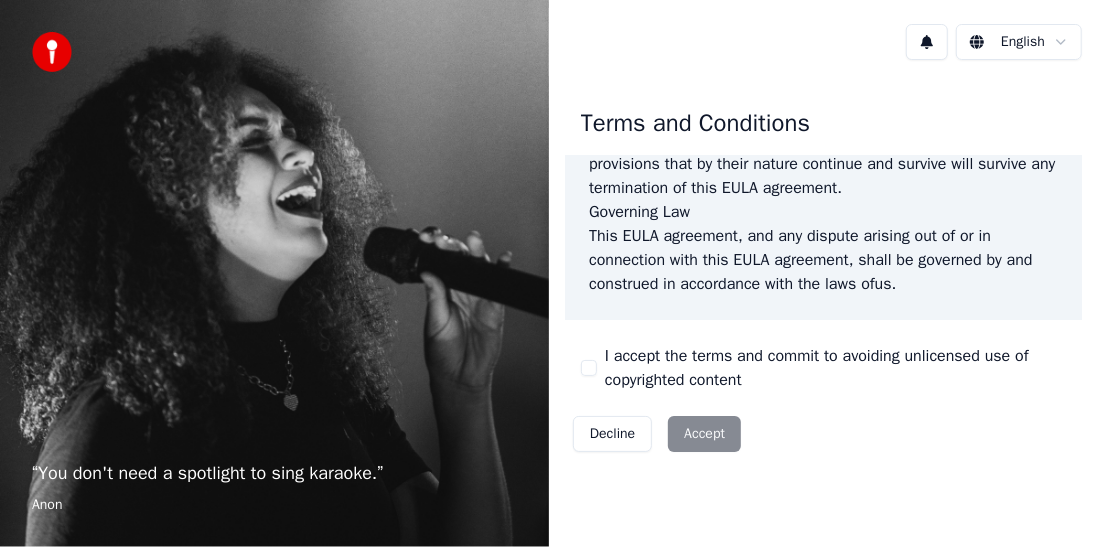 click on "Decline Accept" at bounding box center (657, 434) 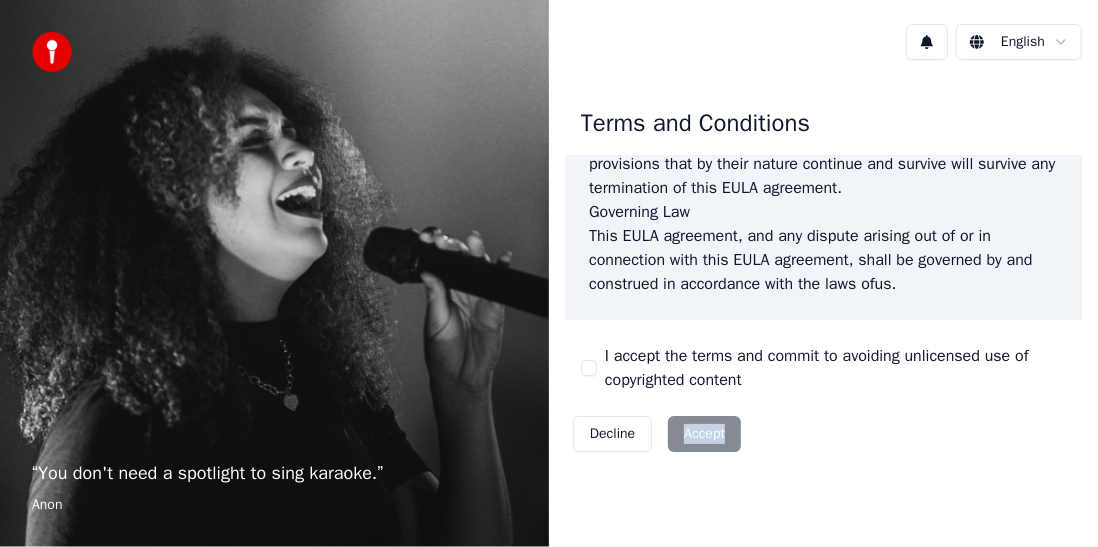 click on "Decline Accept" at bounding box center (657, 434) 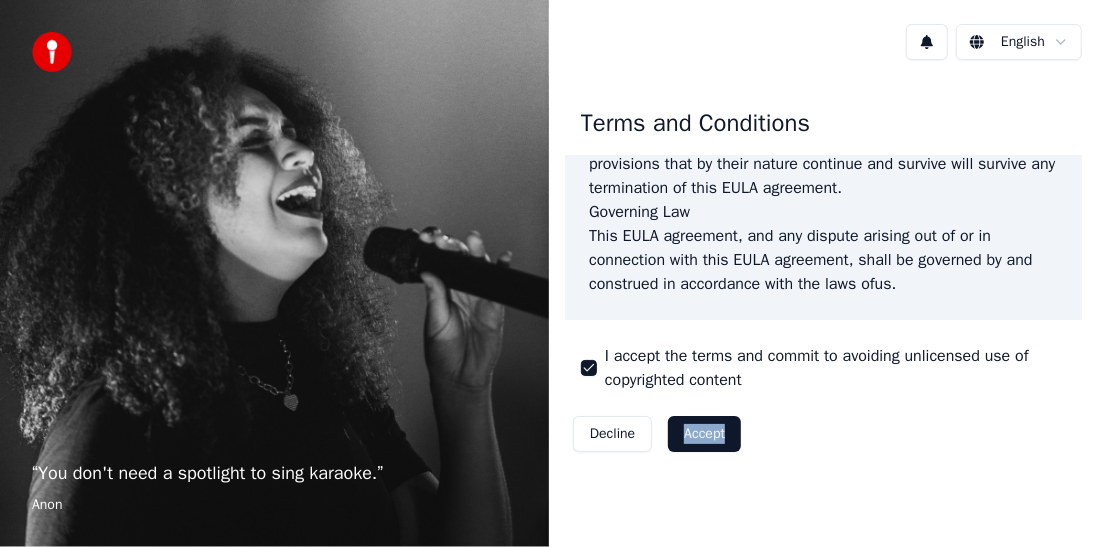 click on "Accept" at bounding box center [704, 434] 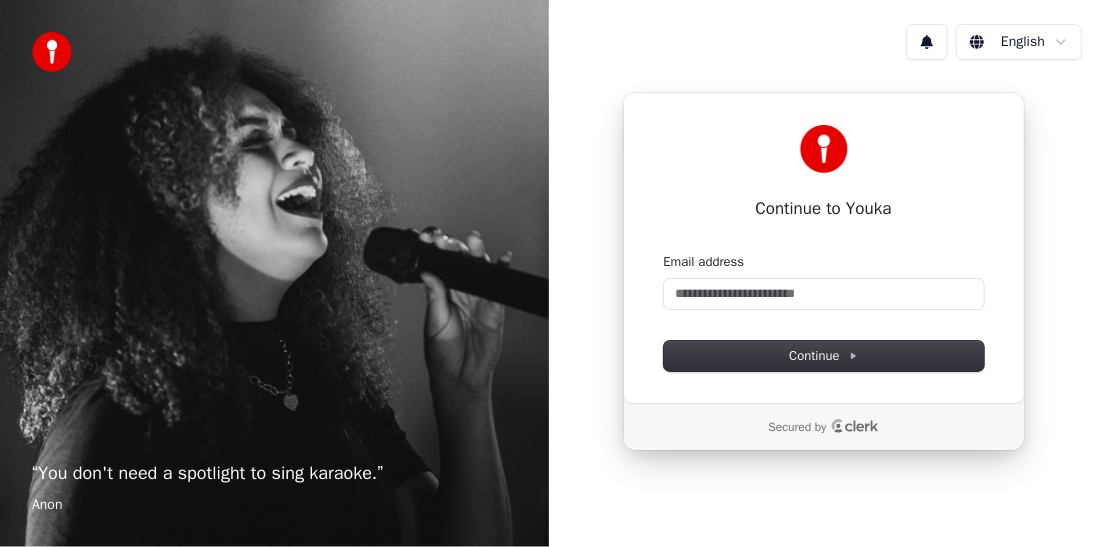 click on "English" at bounding box center (823, 42) 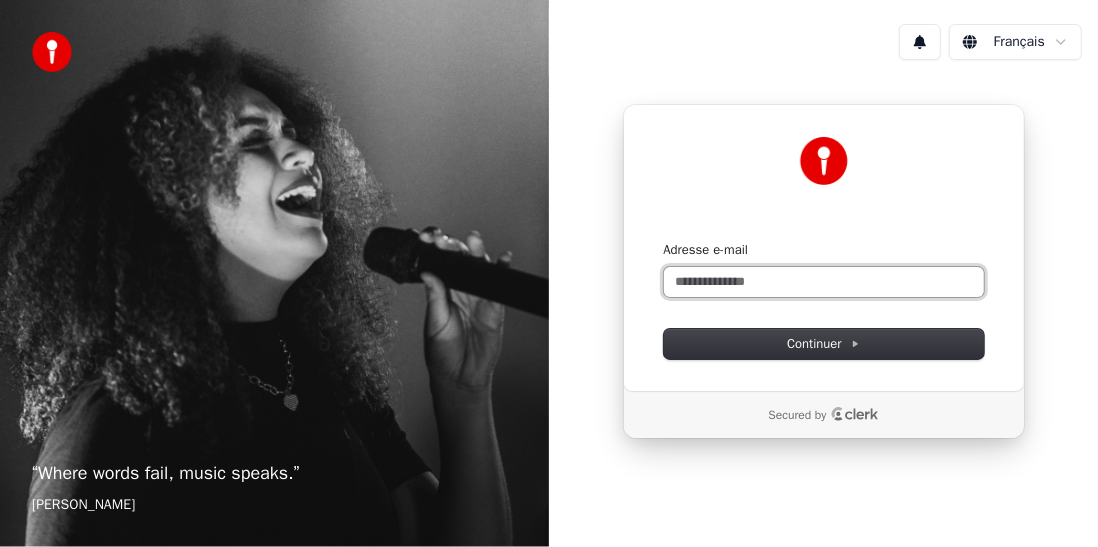 click on "Adresse e-mail" at bounding box center [824, 282] 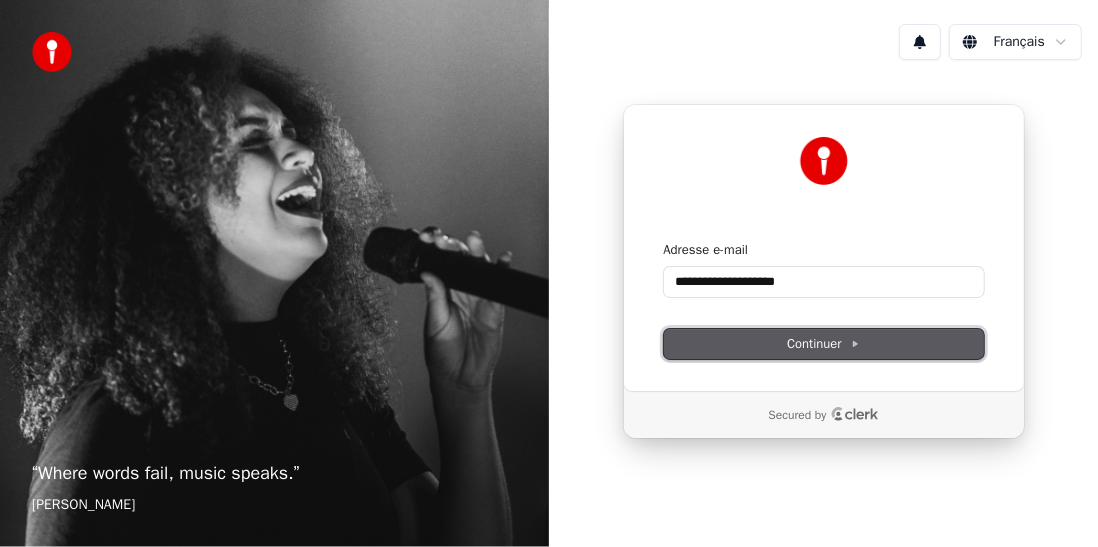 click on "Continuer" at bounding box center [823, 344] 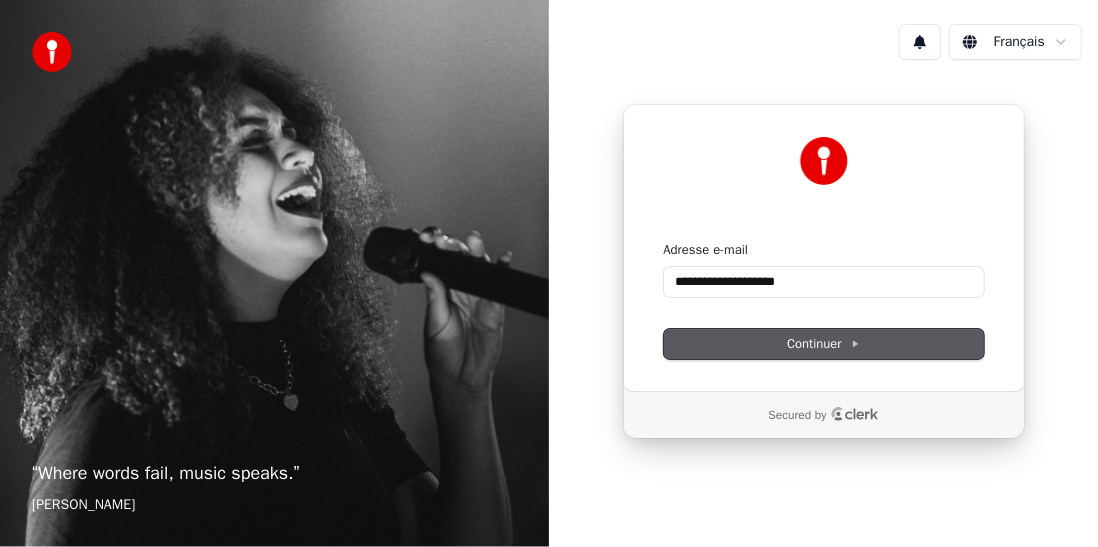 type on "**********" 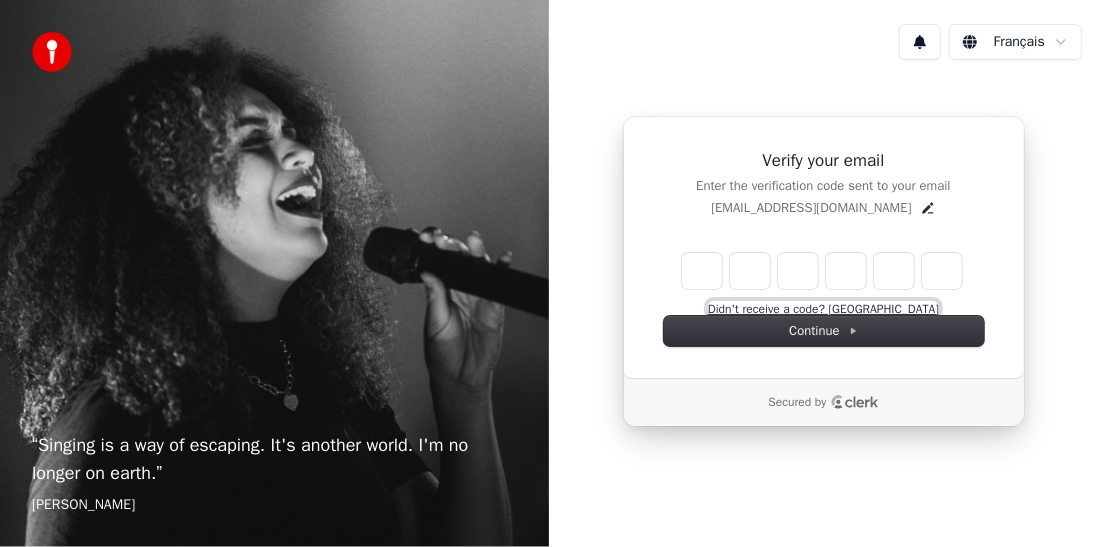 click on "Didn't receive a code? [GEOGRAPHIC_DATA]" at bounding box center (823, 309) 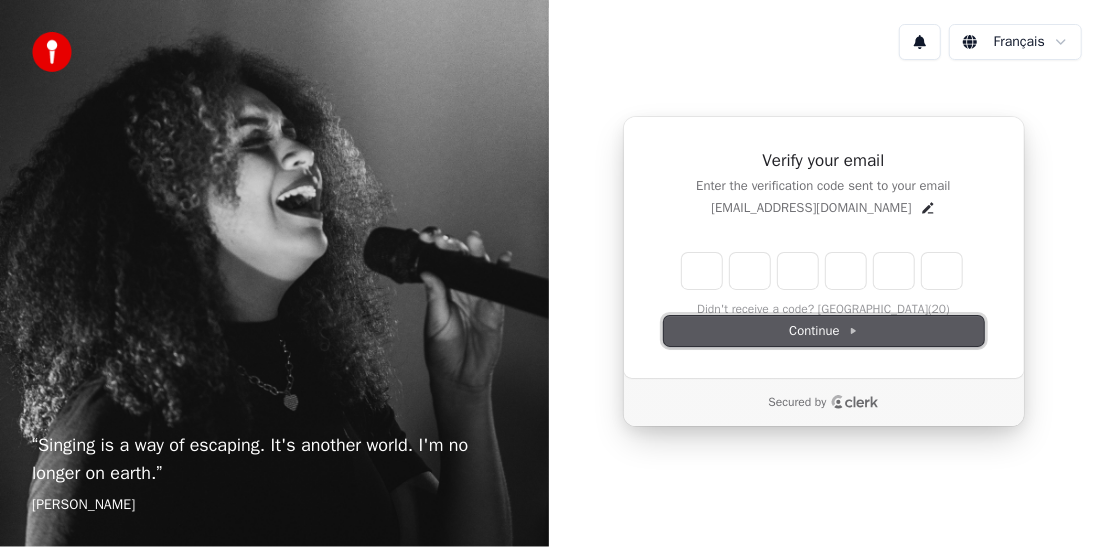 click on "Continue" at bounding box center (823, 331) 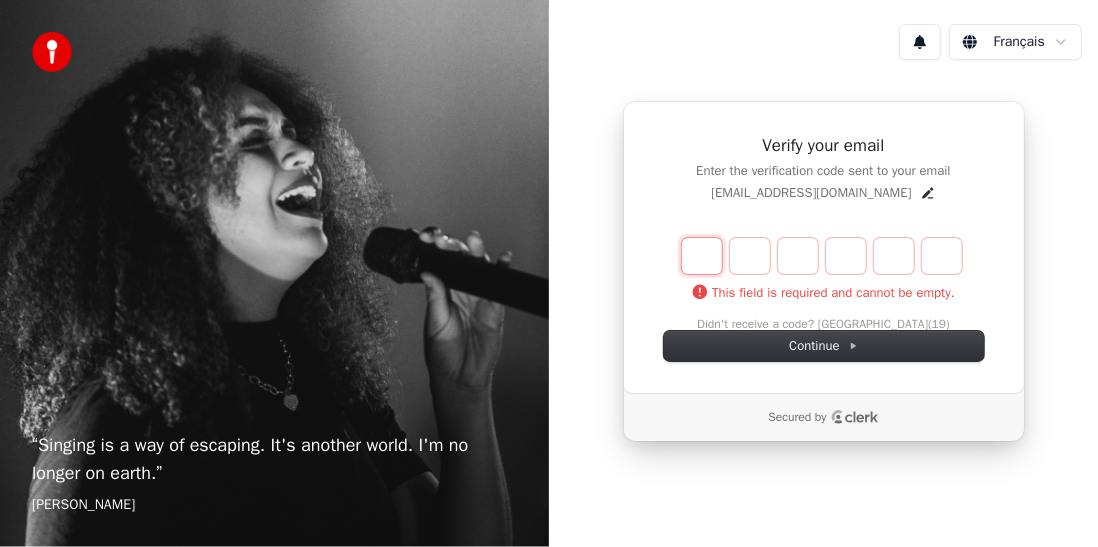 click on "Verify your email Enter the verification code sent to your email [EMAIL_ADDRESS][DOMAIN_NAME]" at bounding box center [824, 168] 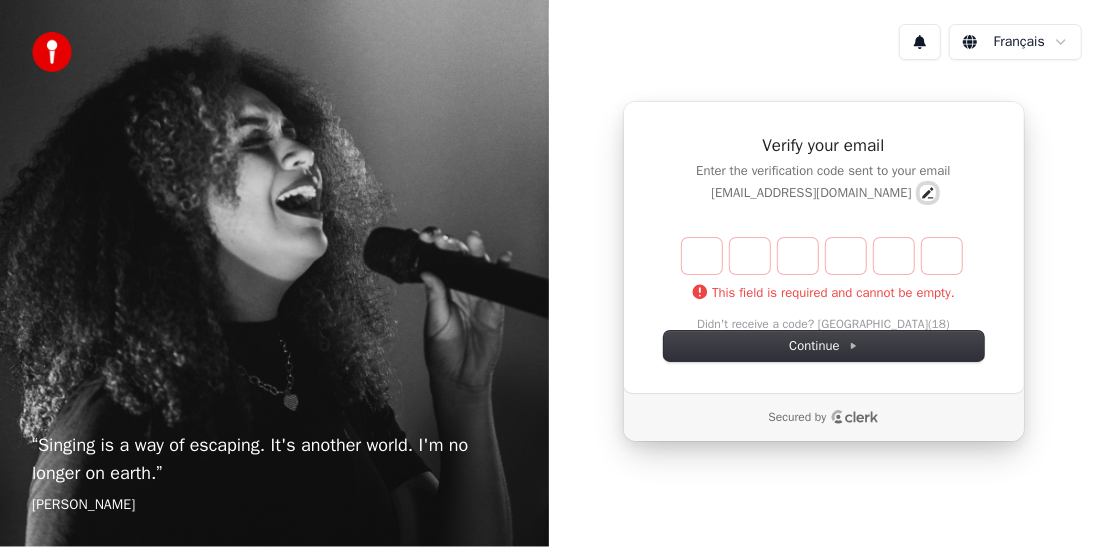 click 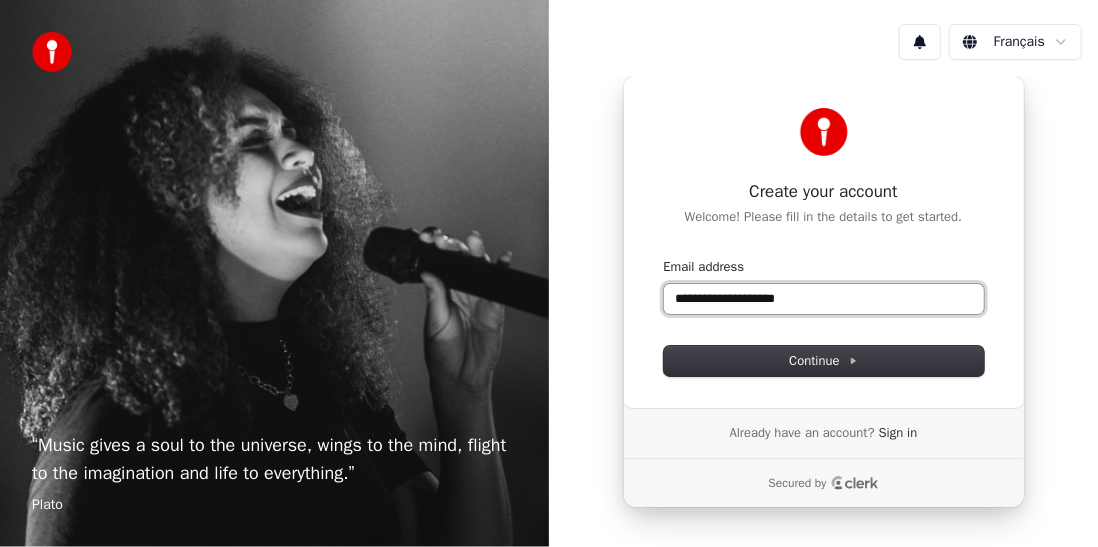 click on "**********" at bounding box center (824, 299) 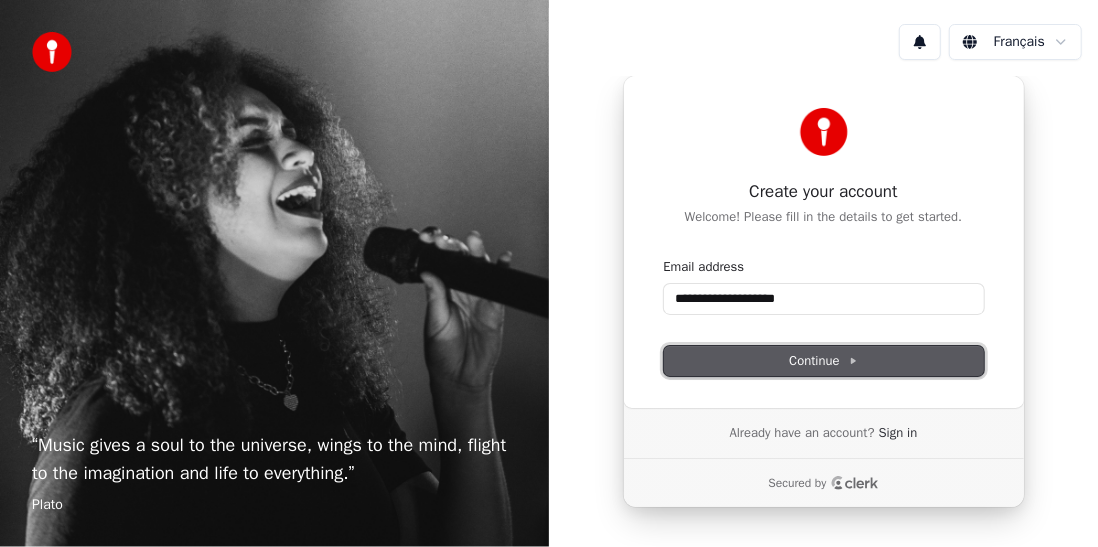 click on "Continue" at bounding box center [824, 361] 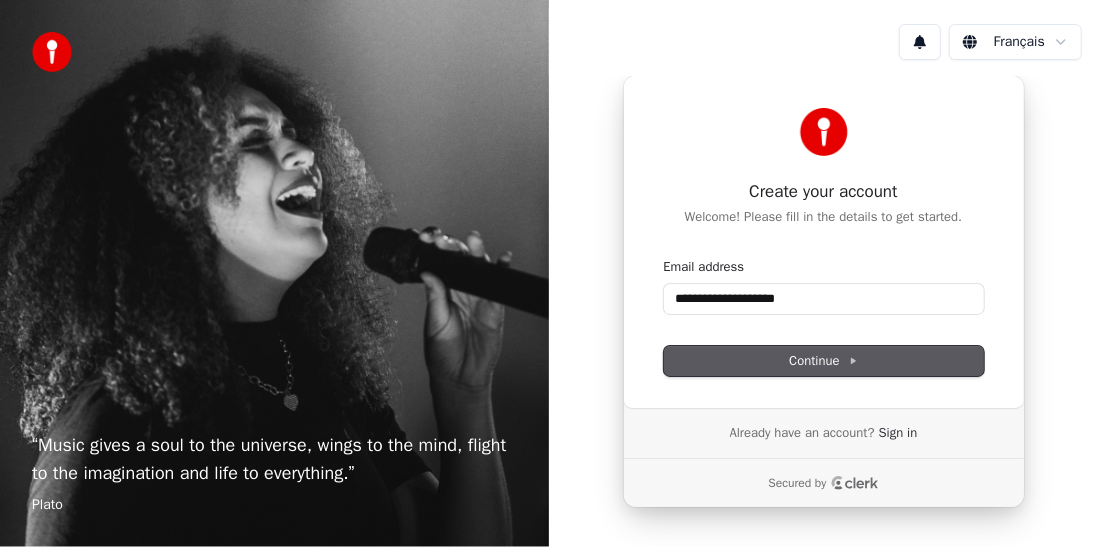type on "**********" 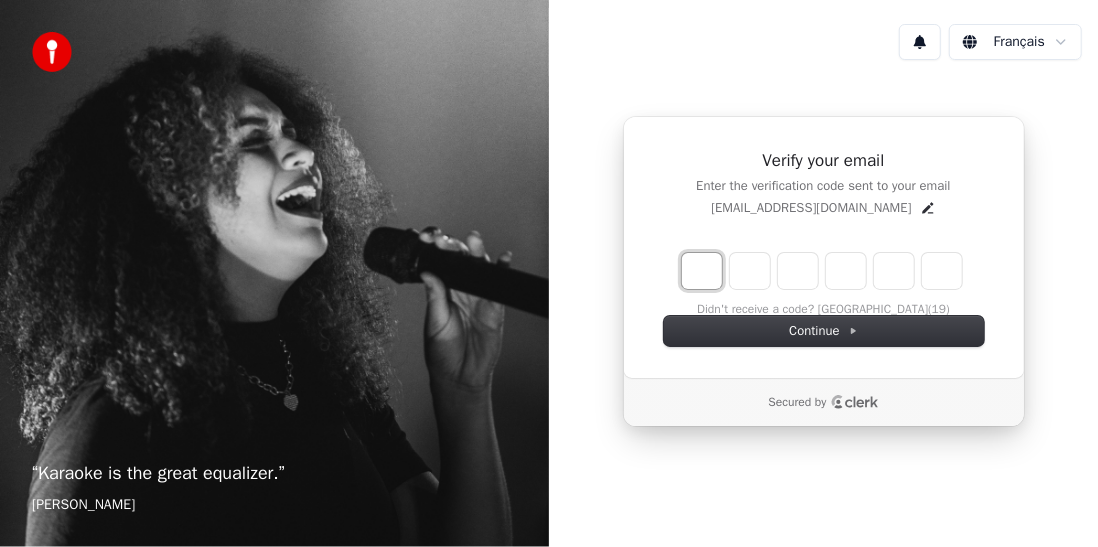 click at bounding box center (702, 271) 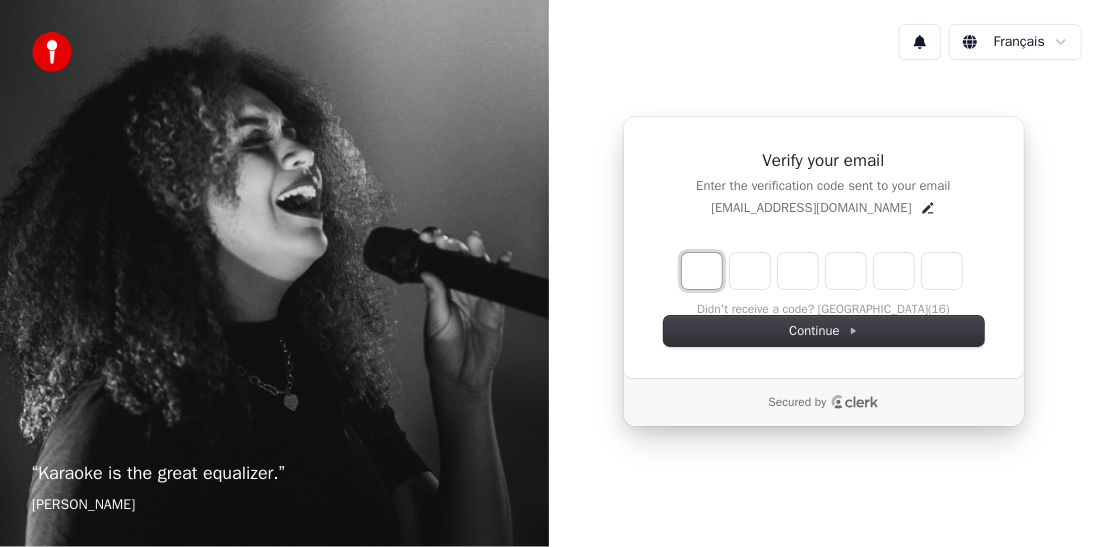 type on "*" 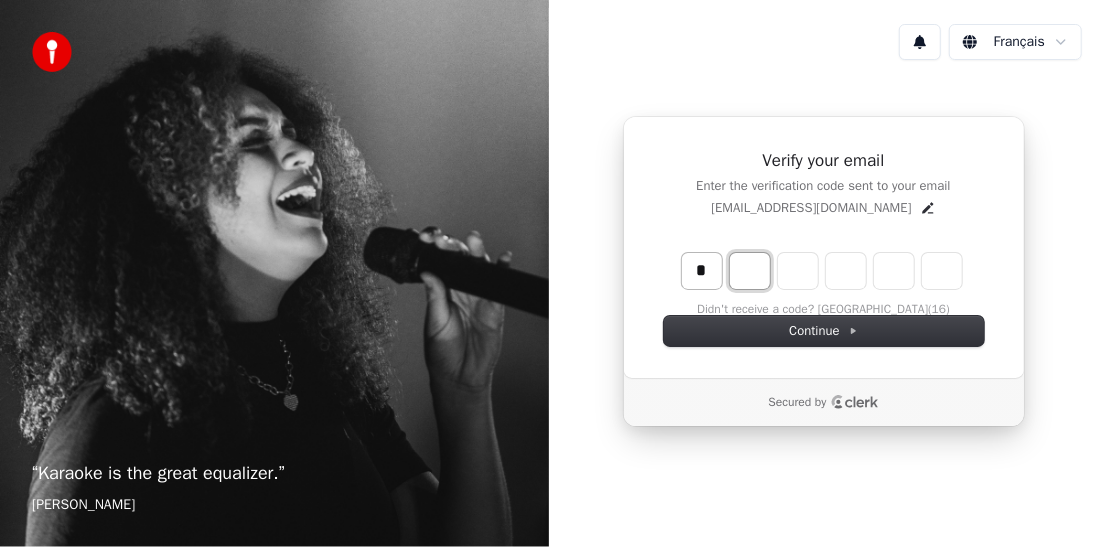 type on "*" 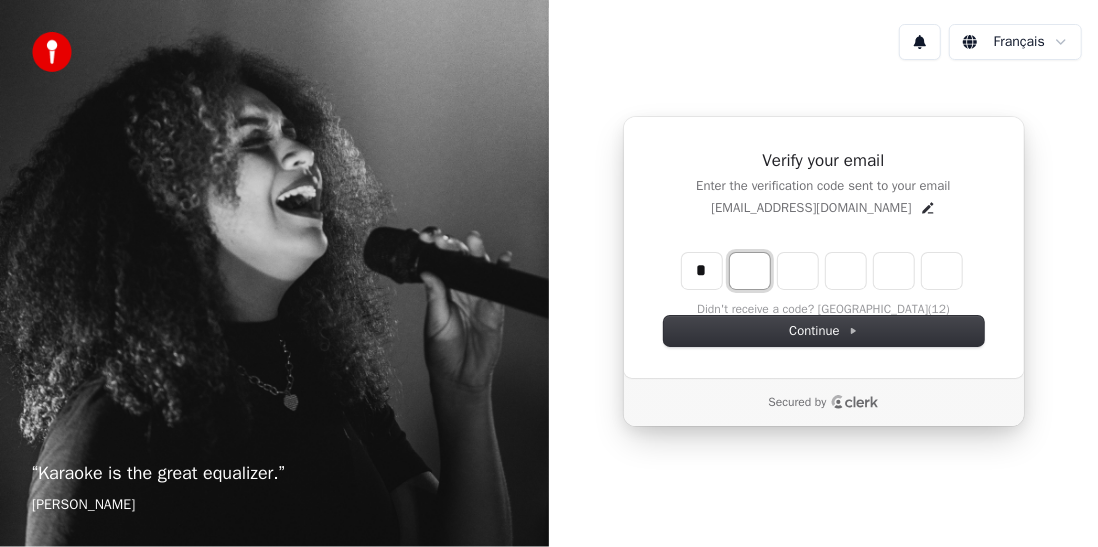 type on "*" 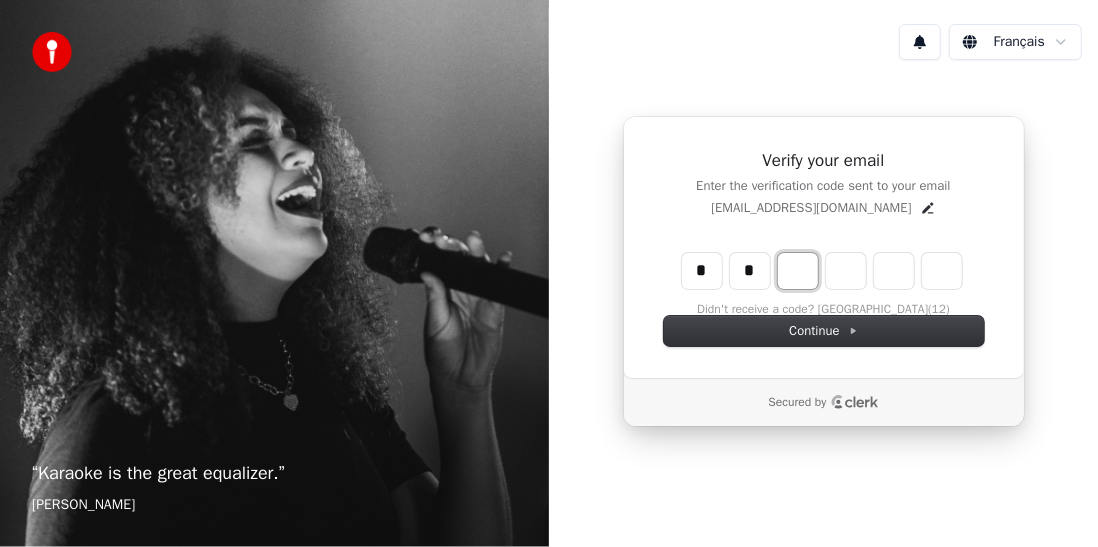 type on "**" 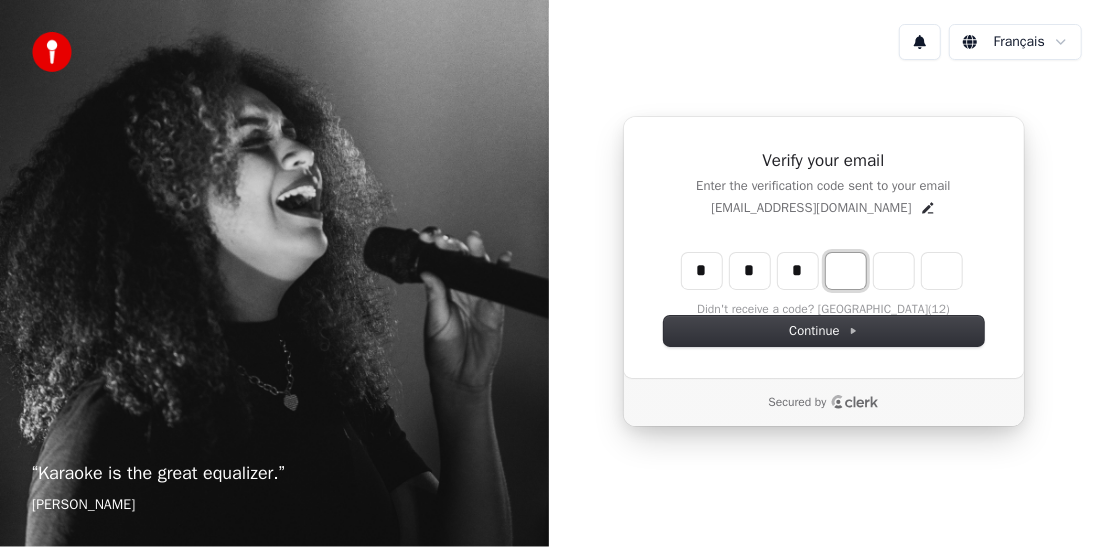 type on "***" 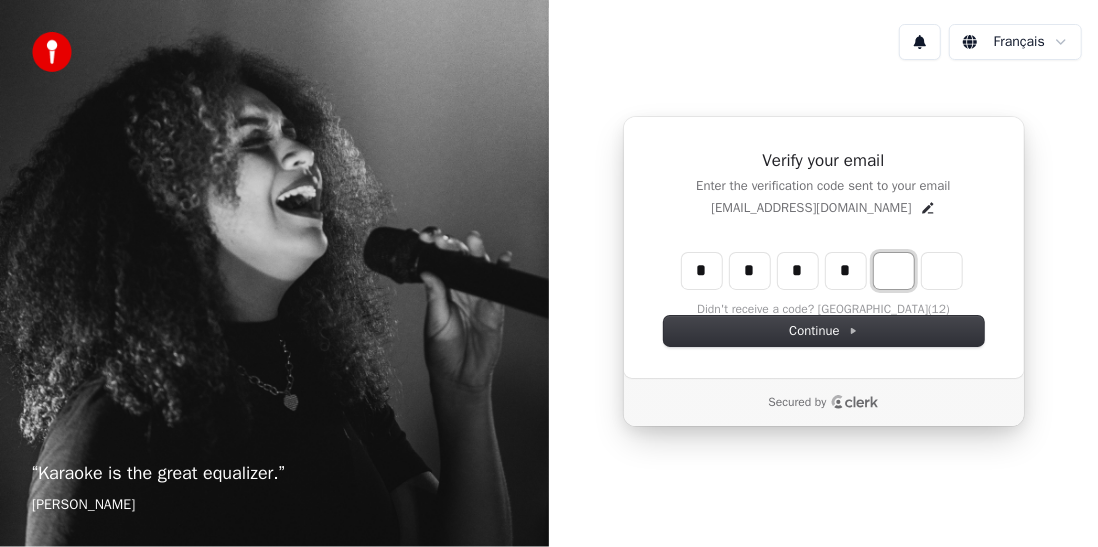 type on "****" 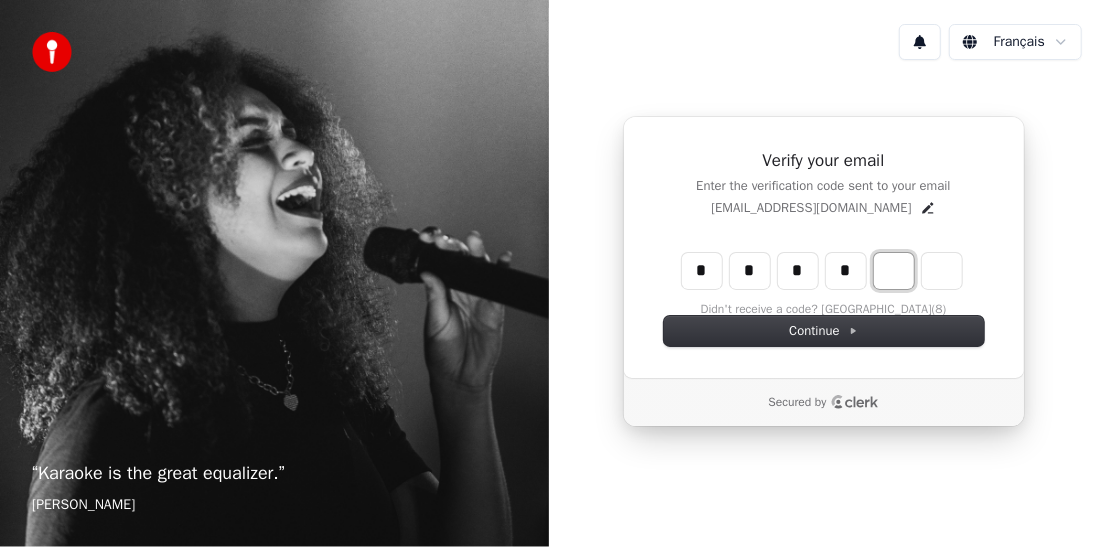 type on "*" 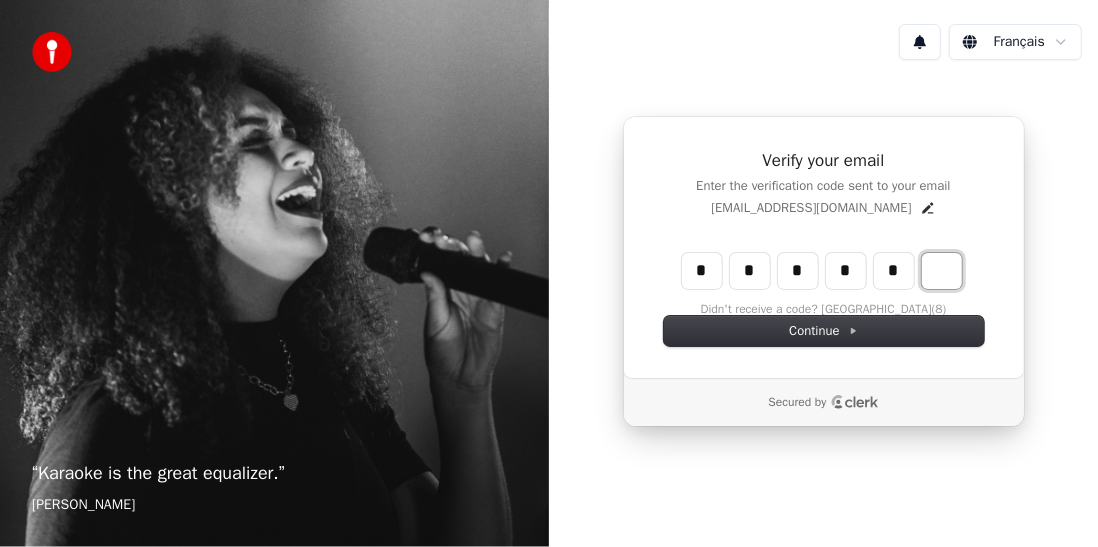 type on "******" 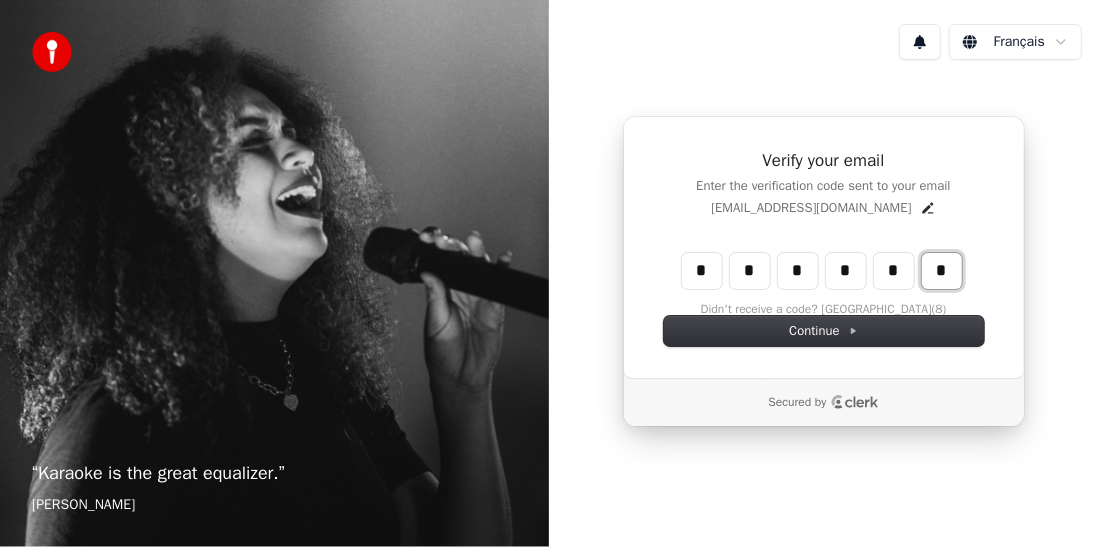 type on "*" 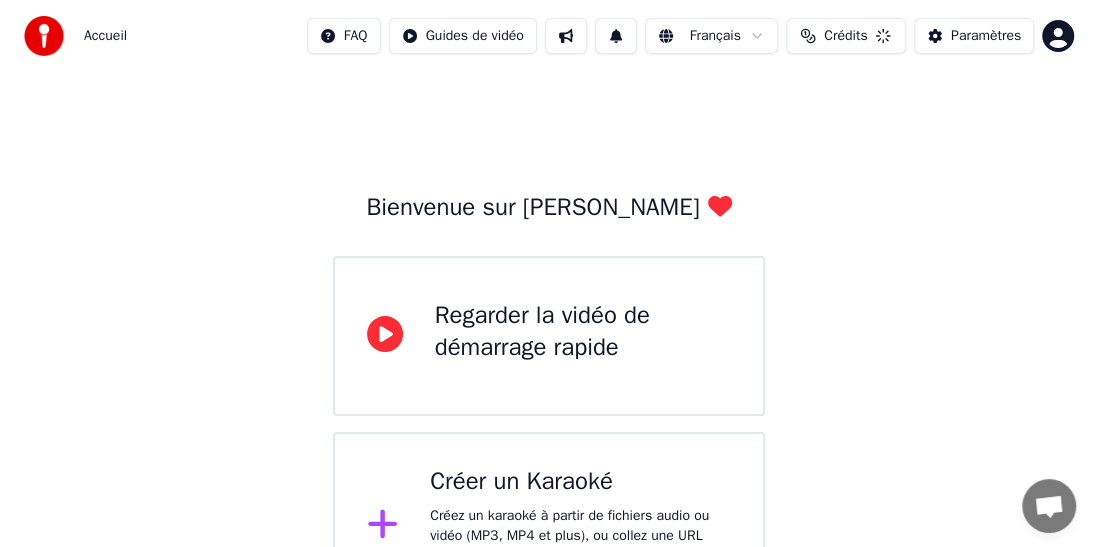 scroll, scrollTop: 72, scrollLeft: 0, axis: vertical 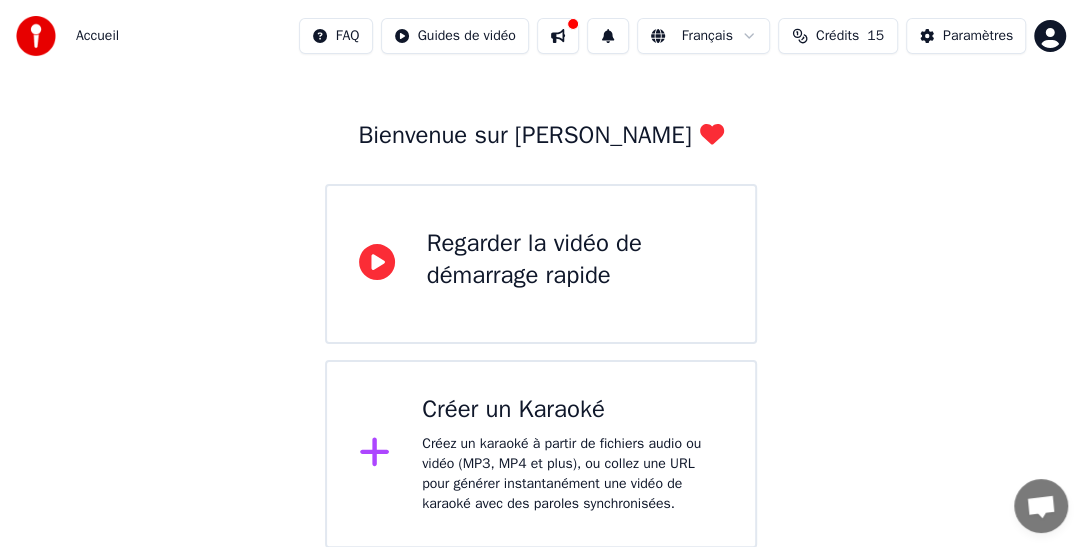click on "Créer un Karaoké Créez un karaoké à partir de fichiers audio ou vidéo (MP3, MP4 et plus), ou collez une URL pour générer instantanément une vidéo de karaoké avec des paroles synchronisées." at bounding box center (572, 454) 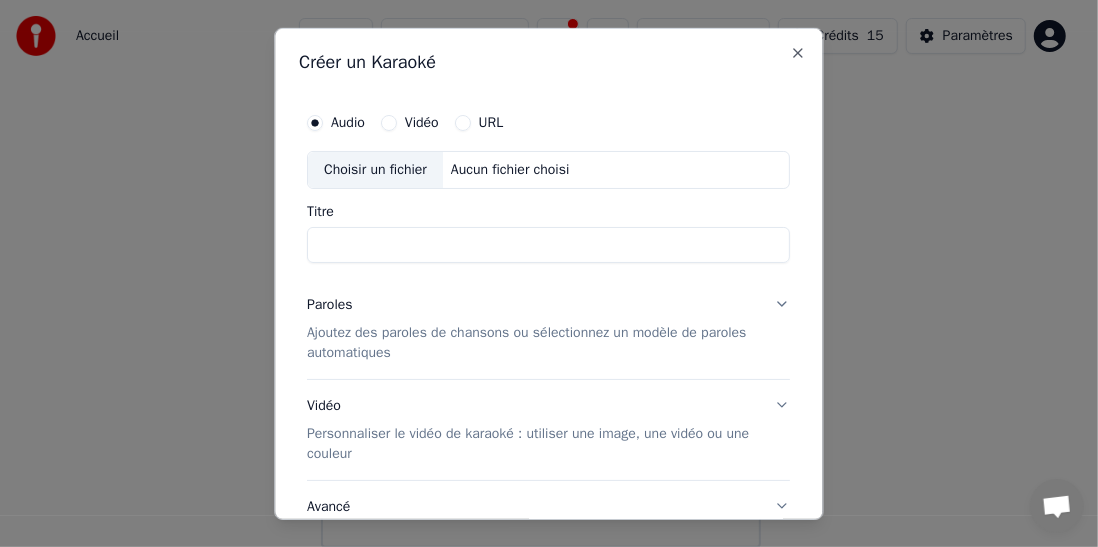 click on "Titre" at bounding box center [549, 244] 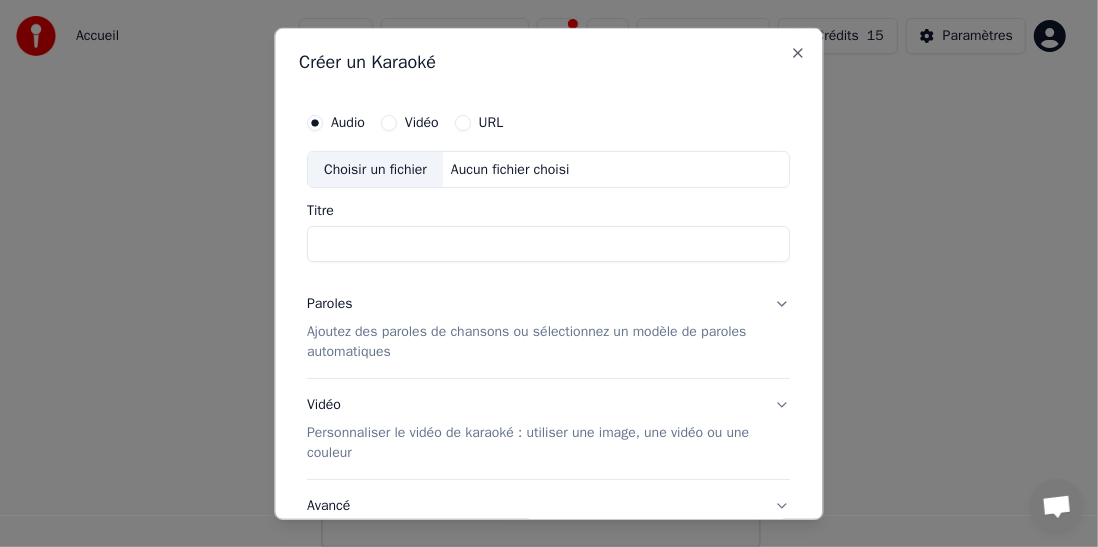type on "*" 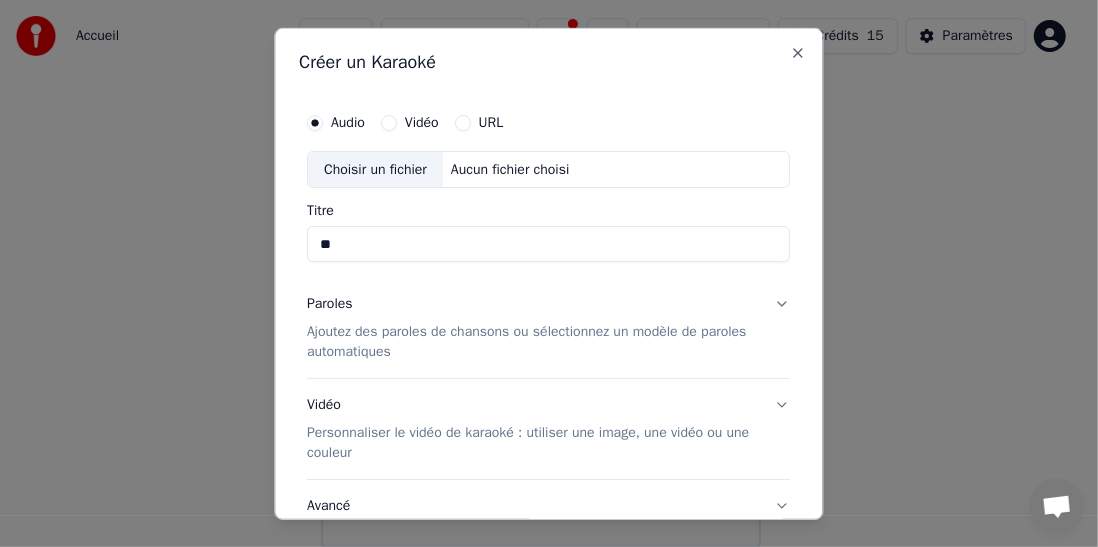 type on "*" 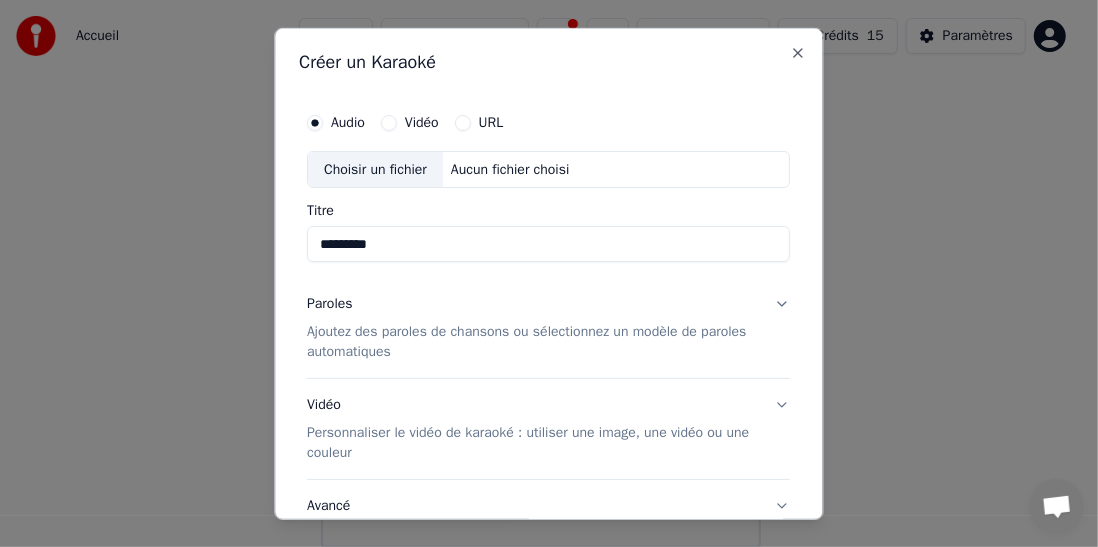 type on "********" 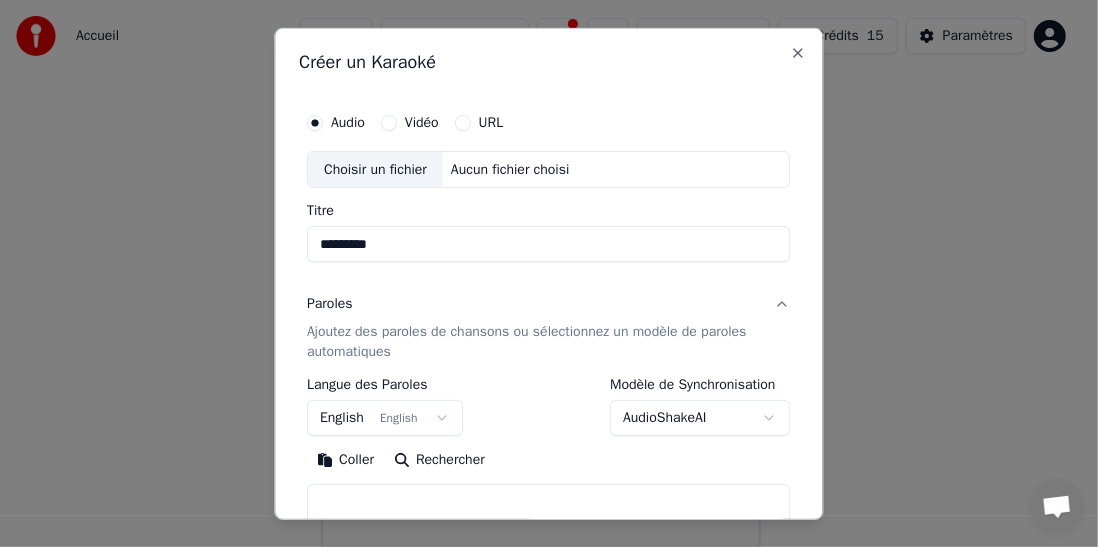 click on "Ajoutez des paroles de chansons ou sélectionnez un modèle de paroles automatiques" at bounding box center (533, 342) 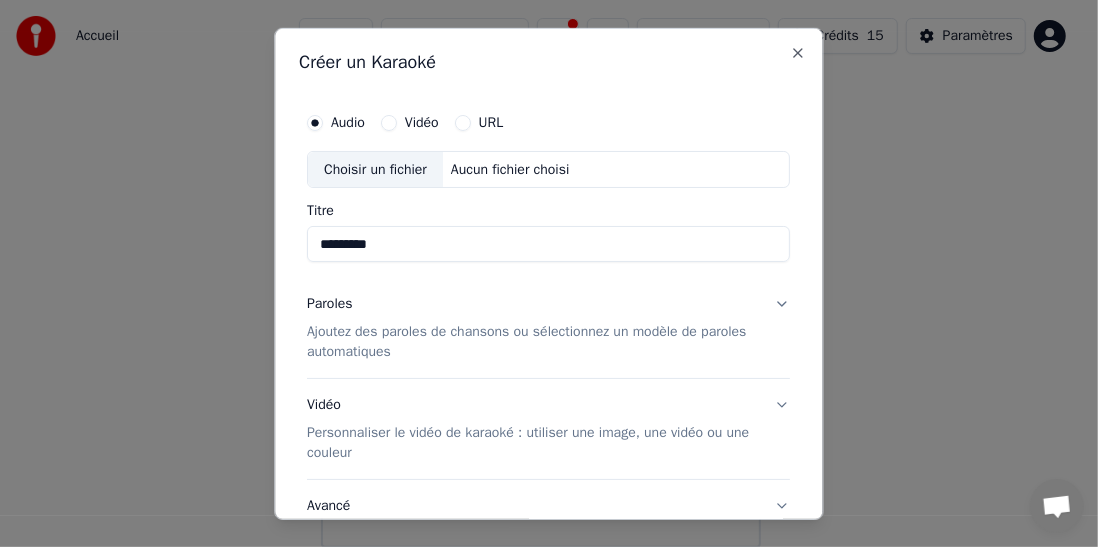 scroll, scrollTop: 100, scrollLeft: 0, axis: vertical 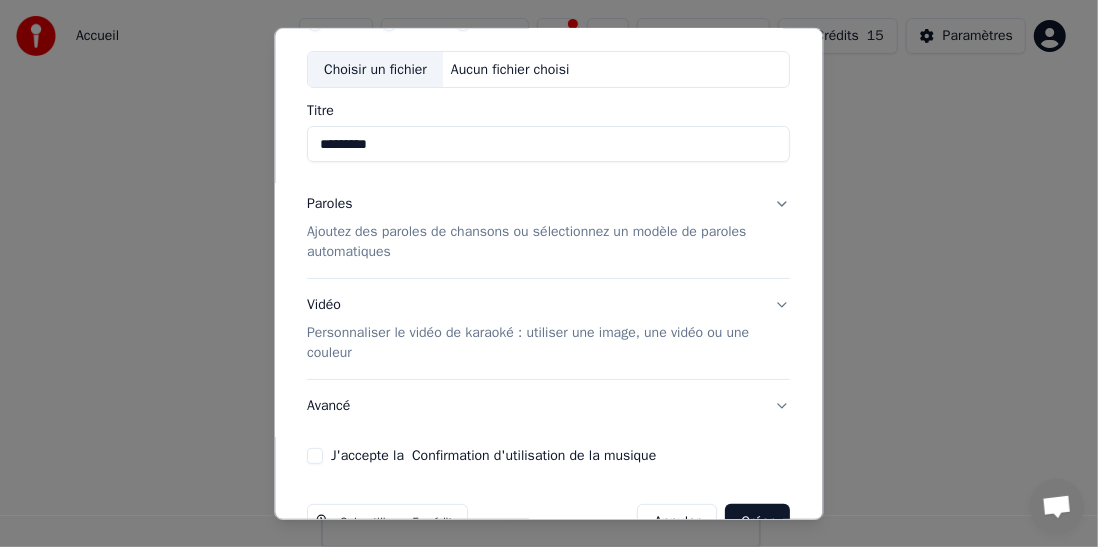 click on "Ajoutez des paroles de chansons ou sélectionnez un modèle de paroles automatiques" at bounding box center (533, 242) 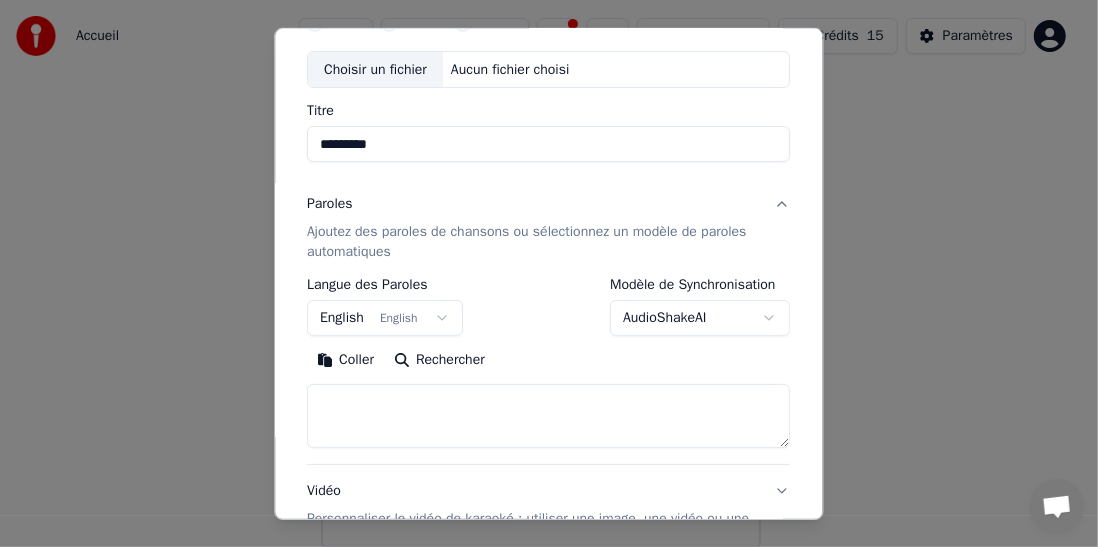 click on "Ajoutez des paroles de chansons ou sélectionnez un modèle de paroles automatiques" at bounding box center (533, 242) 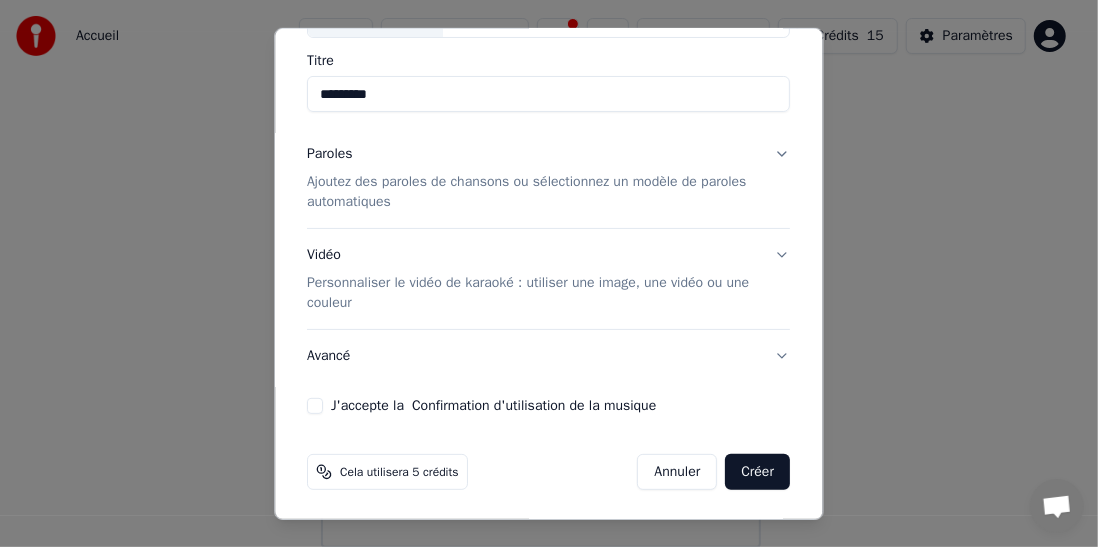 scroll, scrollTop: 0, scrollLeft: 0, axis: both 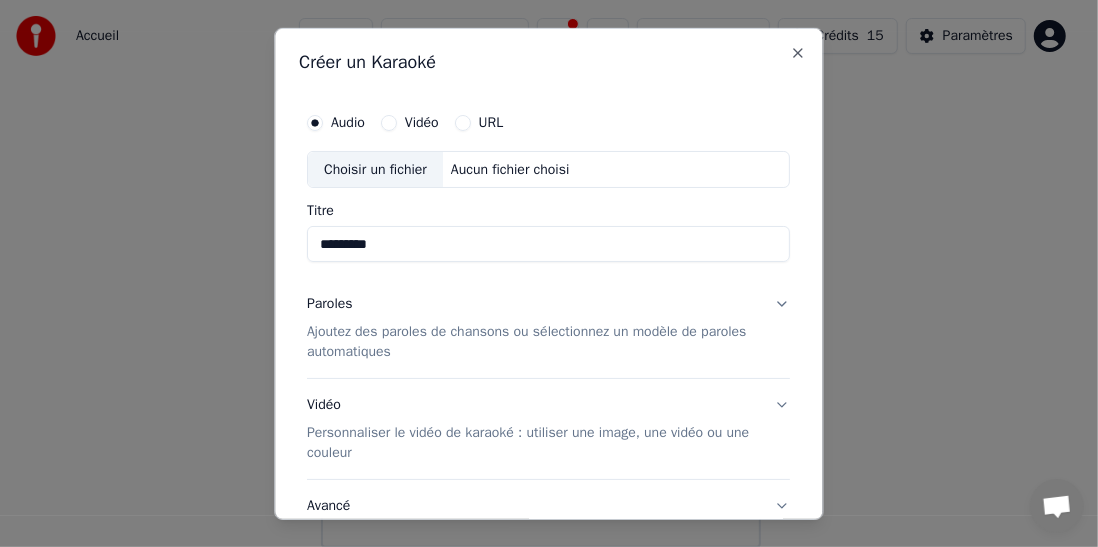 click on "Vidéo" at bounding box center [410, 122] 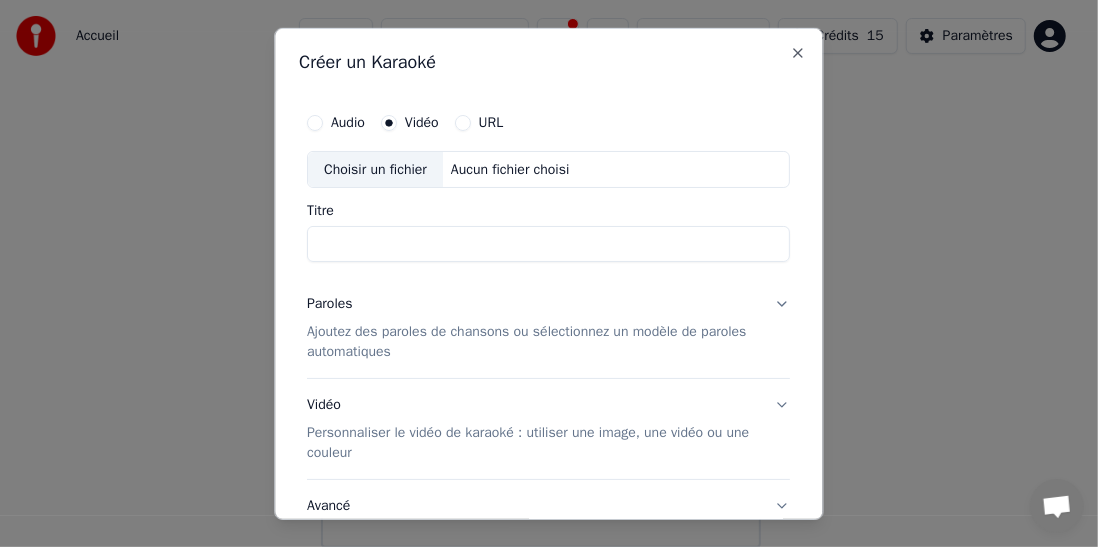 click on "Audio" at bounding box center (337, 122) 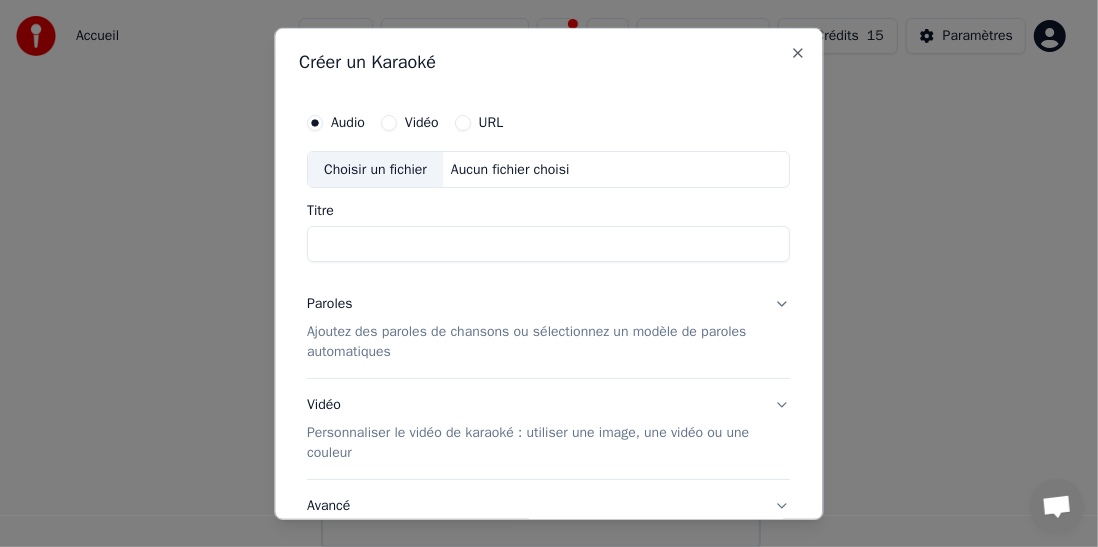 click on "Choisir un fichier" at bounding box center [376, 169] 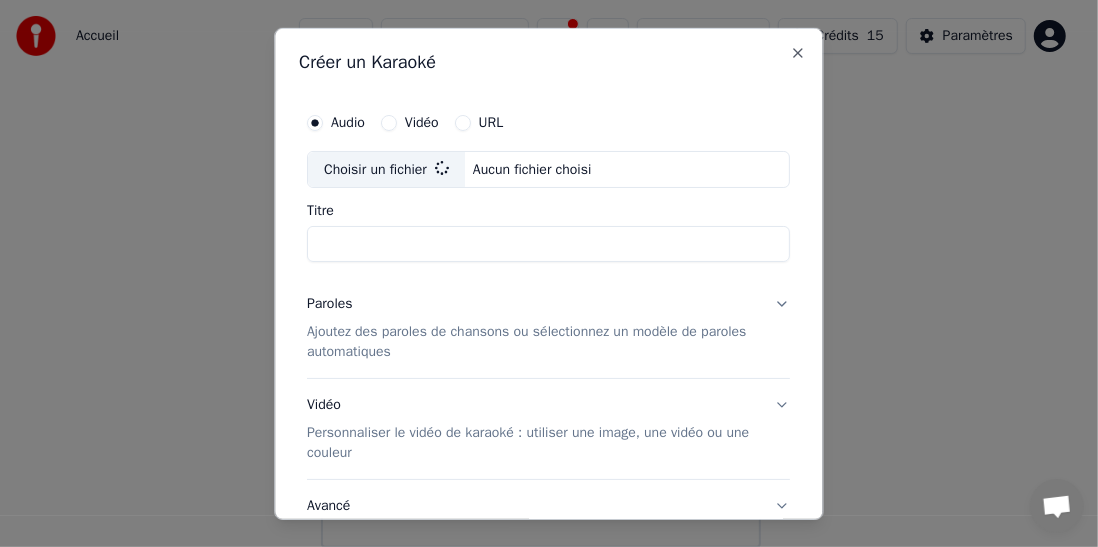 type on "**********" 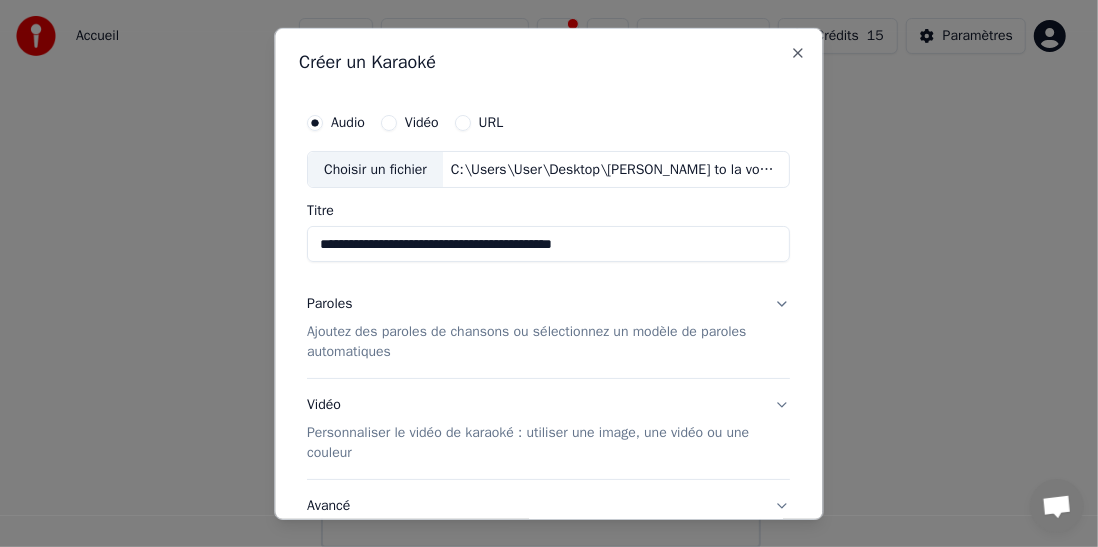 click on "Paroles Ajoutez des paroles de chansons ou sélectionnez un modèle de paroles automatiques" at bounding box center [549, 328] 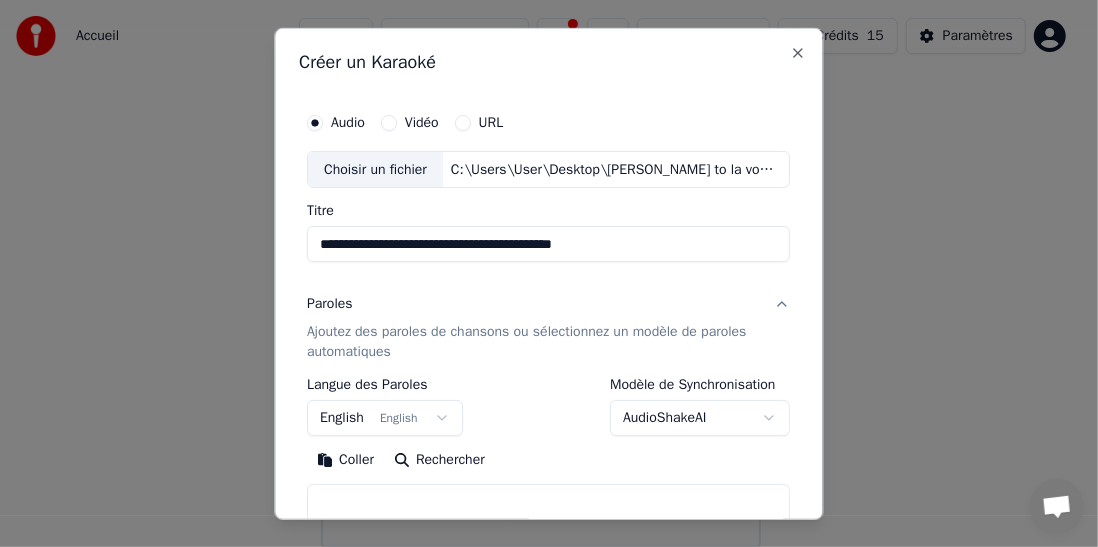 scroll, scrollTop: 300, scrollLeft: 0, axis: vertical 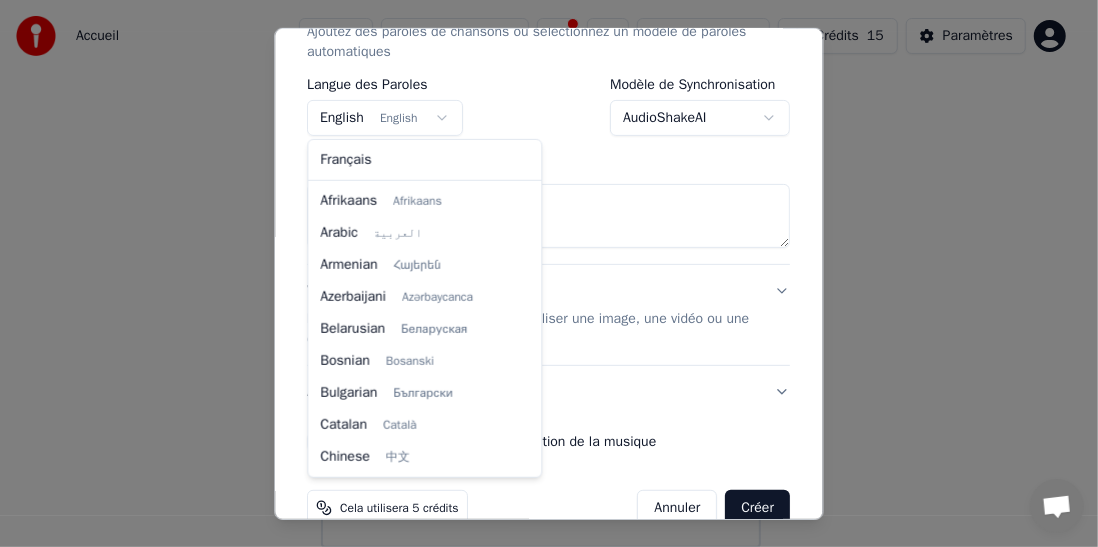 click on "**********" at bounding box center (541, 238) 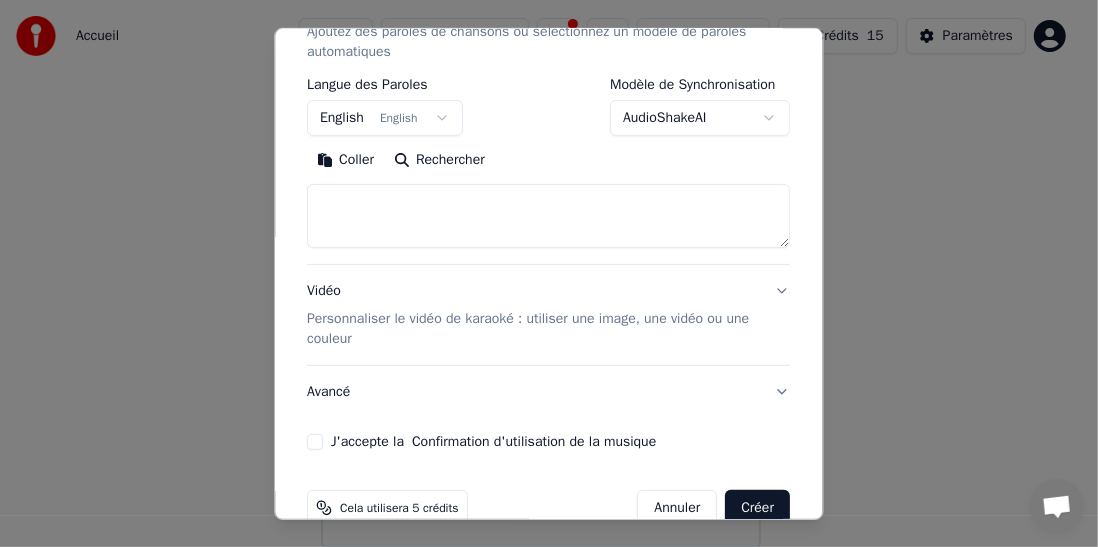 click on "**********" at bounding box center [541, 238] 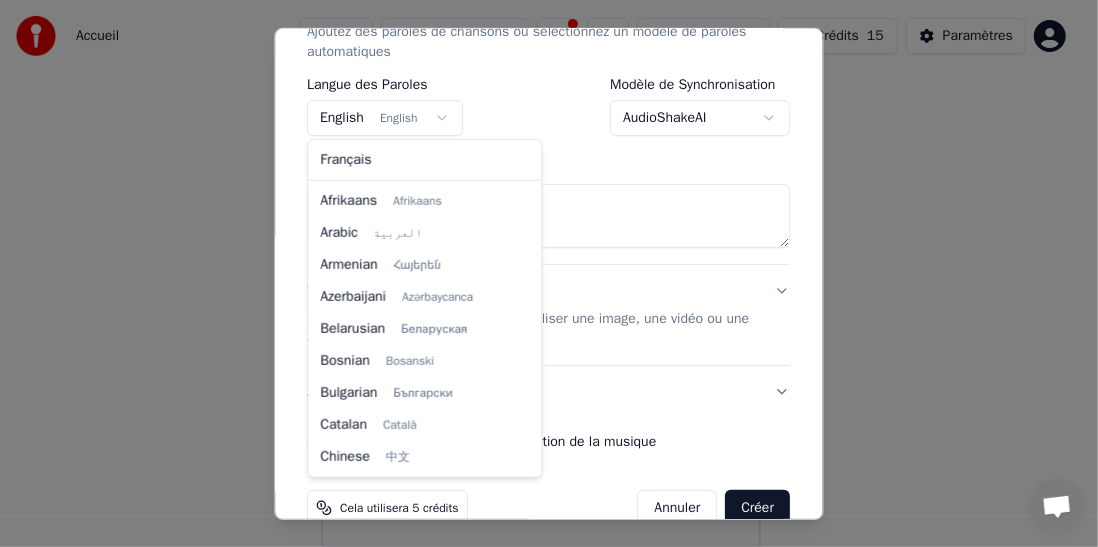 click on "**********" at bounding box center [541, 238] 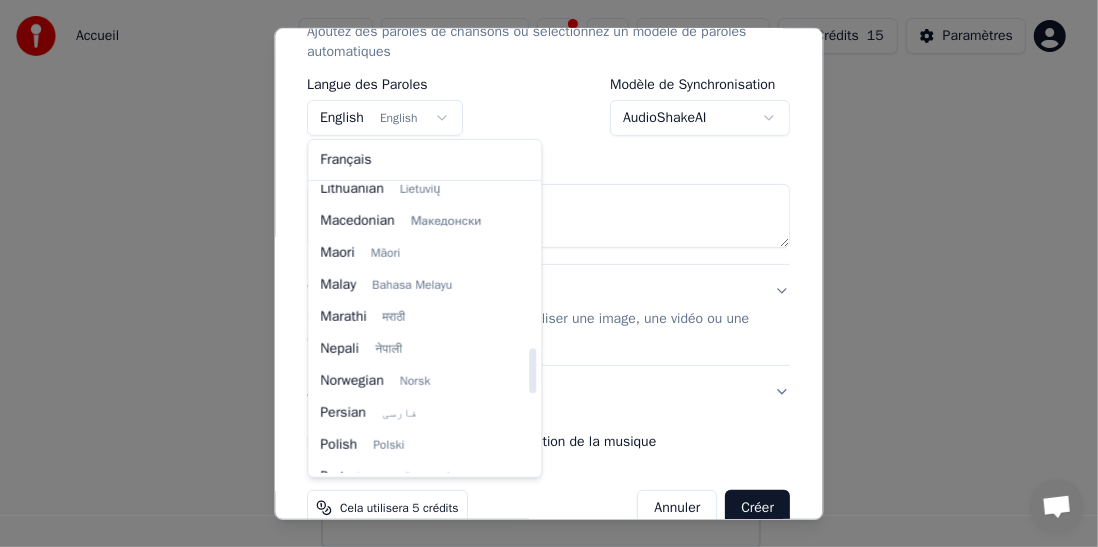 scroll, scrollTop: 835, scrollLeft: 0, axis: vertical 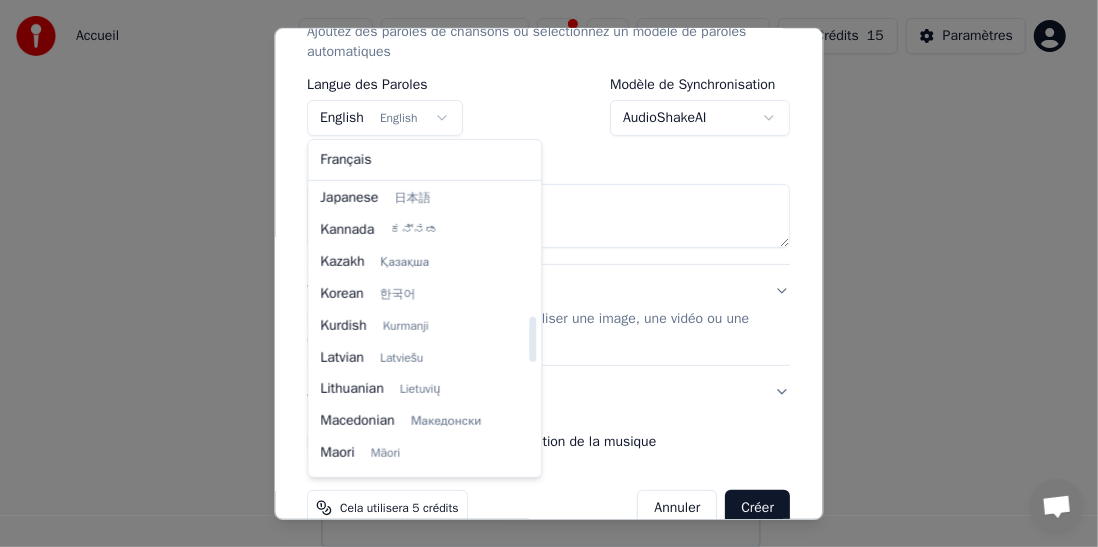 click on "**********" at bounding box center (541, 238) 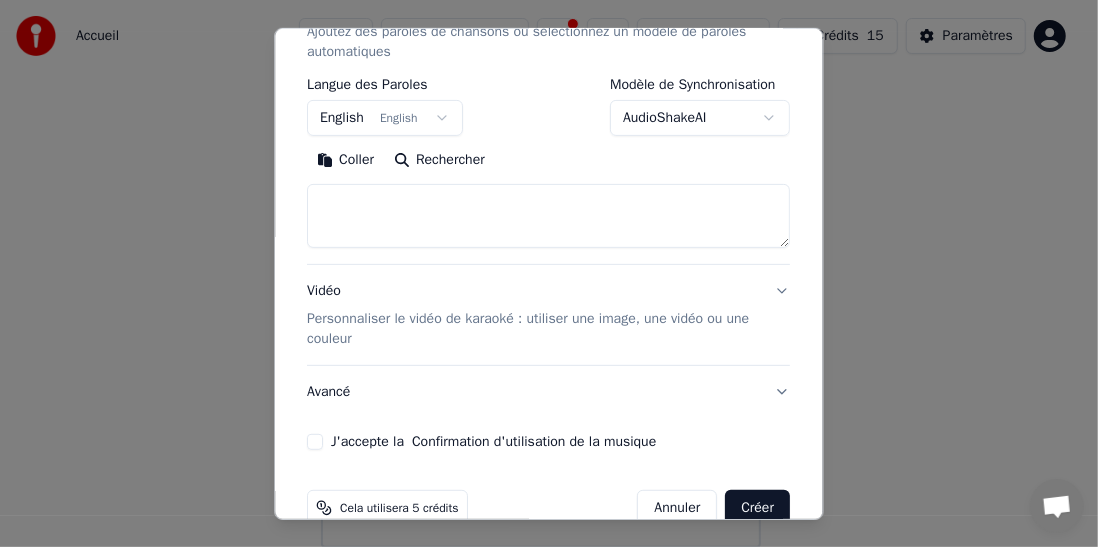 click on "**********" at bounding box center [541, 238] 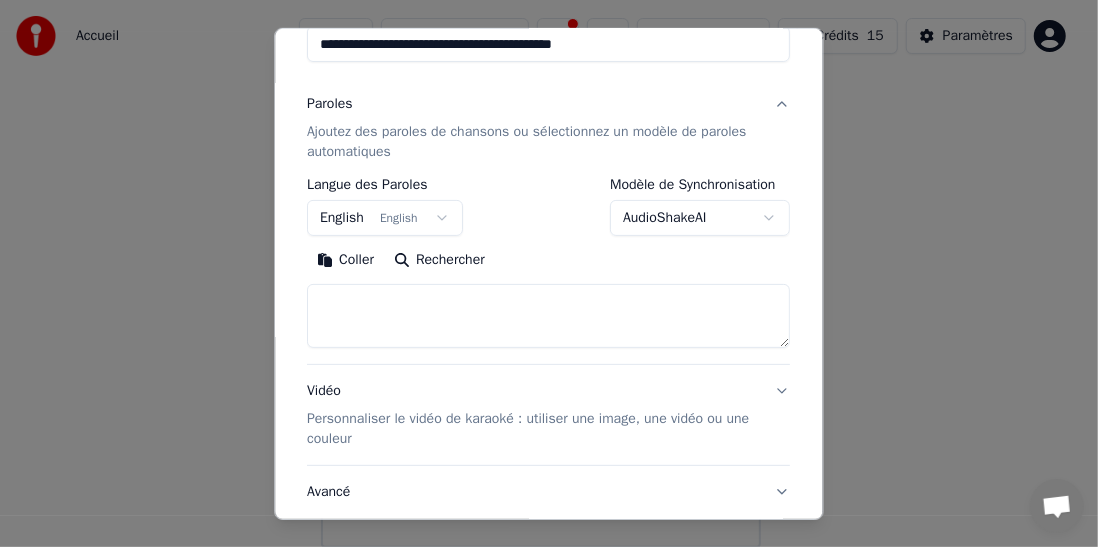 click on "Ajoutez des paroles de chansons ou sélectionnez un modèle de paroles automatiques" at bounding box center [533, 142] 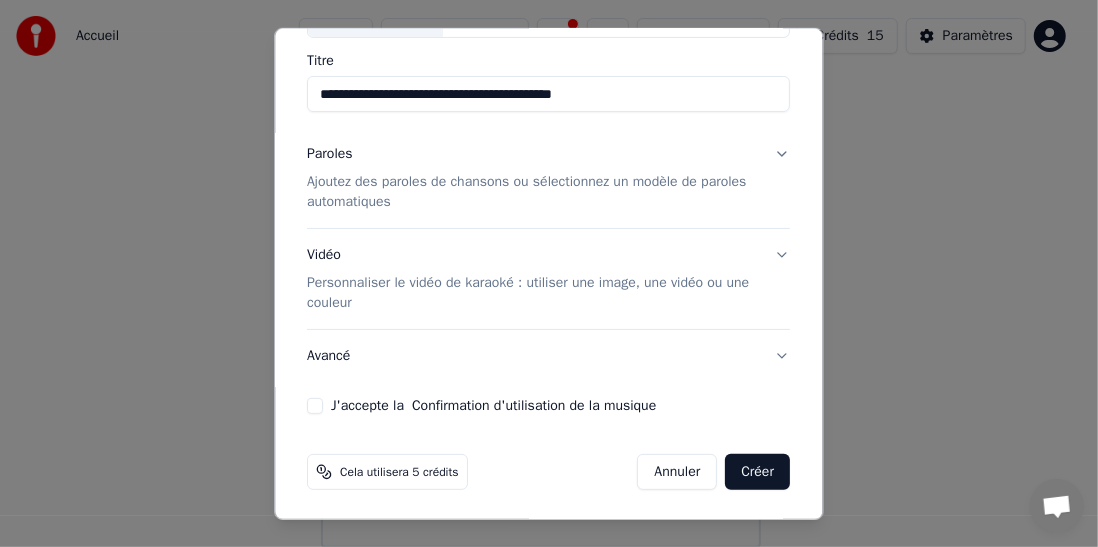 scroll, scrollTop: 50, scrollLeft: 0, axis: vertical 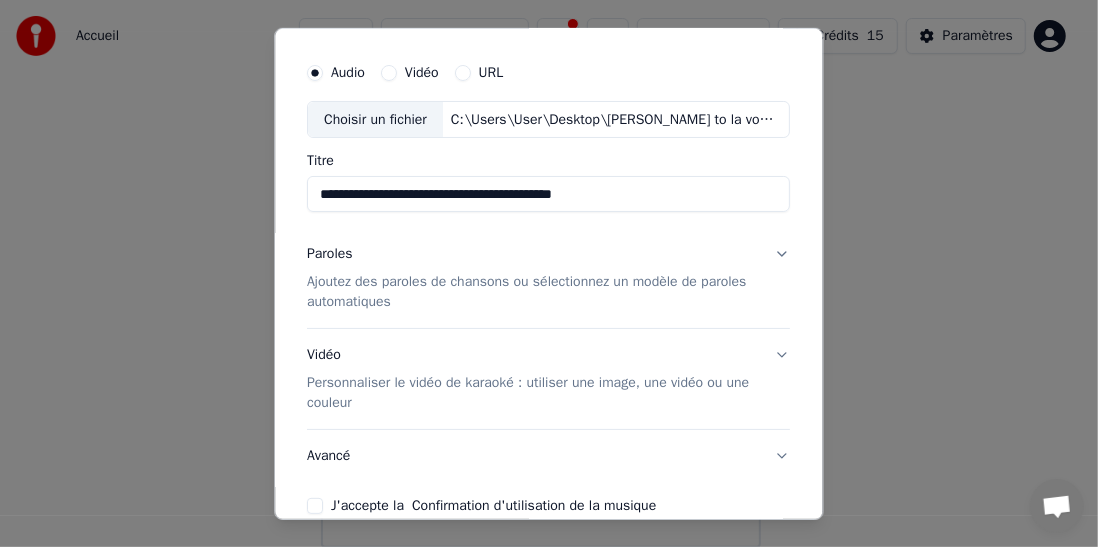 click on "Vidéo" at bounding box center (410, 72) 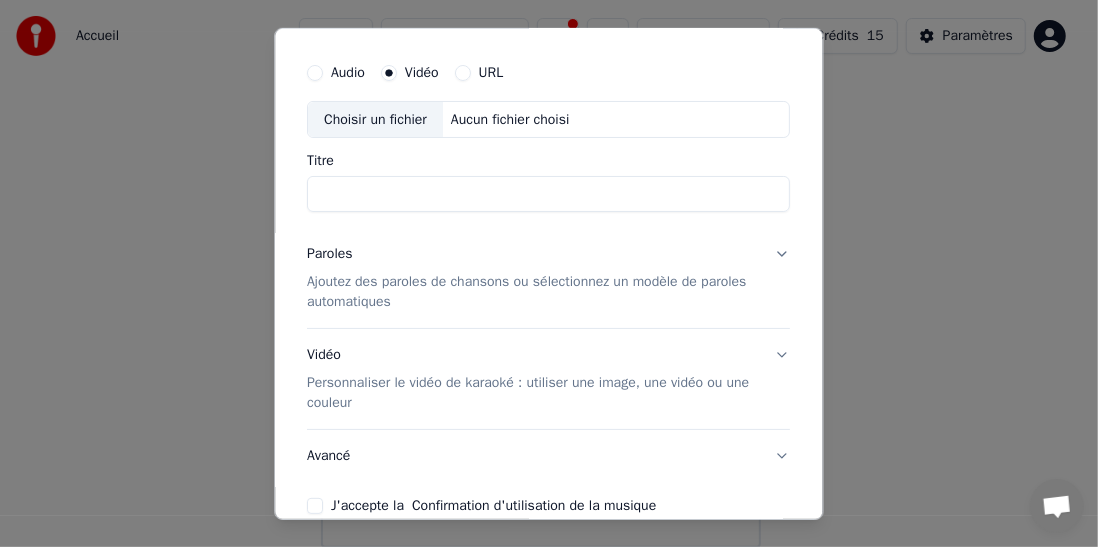 click on "Choisir un fichier" at bounding box center (376, 119) 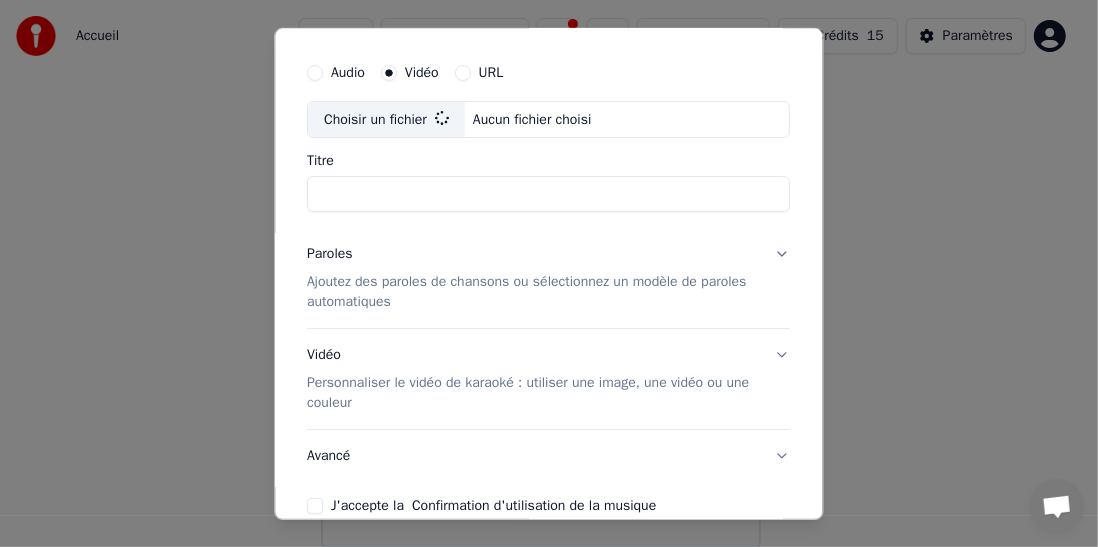 type on "**********" 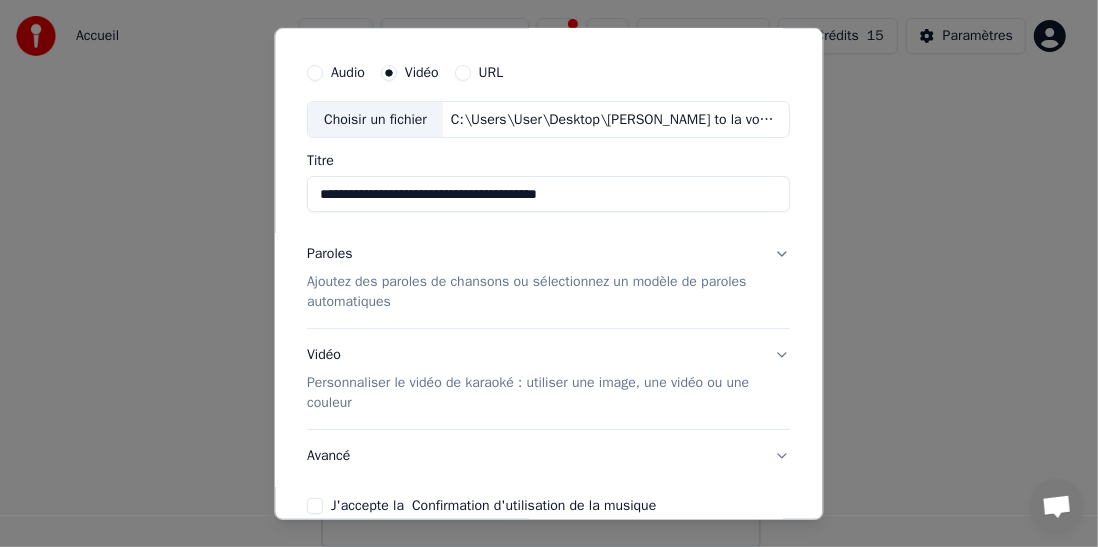 click on "Choisir un fichier" at bounding box center (376, 119) 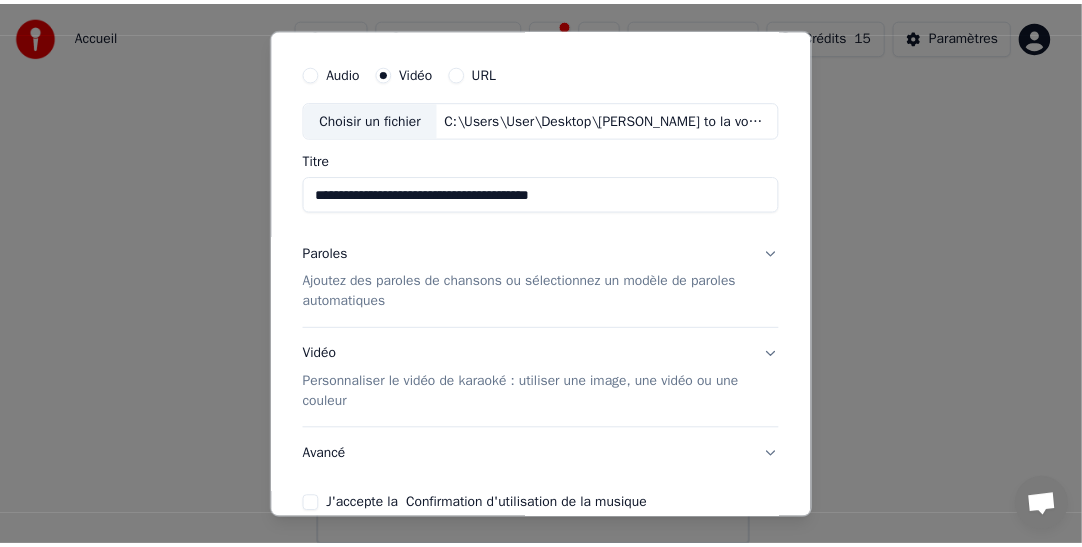 scroll, scrollTop: 150, scrollLeft: 0, axis: vertical 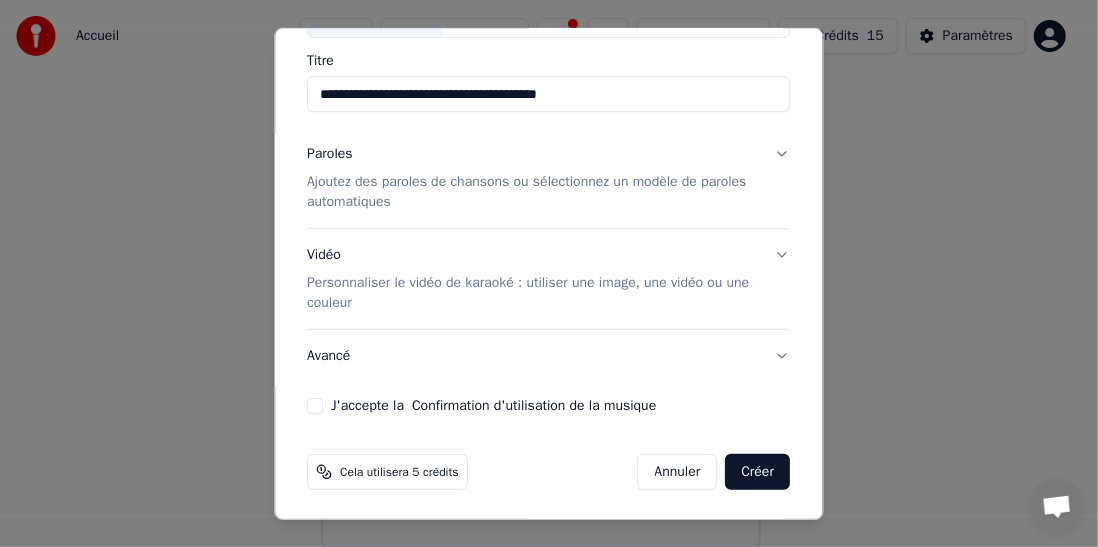 click on "Annuler" at bounding box center (678, 472) 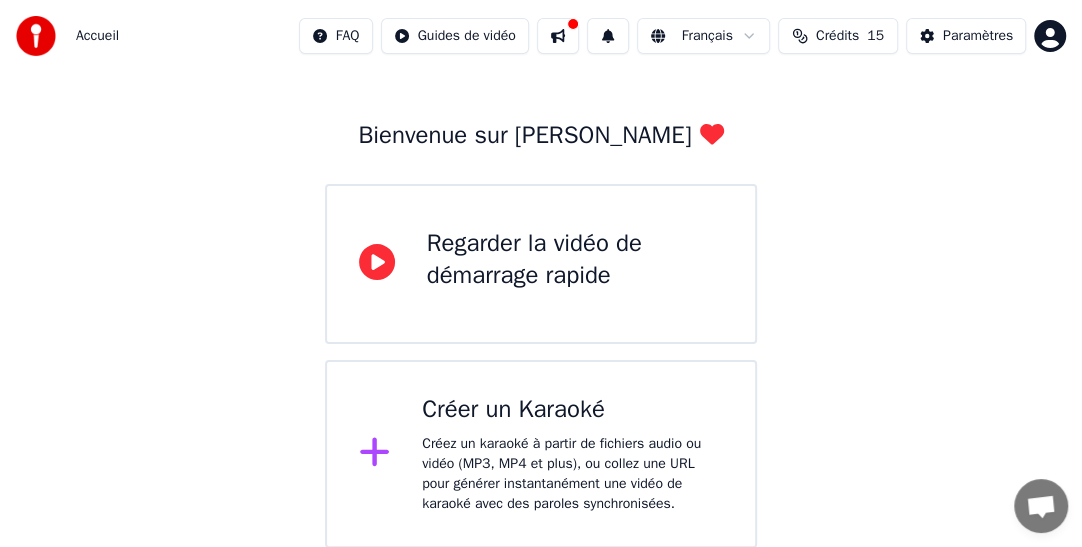 click on "Crédits" at bounding box center (837, 36) 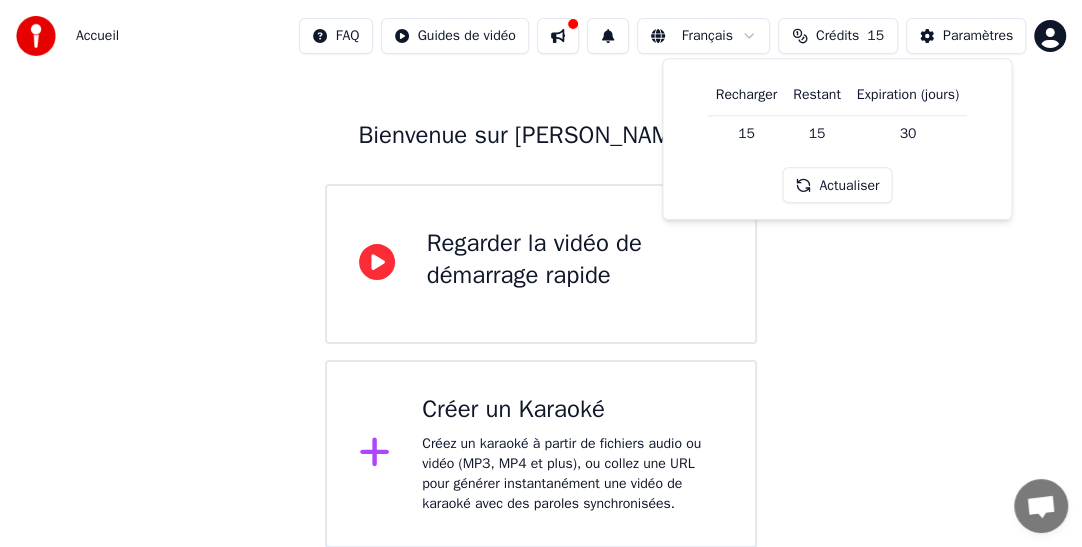 click on "Actualiser" at bounding box center (837, 186) 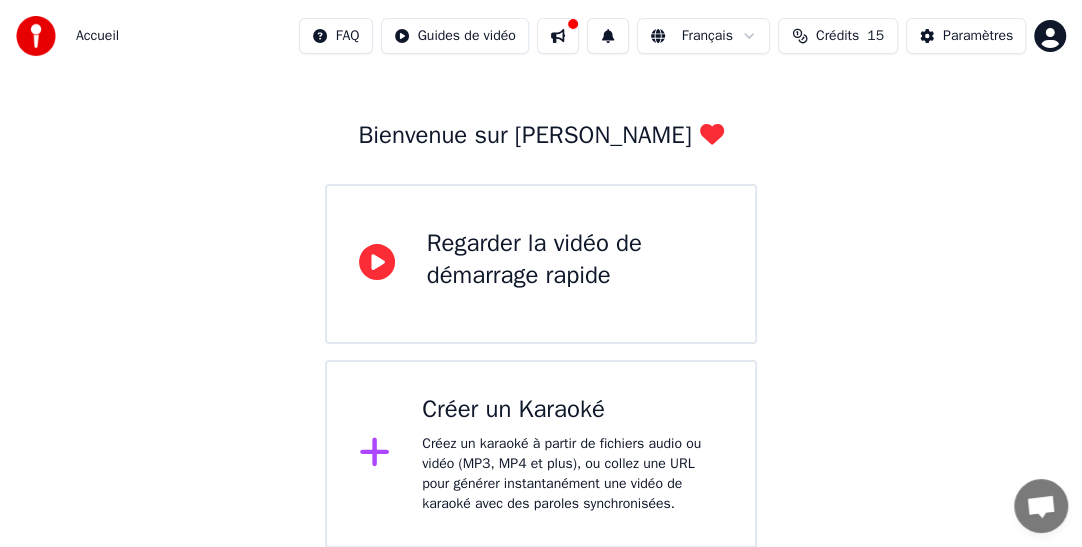 click on "Crédits" at bounding box center [837, 36] 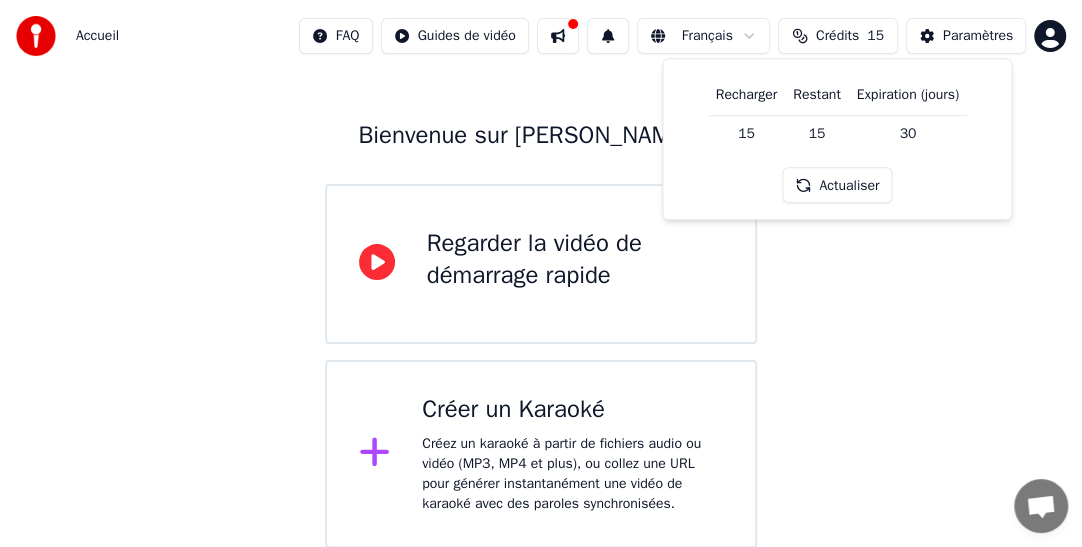 click on "30" at bounding box center [908, 133] 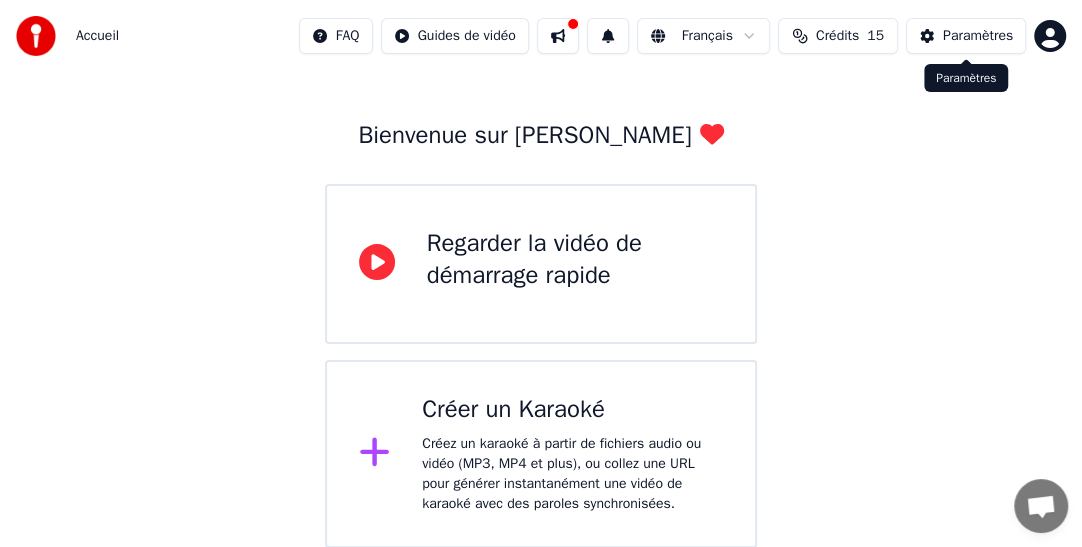 click on "Paramètres" at bounding box center (966, 36) 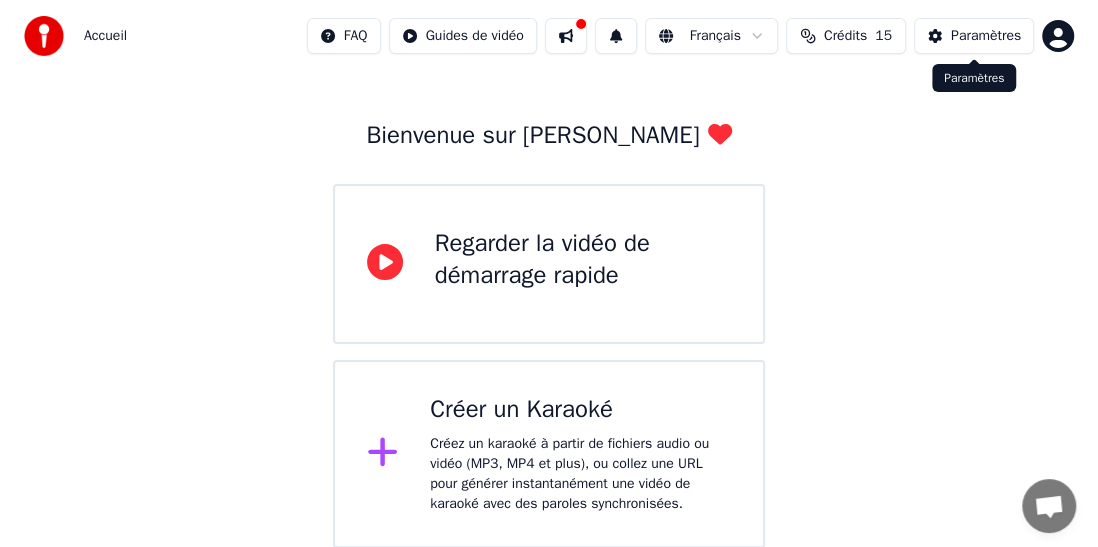 scroll, scrollTop: 0, scrollLeft: 0, axis: both 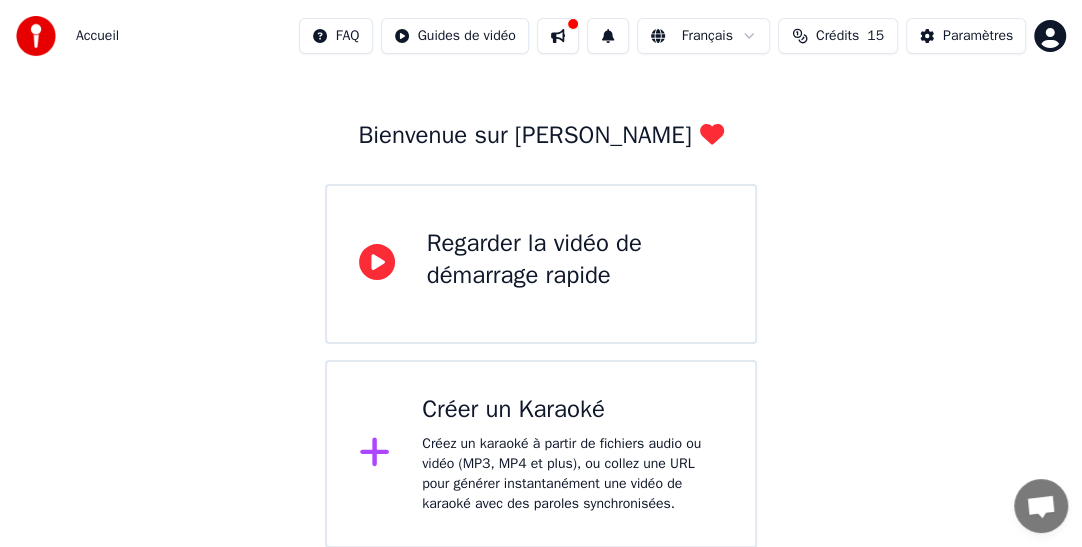 click on "Bienvenue sur Youka Regarder la vidéo de démarrage rapide Créer un Karaoké Créez un karaoké à partir de fichiers audio ou vidéo (MP3, MP4 et plus), ou collez une URL pour générer instantanément une vidéo de karaoké avec des paroles synchronisées." at bounding box center (541, 274) 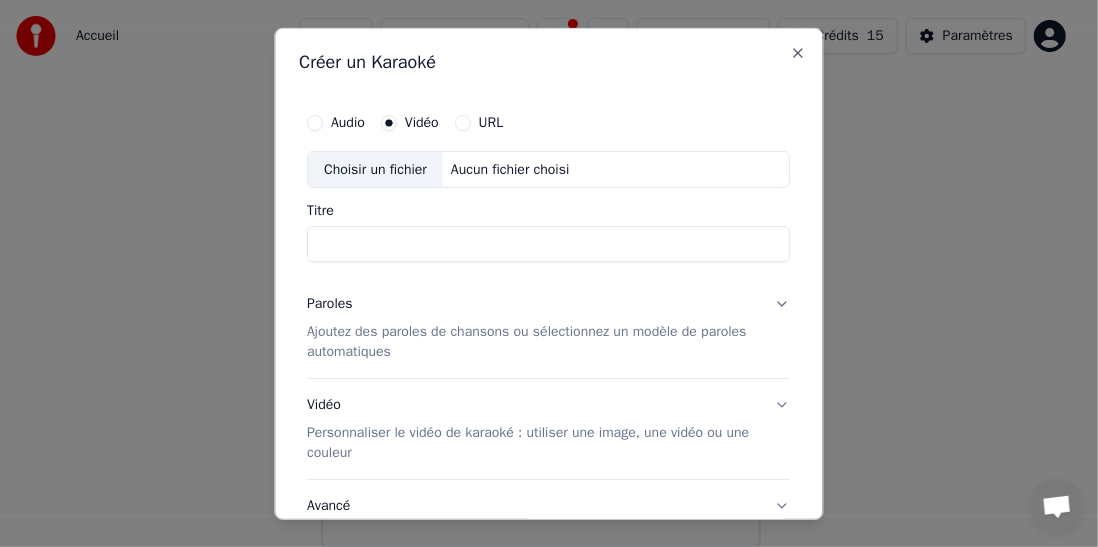click on "Choisir un fichier" at bounding box center [376, 169] 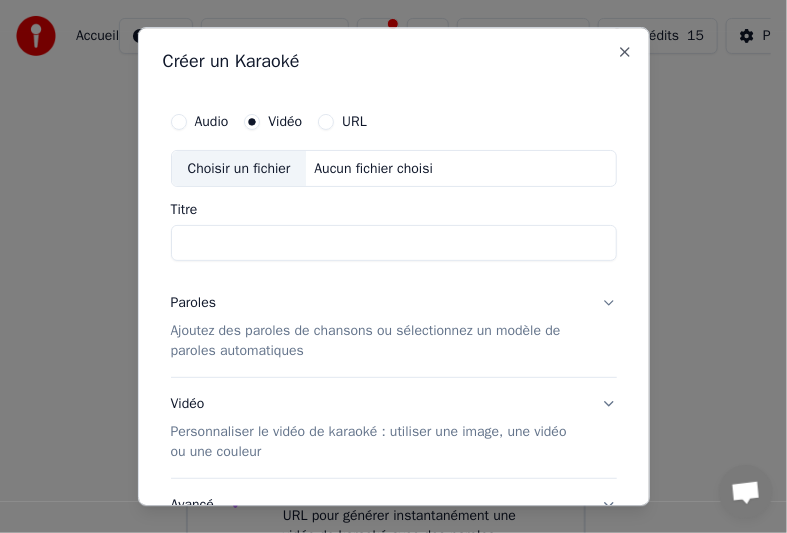 click on "Audio" at bounding box center (179, 122) 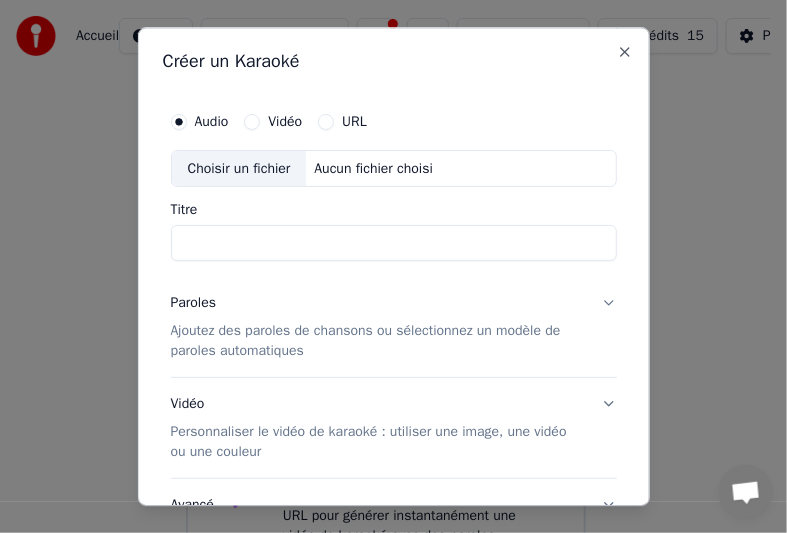 click on "Aucun fichier choisi" at bounding box center (373, 169) 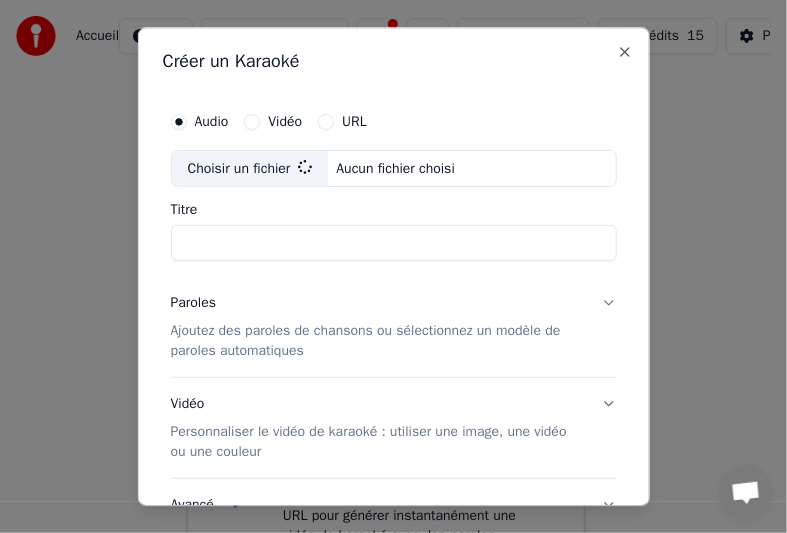 type on "**********" 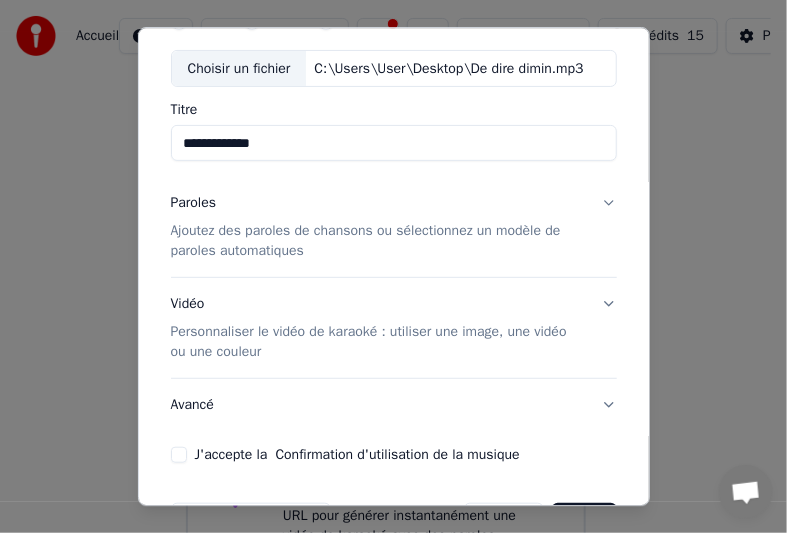scroll, scrollTop: 163, scrollLeft: 0, axis: vertical 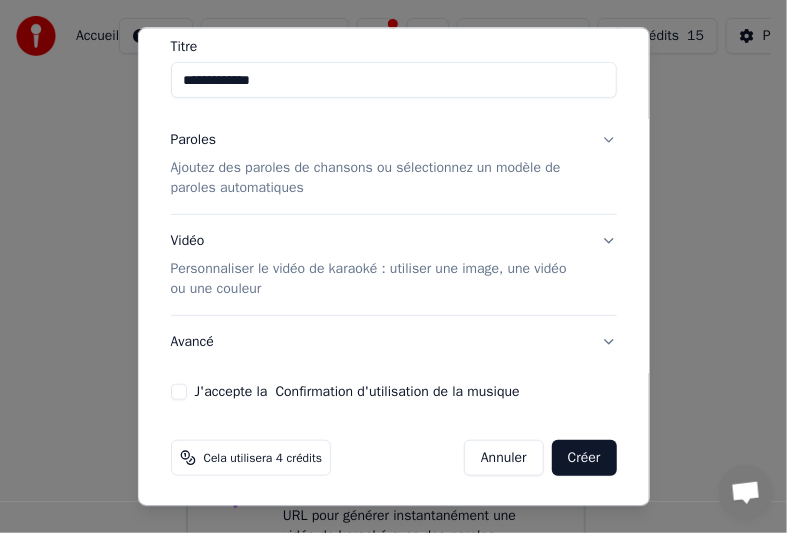 click on "Créer" at bounding box center (584, 459) 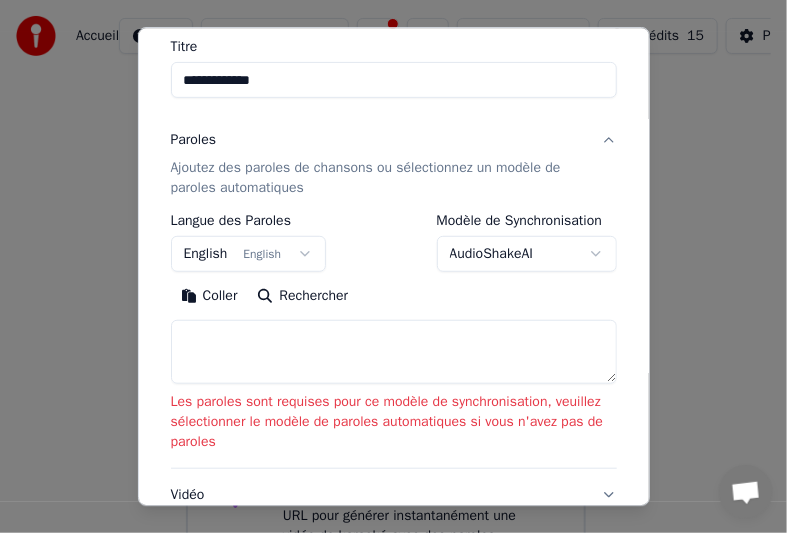 scroll, scrollTop: 263, scrollLeft: 0, axis: vertical 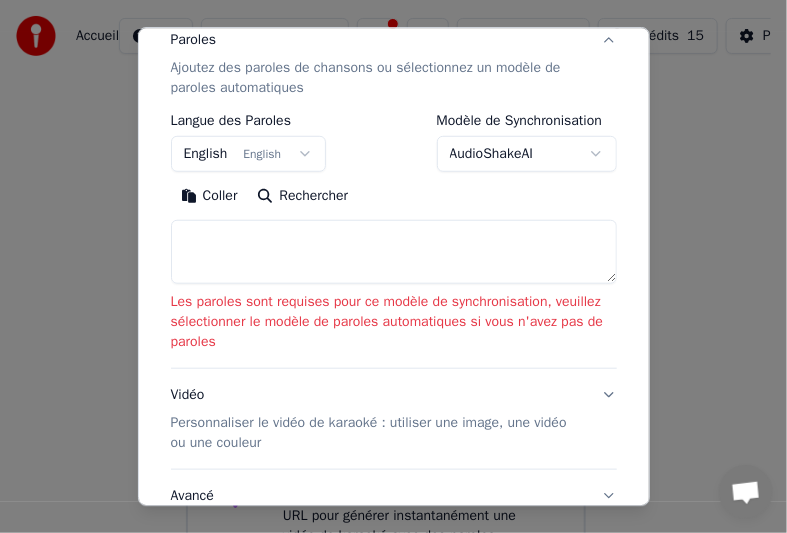 click at bounding box center (394, 253) 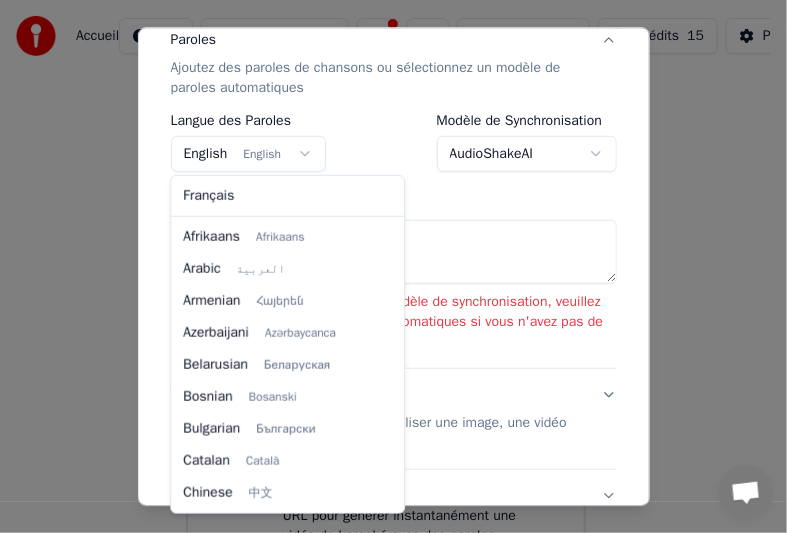 click on "**********" at bounding box center [385, 264] 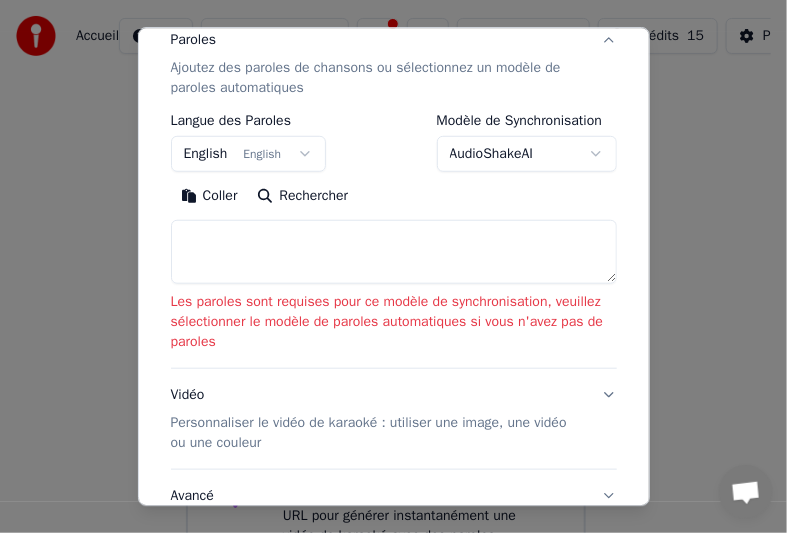 click on "**********" at bounding box center (385, 264) 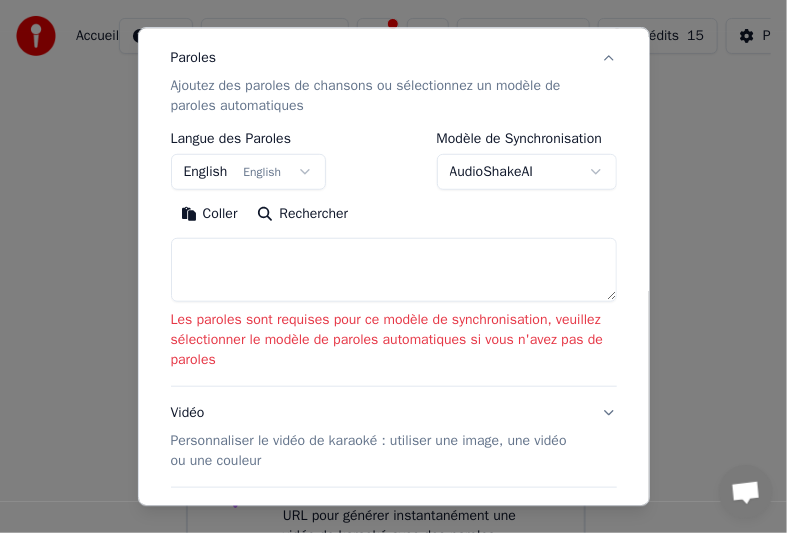 scroll, scrollTop: 45, scrollLeft: 0, axis: vertical 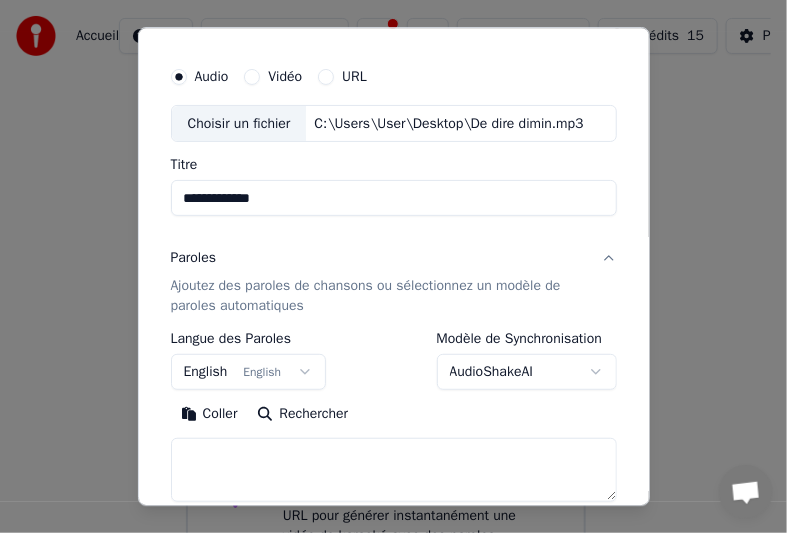 click on "Ajoutez des paroles de chansons ou sélectionnez un modèle de paroles automatiques" at bounding box center (378, 297) 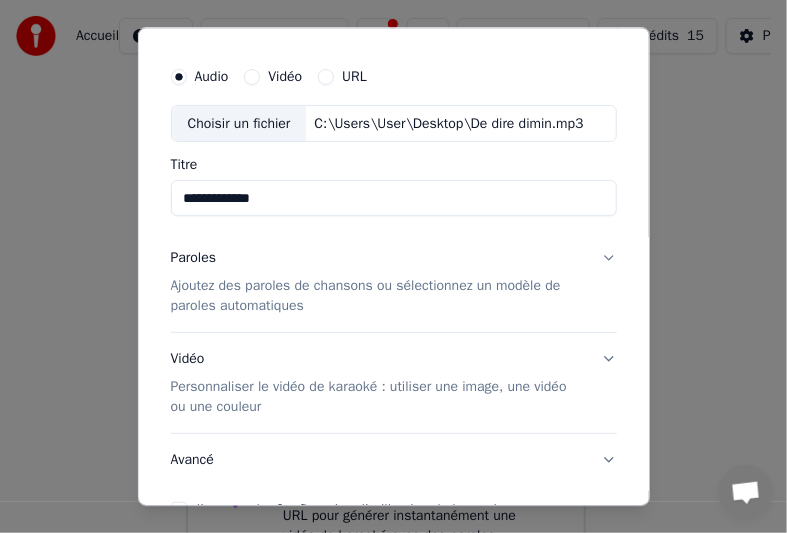 click on "Ajoutez des paroles de chansons ou sélectionnez un modèle de paroles automatiques" at bounding box center (378, 297) 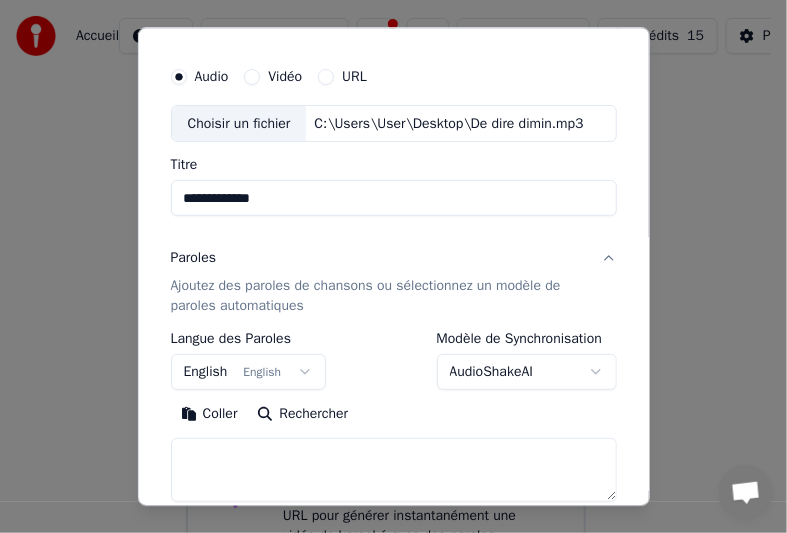 click on "Ajoutez des paroles de chansons ou sélectionnez un modèle de paroles automatiques" at bounding box center [378, 297] 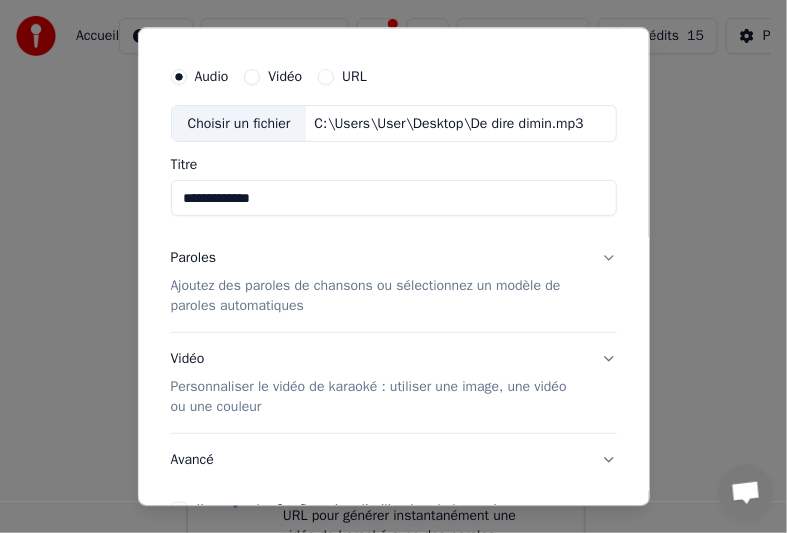 click on "Paroles Ajoutez des paroles de chansons ou sélectionnez un modèle de paroles automatiques" at bounding box center (394, 283) 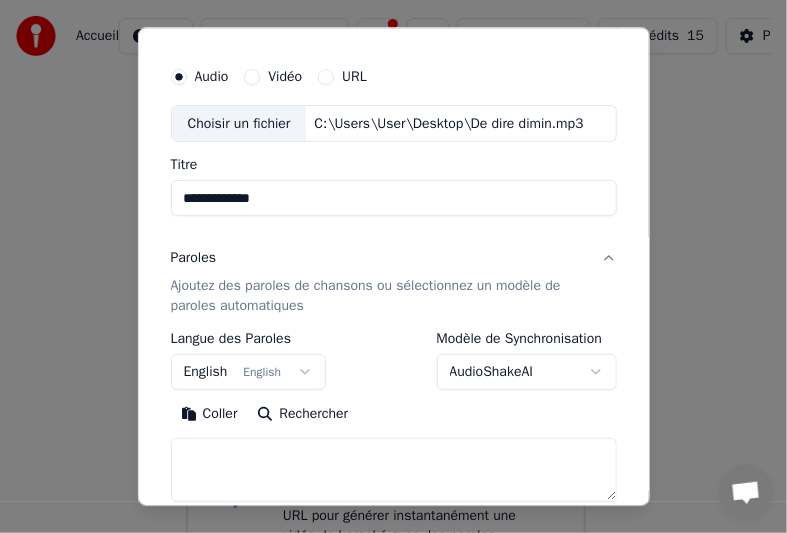 click on "Paroles Ajoutez des paroles de chansons ou sélectionnez un modèle de paroles automatiques" at bounding box center (394, 283) 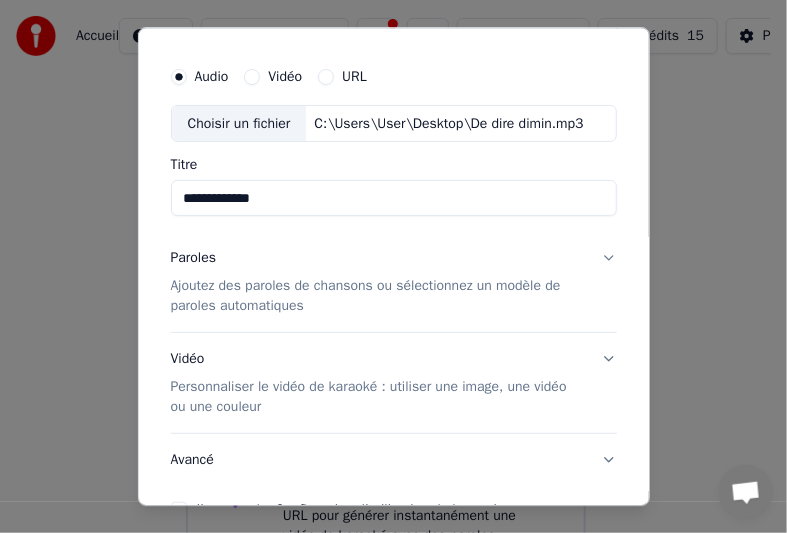 click on "Paroles Ajoutez des paroles de chansons ou sélectionnez un modèle de paroles automatiques" at bounding box center [394, 283] 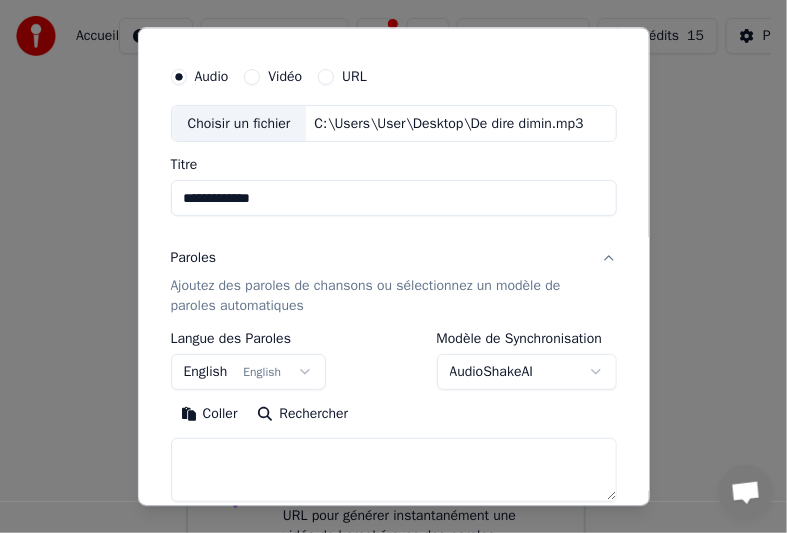 click on "Paroles Ajoutez des paroles de chansons ou sélectionnez un modèle de paroles automatiques" at bounding box center (394, 283) 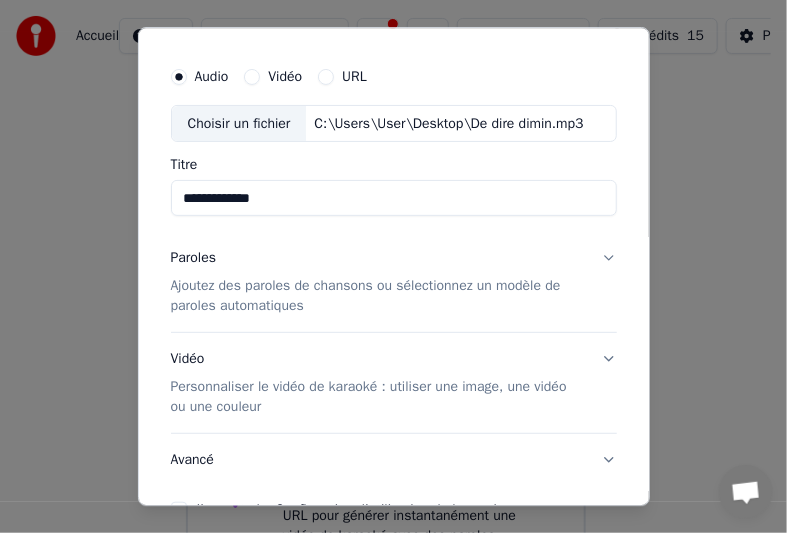 scroll, scrollTop: 191, scrollLeft: 0, axis: vertical 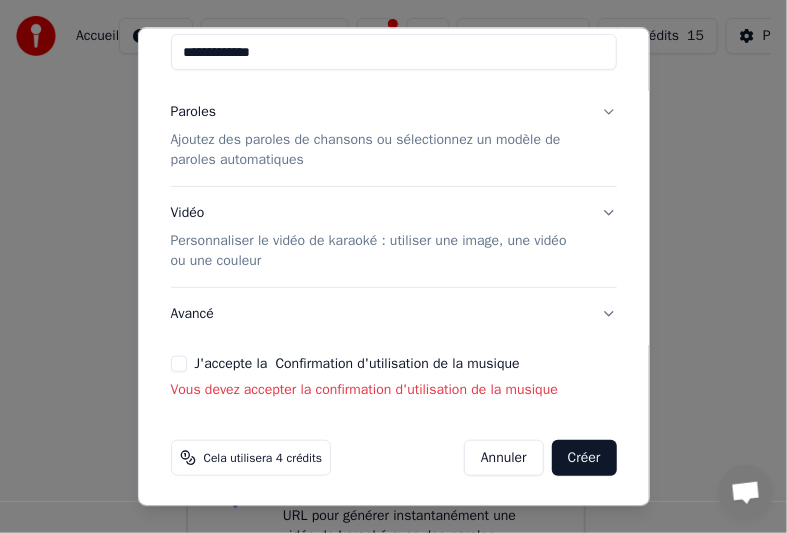 click on "Créer" at bounding box center (584, 459) 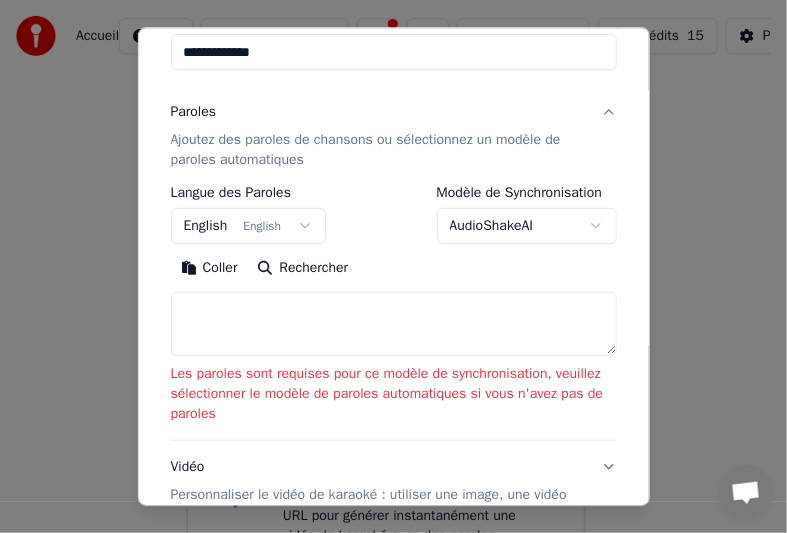click at bounding box center [394, 325] 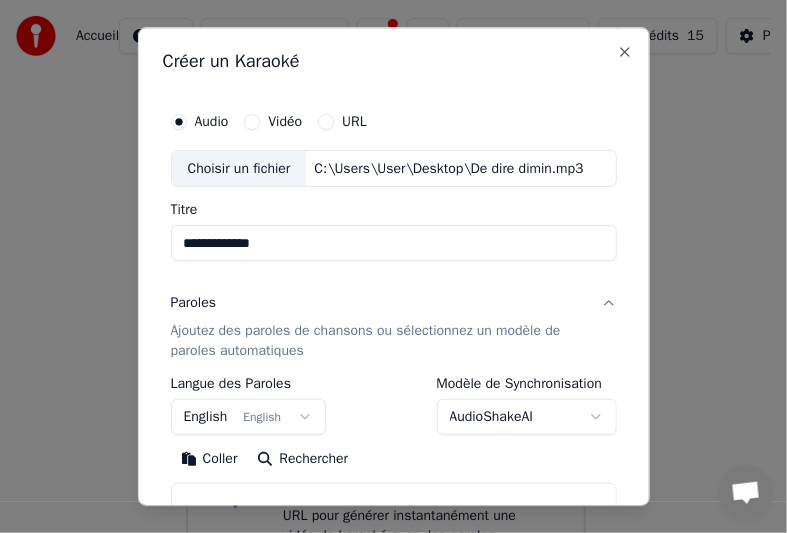 scroll, scrollTop: 100, scrollLeft: 0, axis: vertical 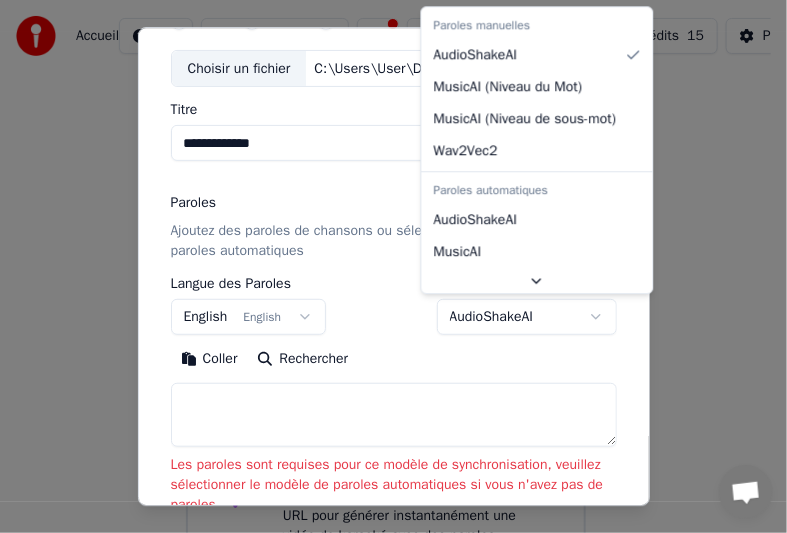 click on "**********" at bounding box center (385, 264) 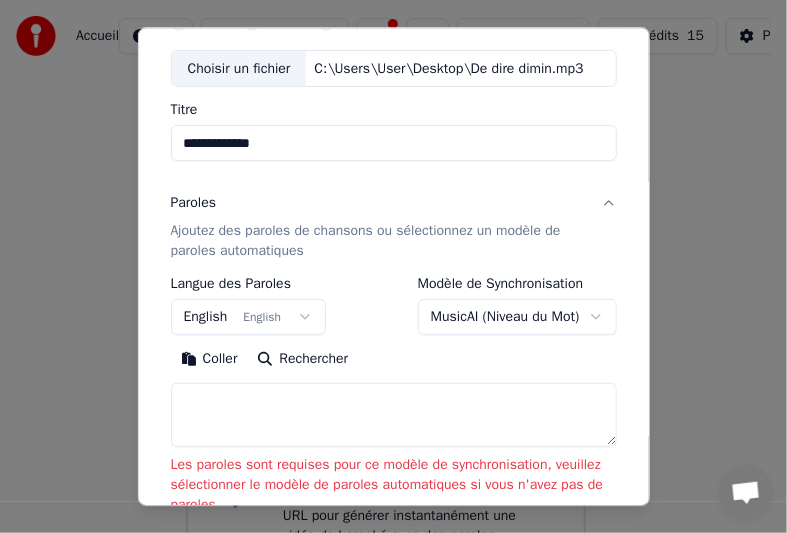click at bounding box center [394, 416] 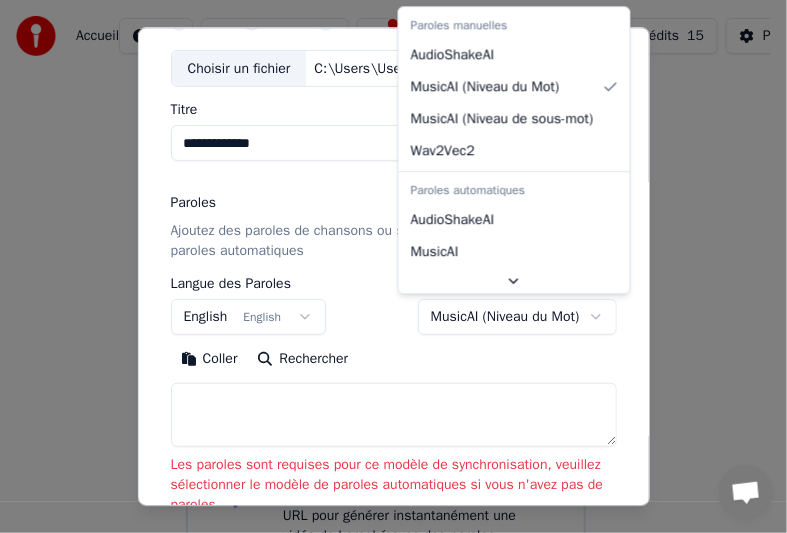click on "**********" at bounding box center (385, 264) 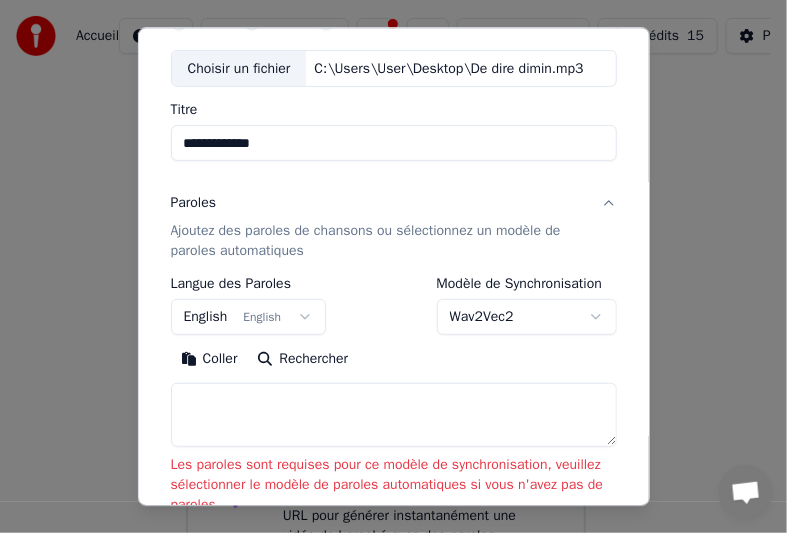 click on "**********" at bounding box center (385, 264) 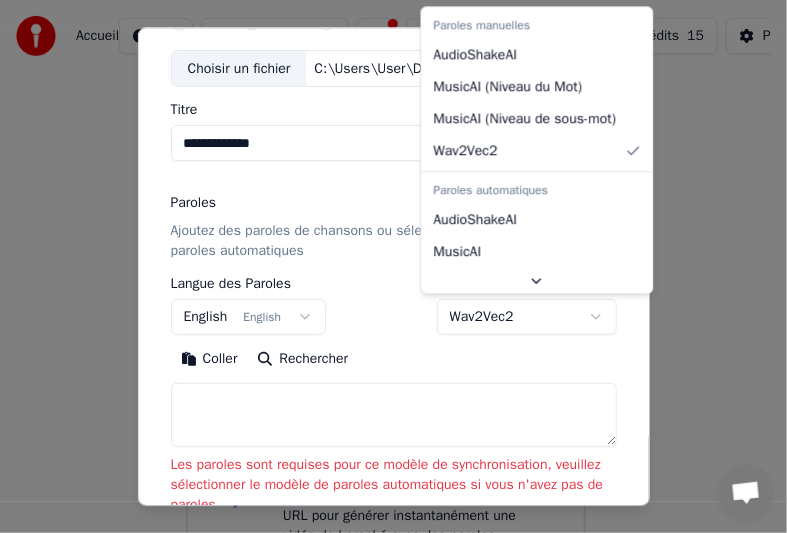click on "**********" at bounding box center (385, 264) 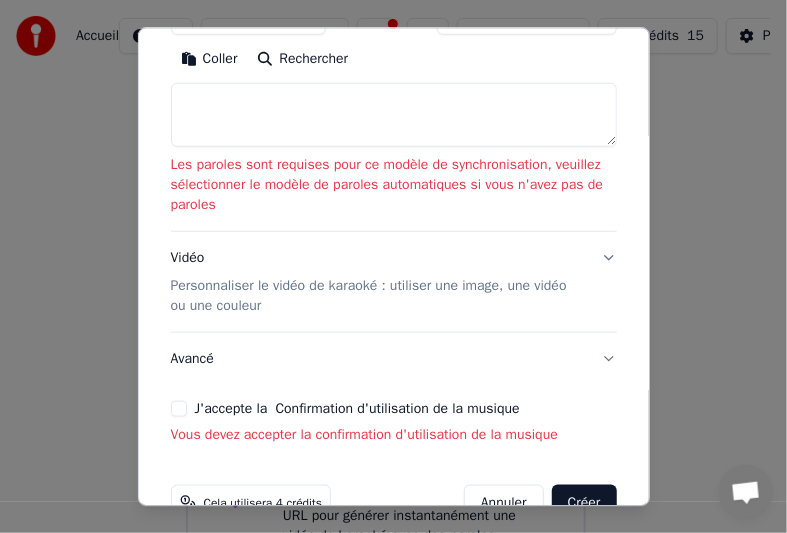 scroll, scrollTop: 445, scrollLeft: 0, axis: vertical 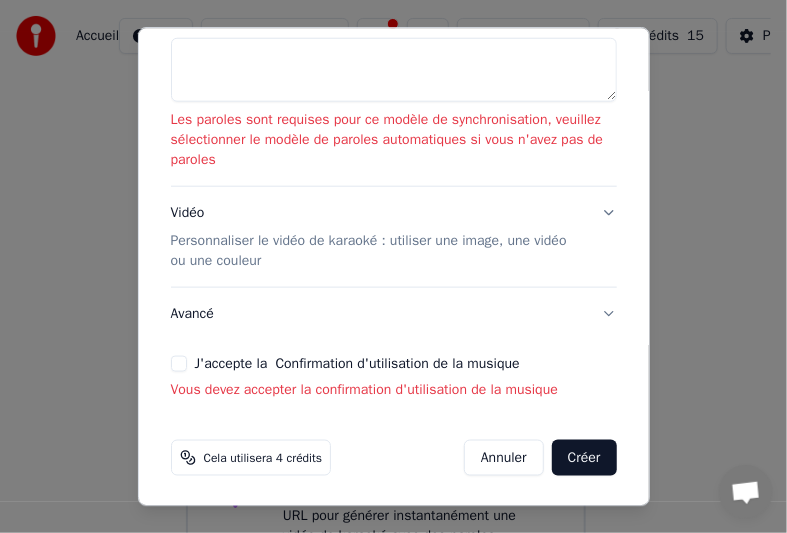 click on "Créer" at bounding box center (584, 458) 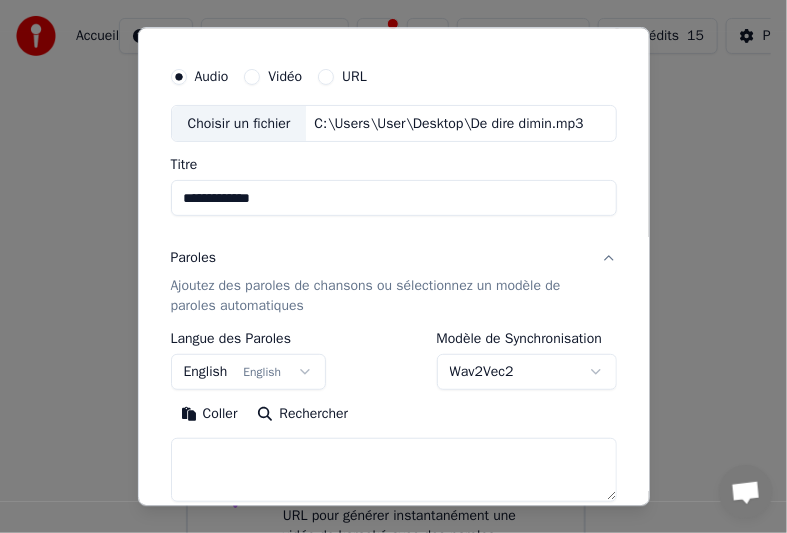 scroll, scrollTop: 245, scrollLeft: 0, axis: vertical 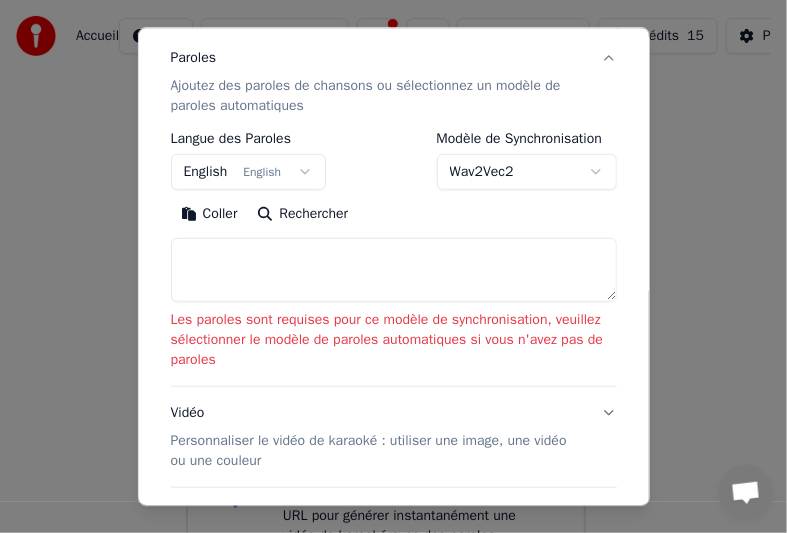 click on "**********" at bounding box center (385, 264) 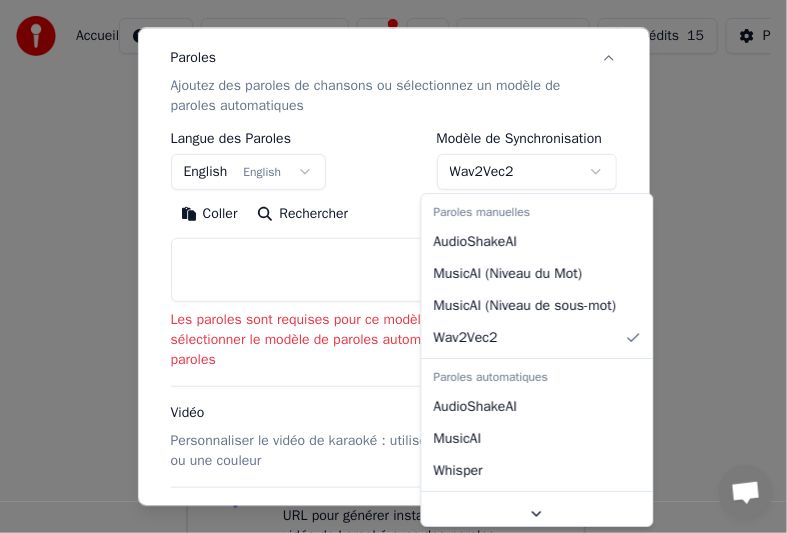 select on "**********" 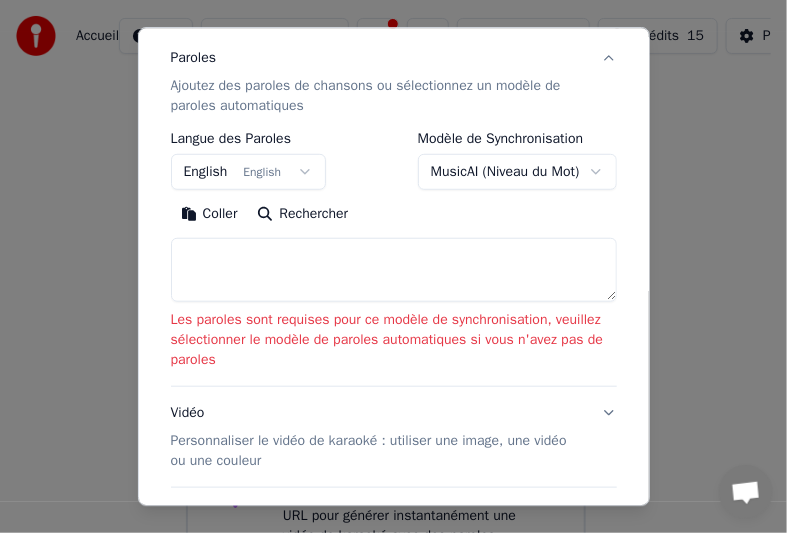 click at bounding box center (394, 271) 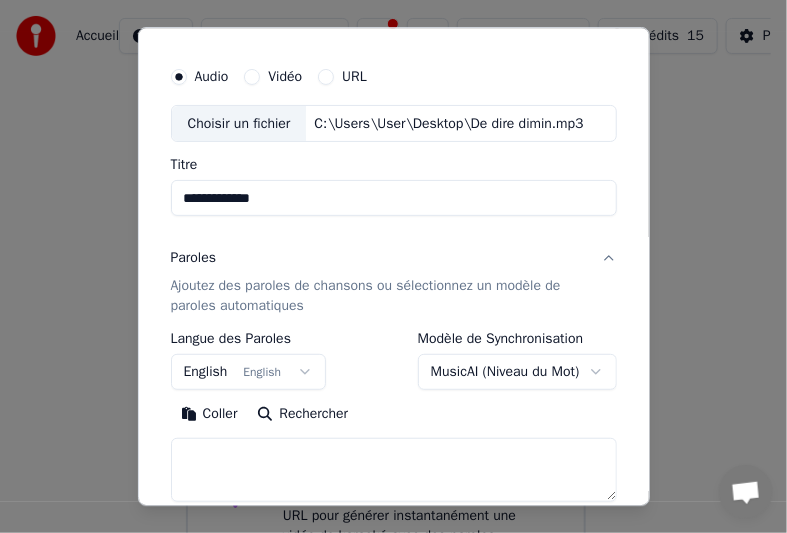 scroll, scrollTop: 245, scrollLeft: 0, axis: vertical 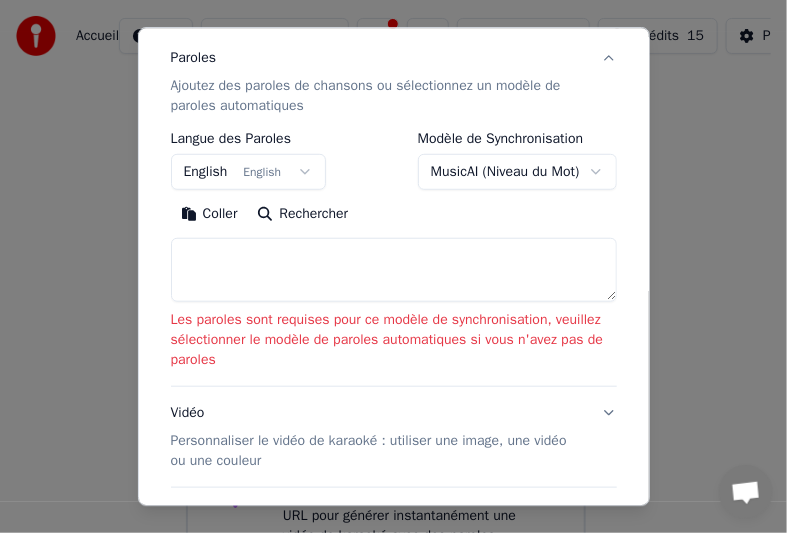 click at bounding box center (394, 271) 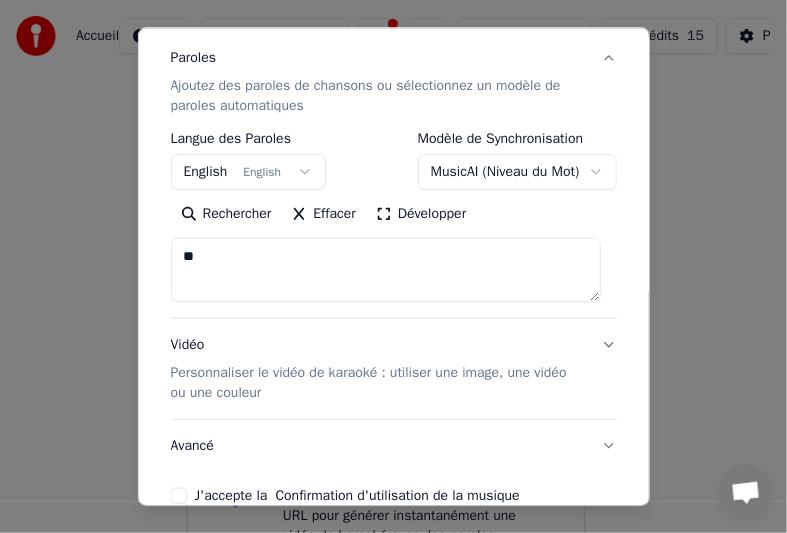 type on "*" 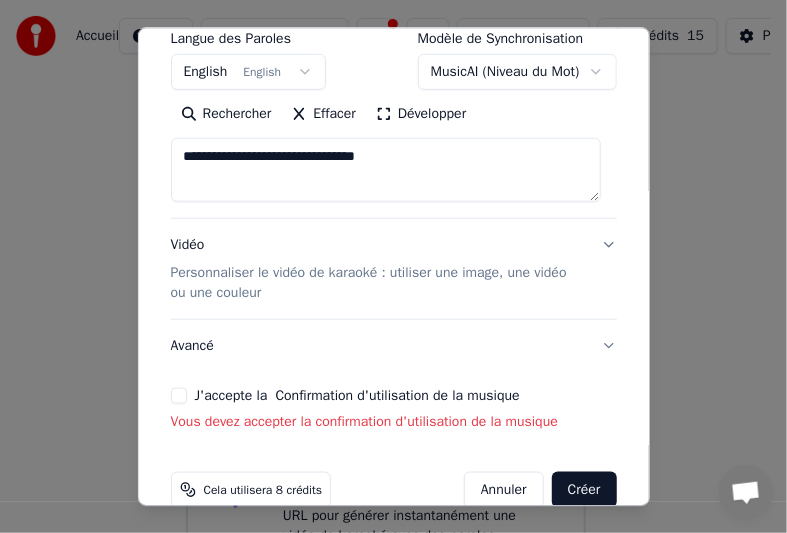 scroll, scrollTop: 377, scrollLeft: 0, axis: vertical 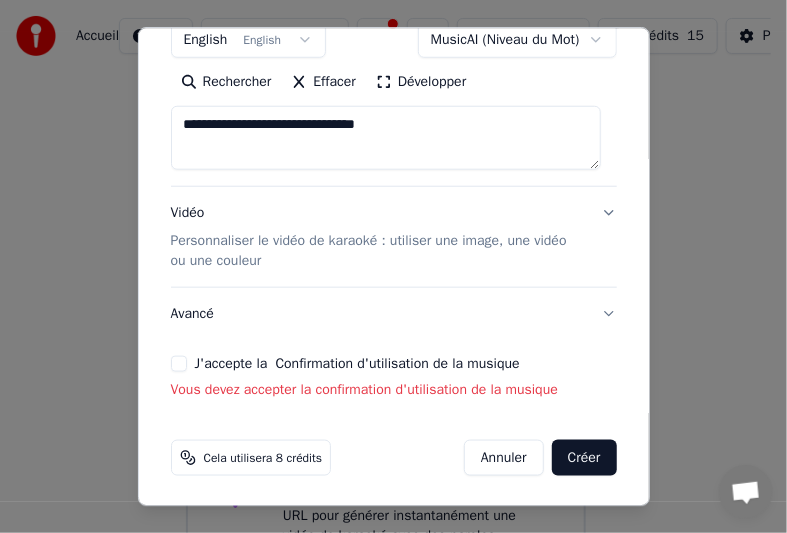 type on "**********" 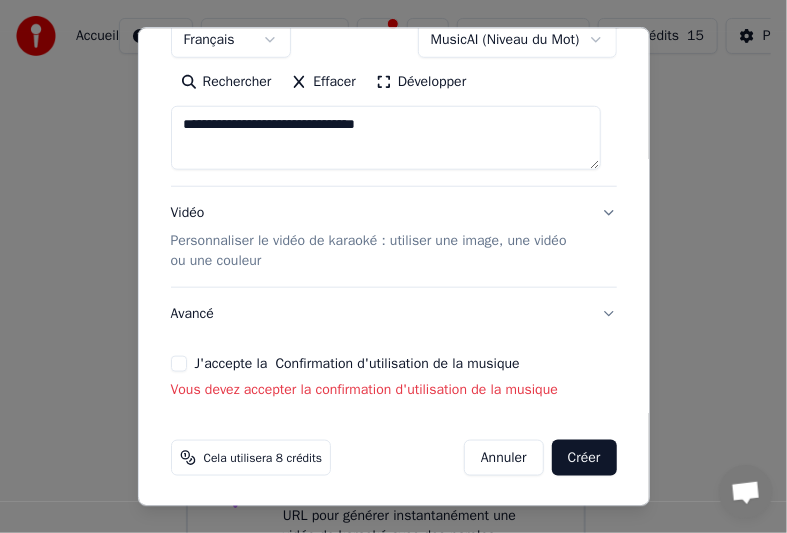 click on "Créer" at bounding box center [584, 459] 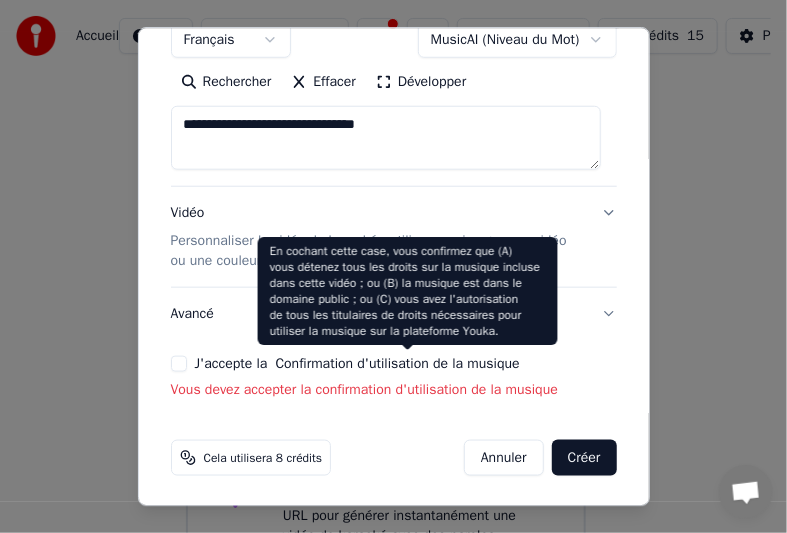 click on "Confirmation d'utilisation de la musique" at bounding box center [397, 365] 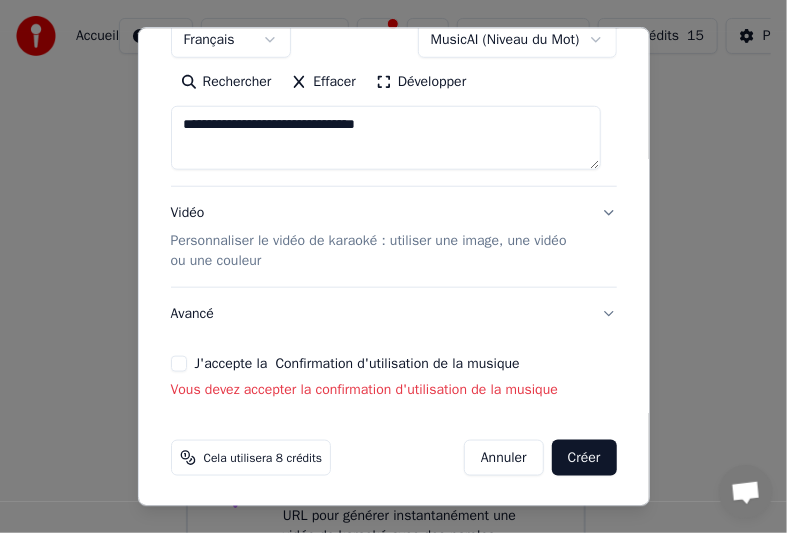 click on "J'accepte la   Confirmation d'utilisation de la musique" at bounding box center (179, 365) 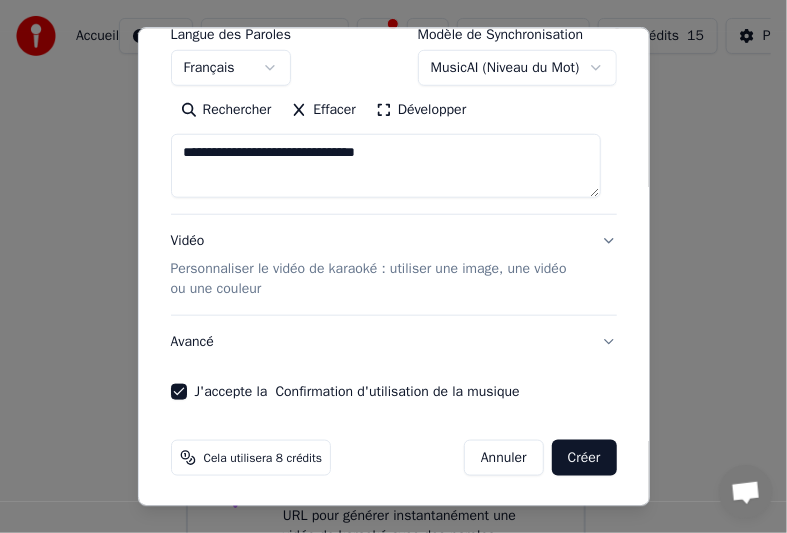 scroll, scrollTop: 249, scrollLeft: 0, axis: vertical 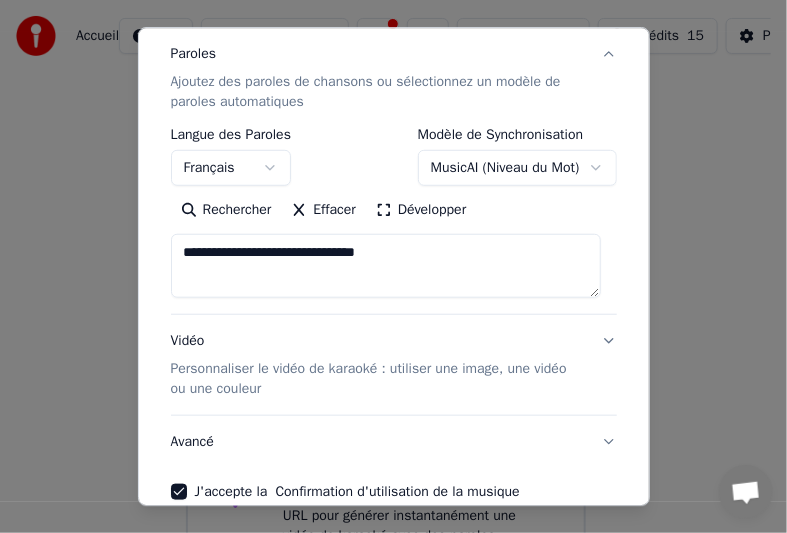 drag, startPoint x: 433, startPoint y: 257, endPoint x: 134, endPoint y: 256, distance: 299.00168 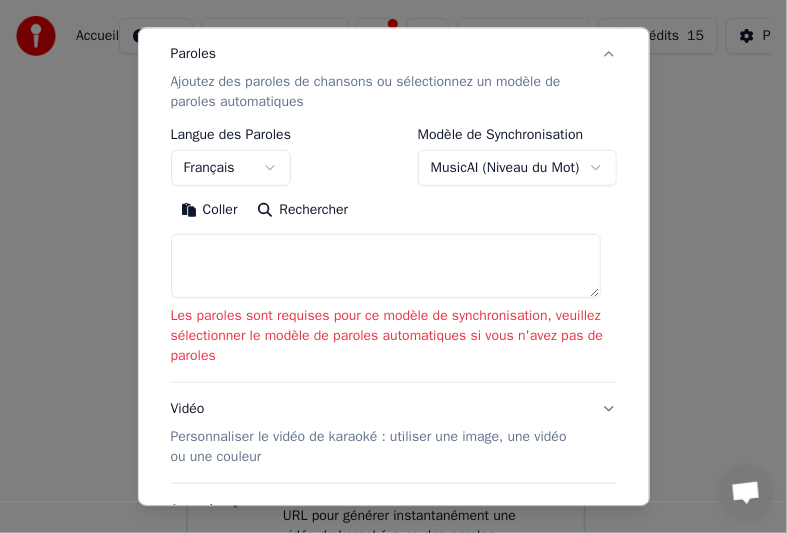 type 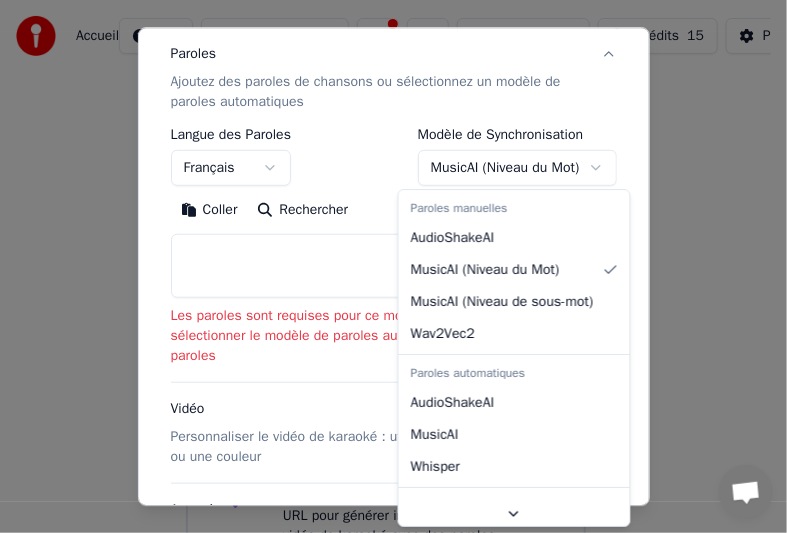 select on "**********" 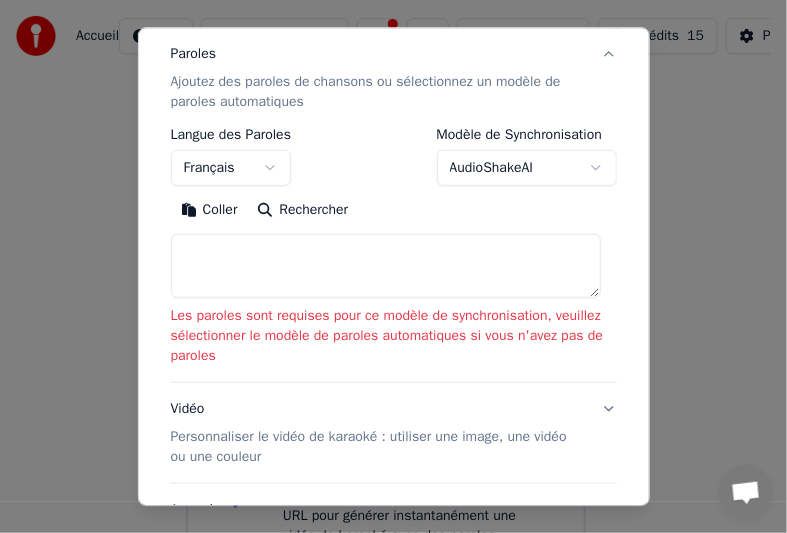 click at bounding box center (386, 267) 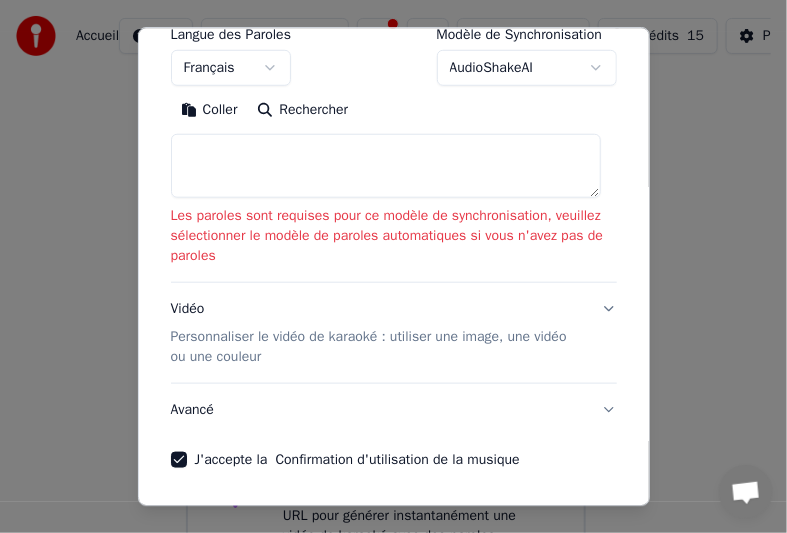 scroll, scrollTop: 417, scrollLeft: 0, axis: vertical 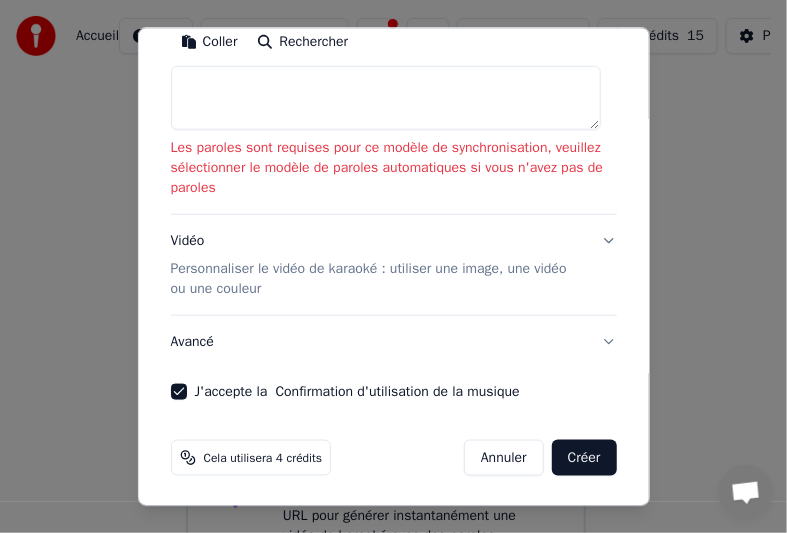 click on "Créer" at bounding box center [584, 458] 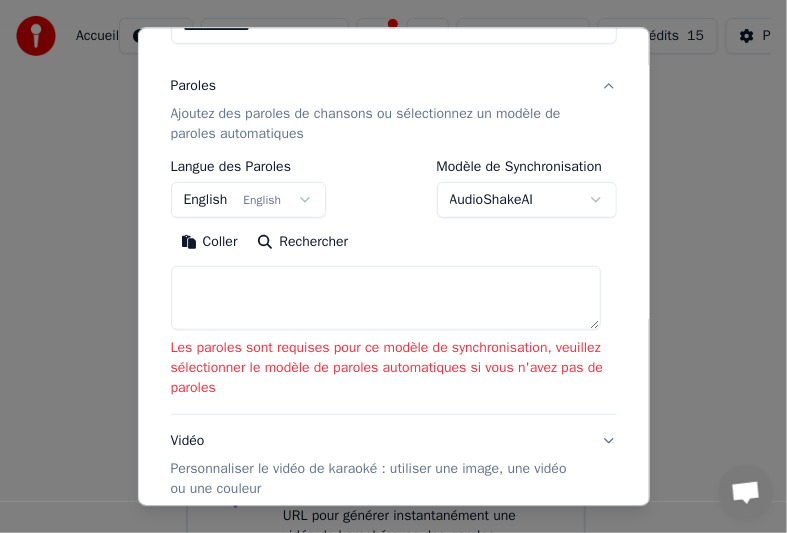 scroll, scrollTop: 117, scrollLeft: 0, axis: vertical 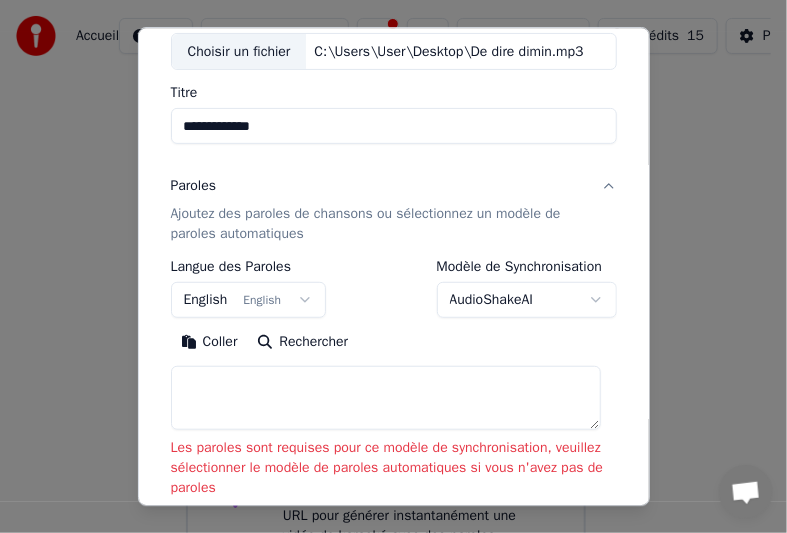 click on "Ajoutez des paroles de chansons ou sélectionnez un modèle de paroles automatiques" at bounding box center [378, 225] 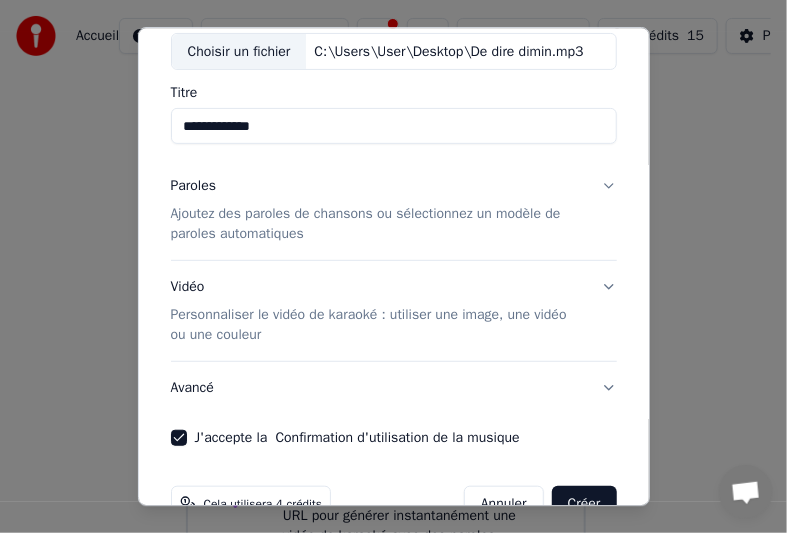 click on "Ajoutez des paroles de chansons ou sélectionnez un modèle de paroles automatiques" at bounding box center (378, 225) 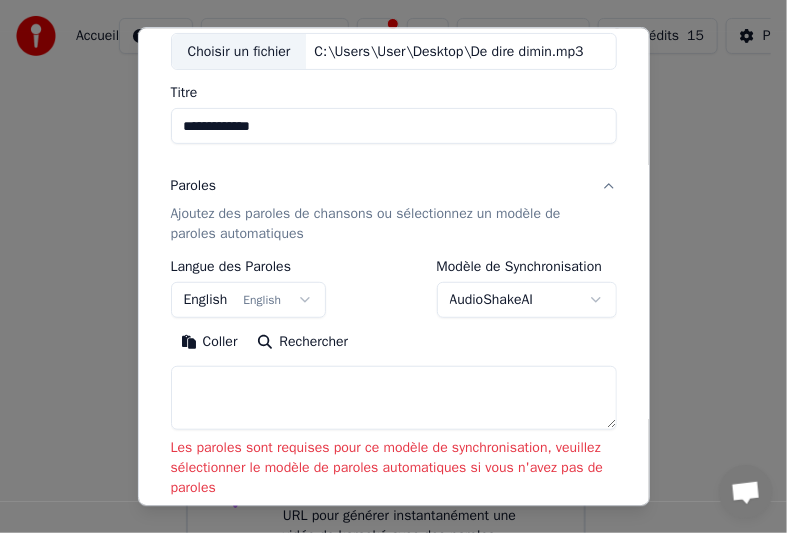click on "Ajoutez des paroles de chansons ou sélectionnez un modèle de paroles automatiques" at bounding box center [378, 225] 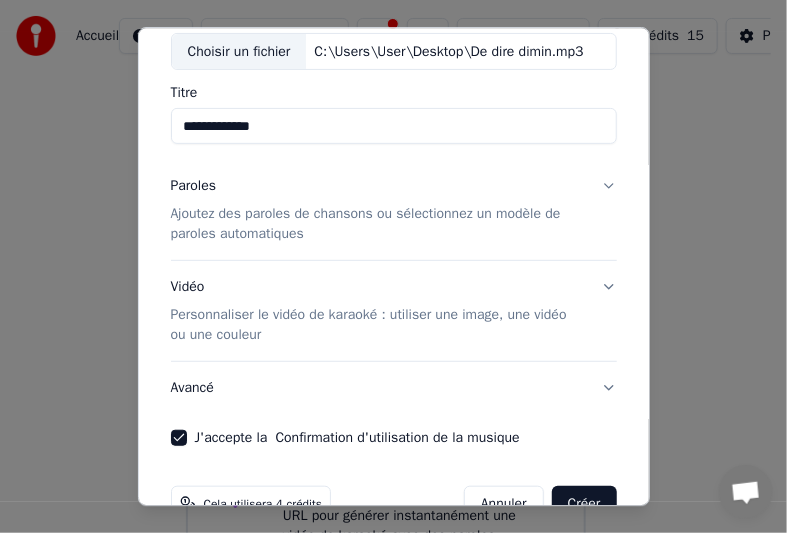 scroll, scrollTop: 163, scrollLeft: 0, axis: vertical 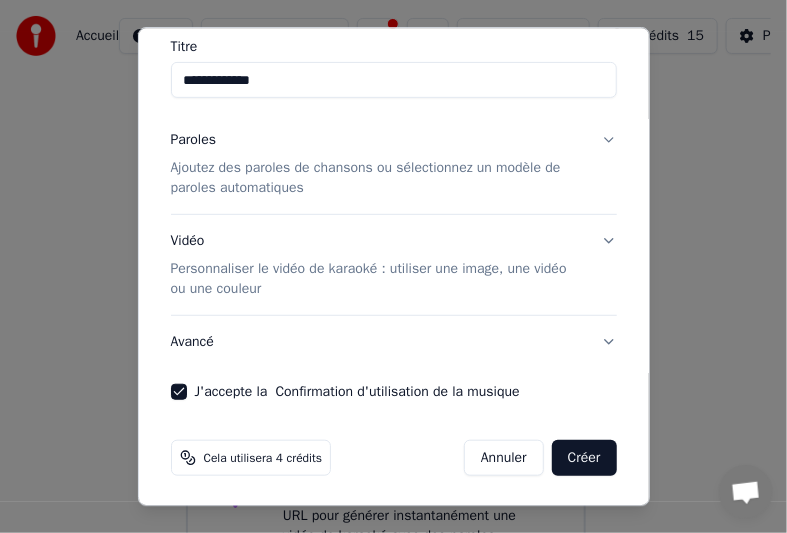 click on "Créer" at bounding box center (584, 459) 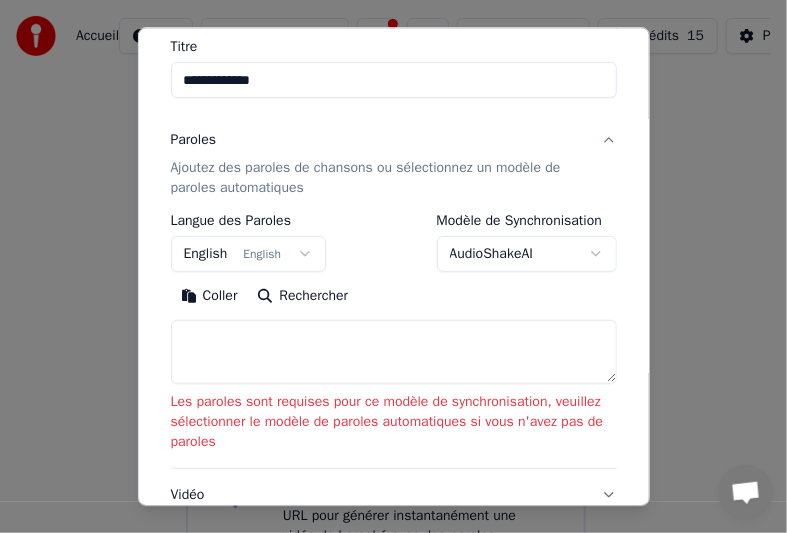 click on "**********" at bounding box center (394, 342) 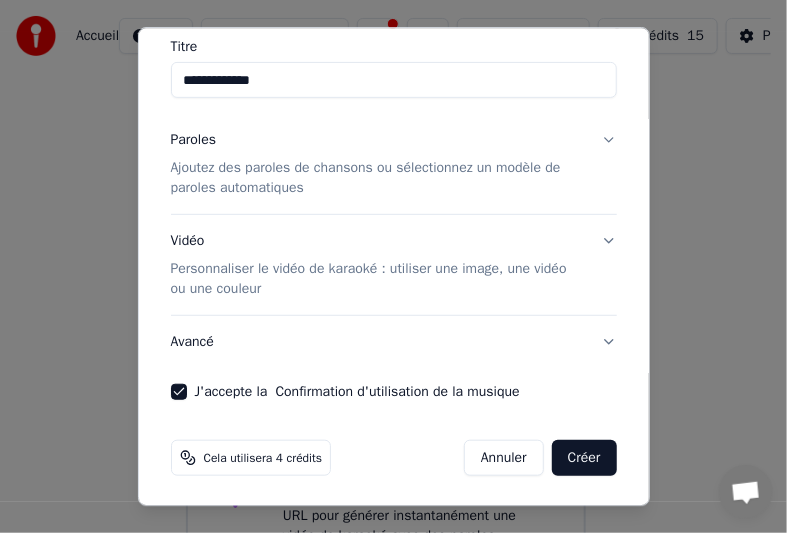 click on "Ajoutez des paroles de chansons ou sélectionnez un modèle de paroles automatiques" at bounding box center [378, 179] 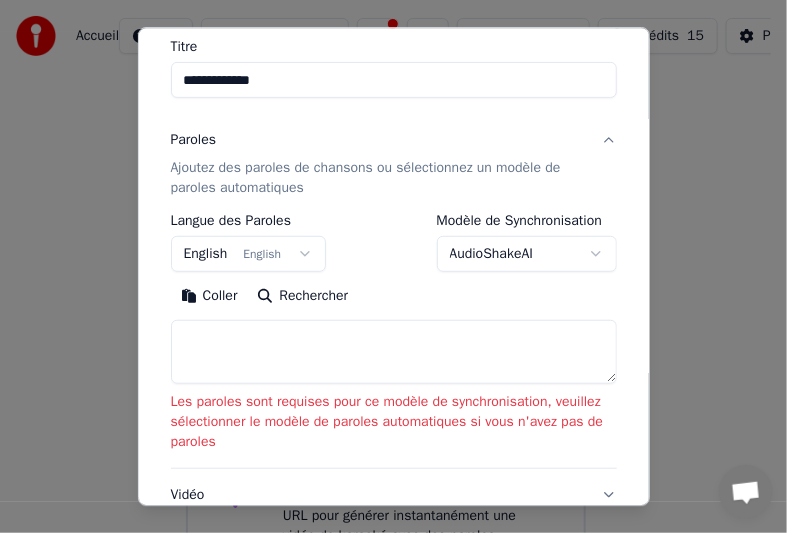click on "Ajoutez des paroles de chansons ou sélectionnez un modèle de paroles automatiques" at bounding box center (378, 179) 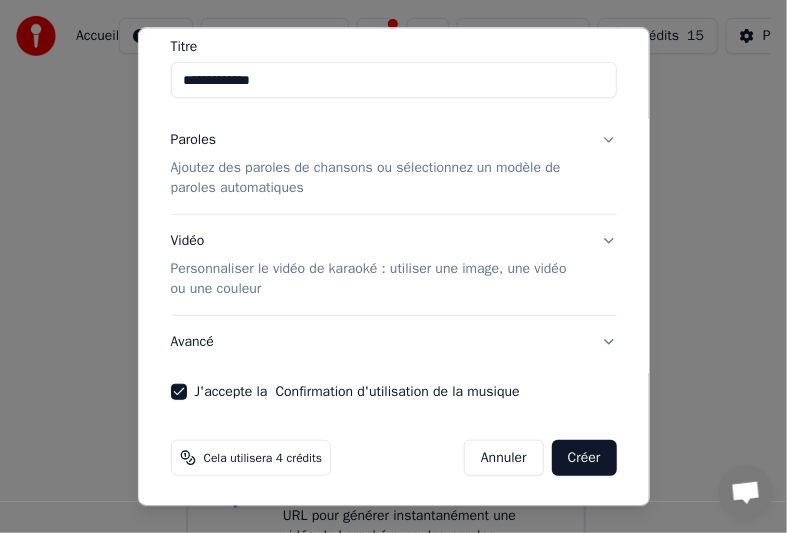 click on "Paroles Ajoutez des paroles de chansons ou sélectionnez un modèle de paroles automatiques" at bounding box center (394, 165) 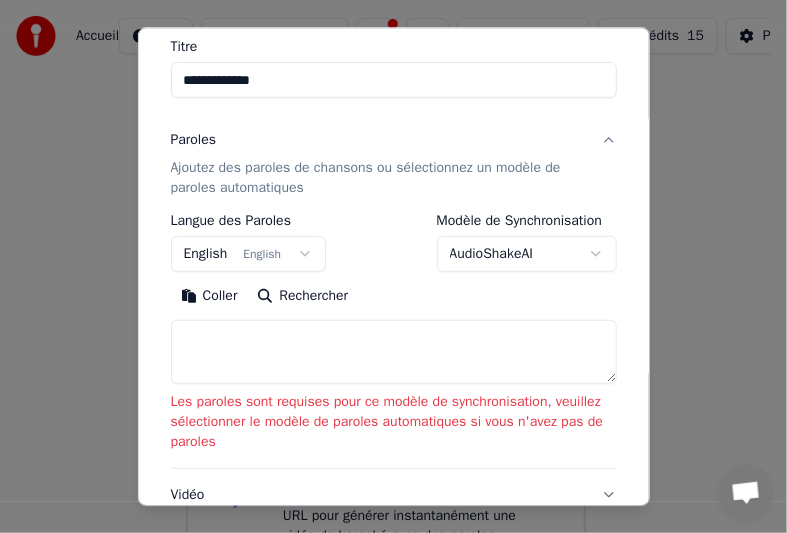 click on "Langue des Paroles" at bounding box center (249, 222) 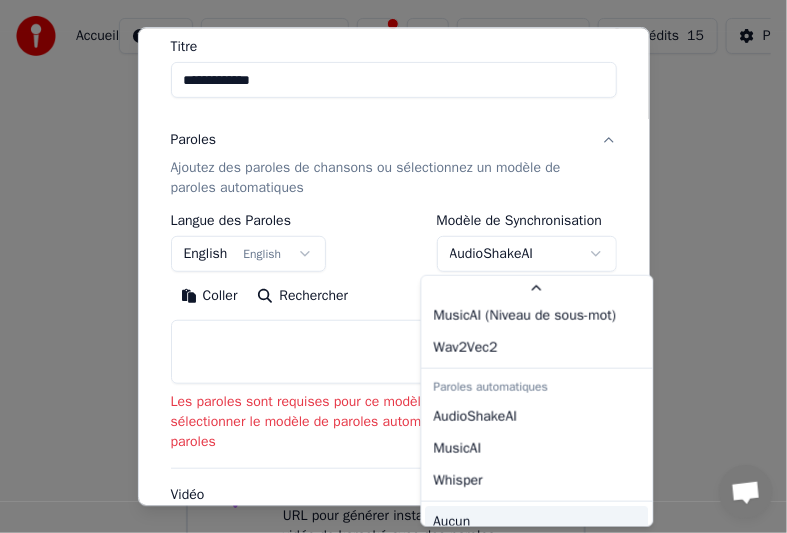 scroll, scrollTop: 110, scrollLeft: 0, axis: vertical 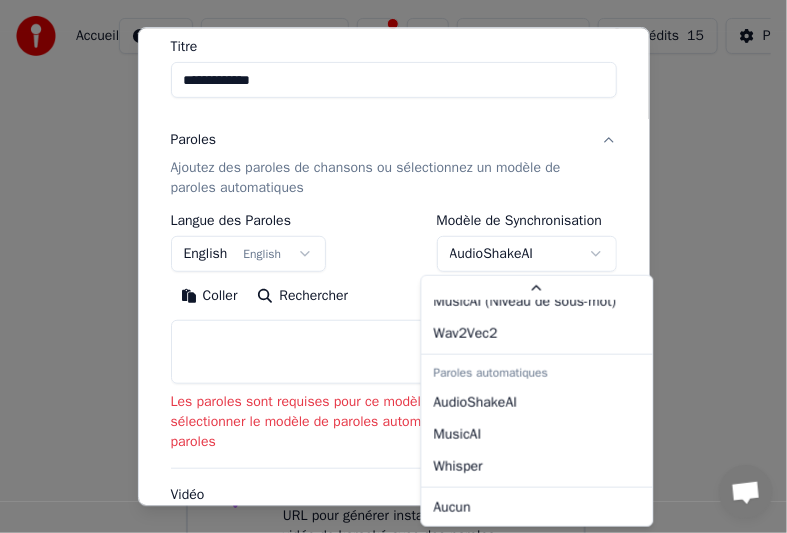 select on "**********" 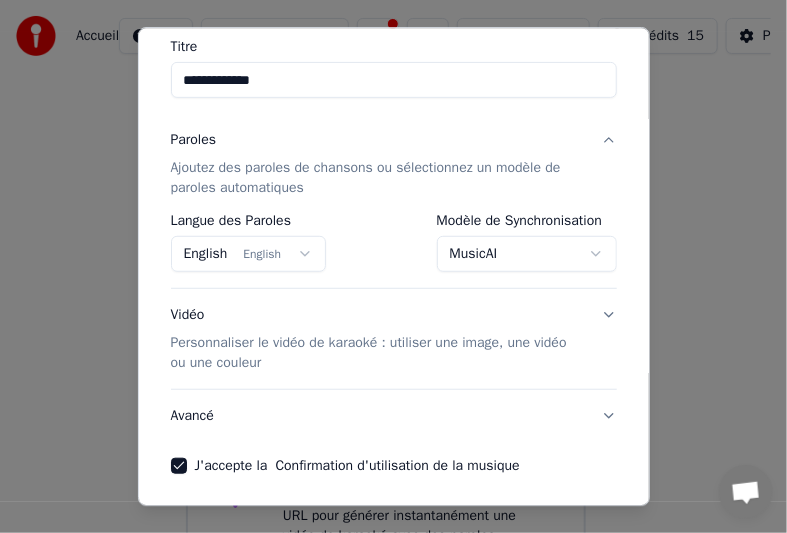 scroll, scrollTop: 237, scrollLeft: 0, axis: vertical 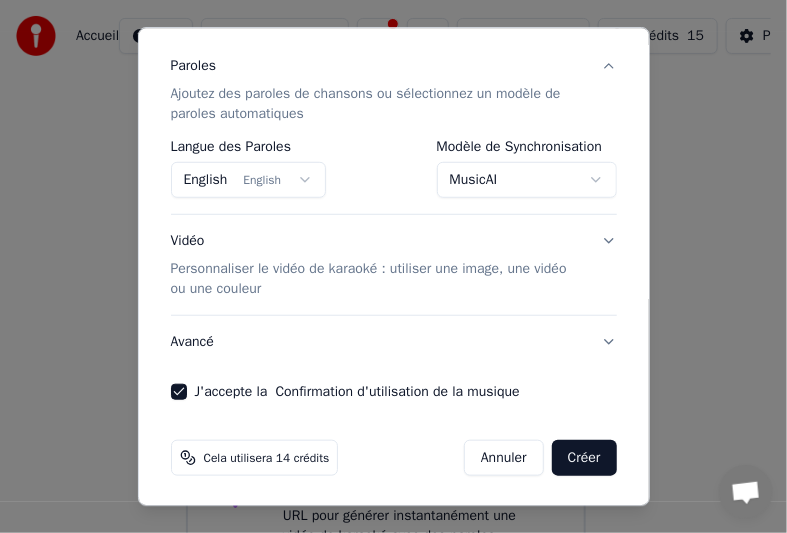 click on "Créer" at bounding box center (584, 459) 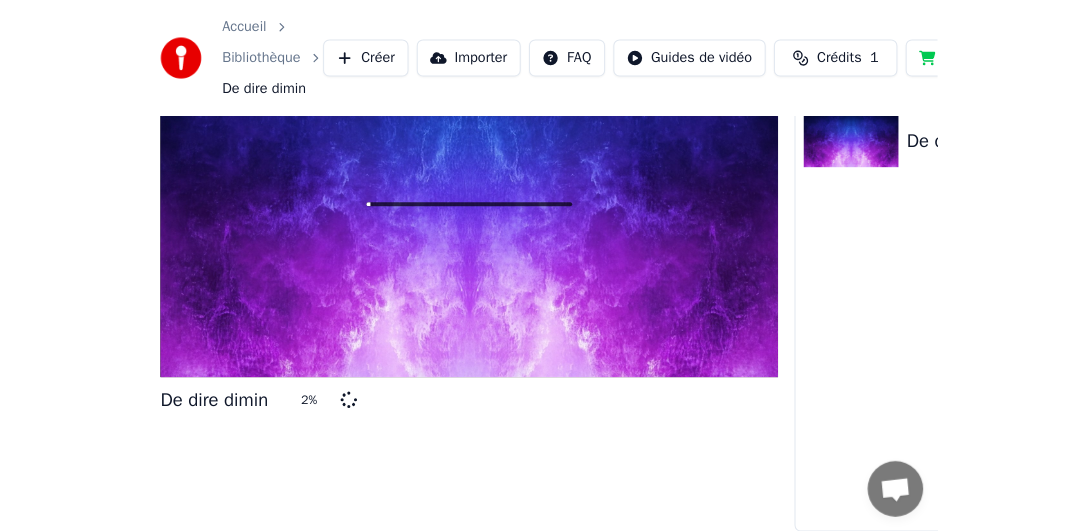 scroll, scrollTop: 94, scrollLeft: 0, axis: vertical 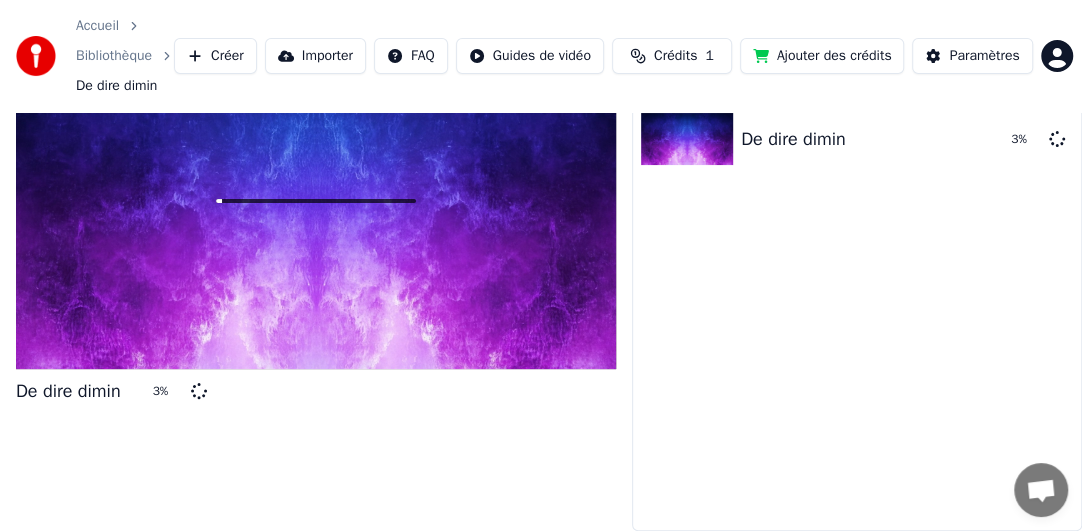 click on "Ajouter des crédits" at bounding box center (822, 56) 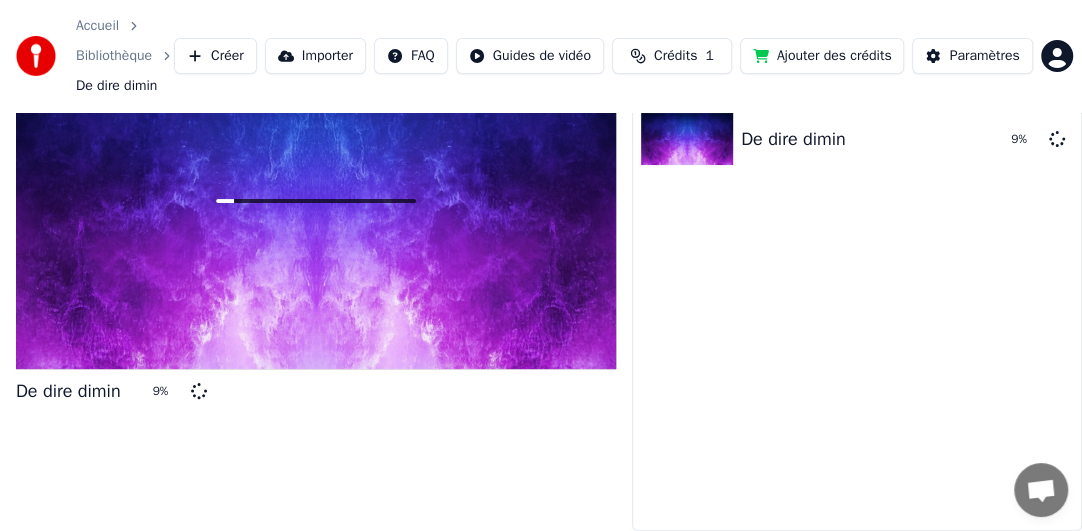 scroll, scrollTop: 0, scrollLeft: 0, axis: both 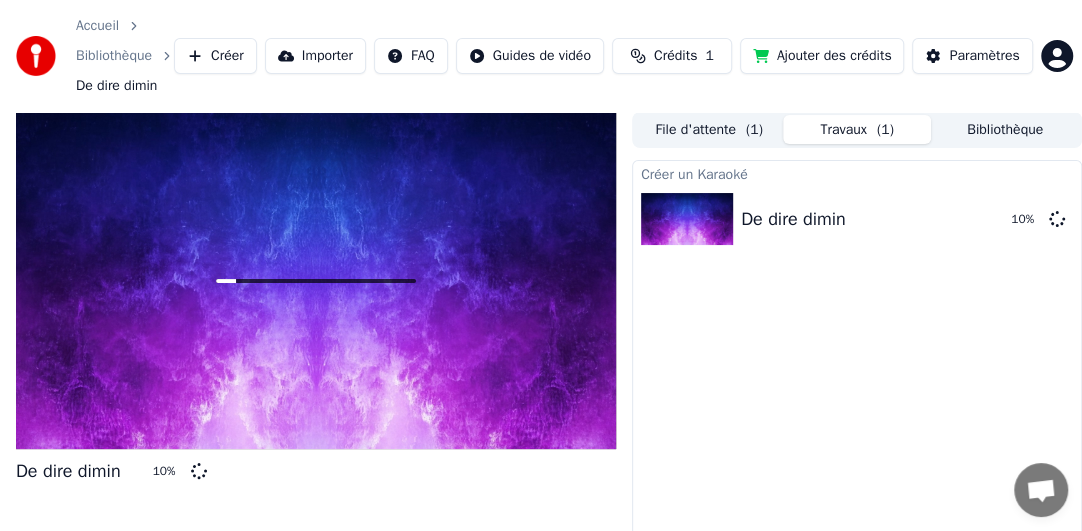 click on "Crédits" at bounding box center (675, 56) 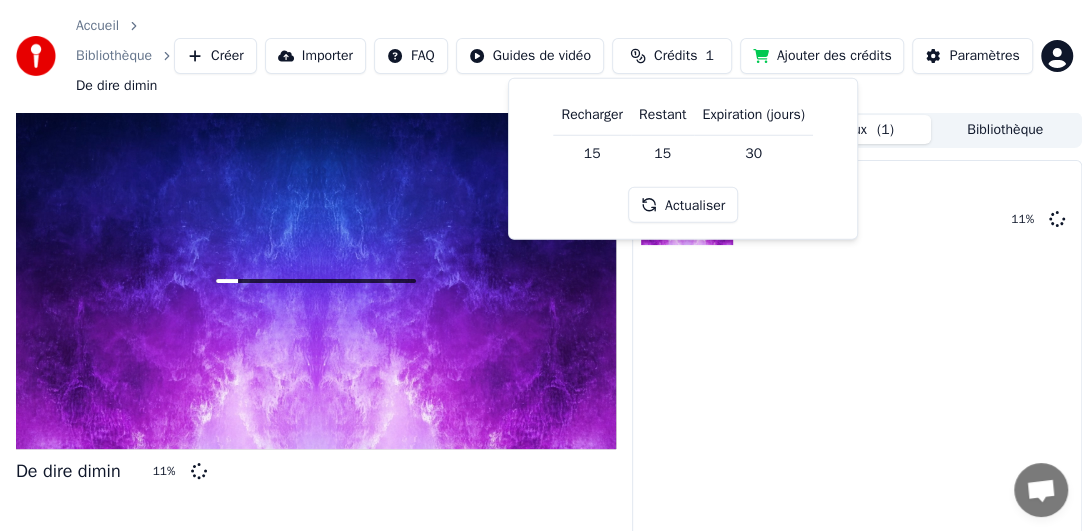 click on "15" at bounding box center [592, 153] 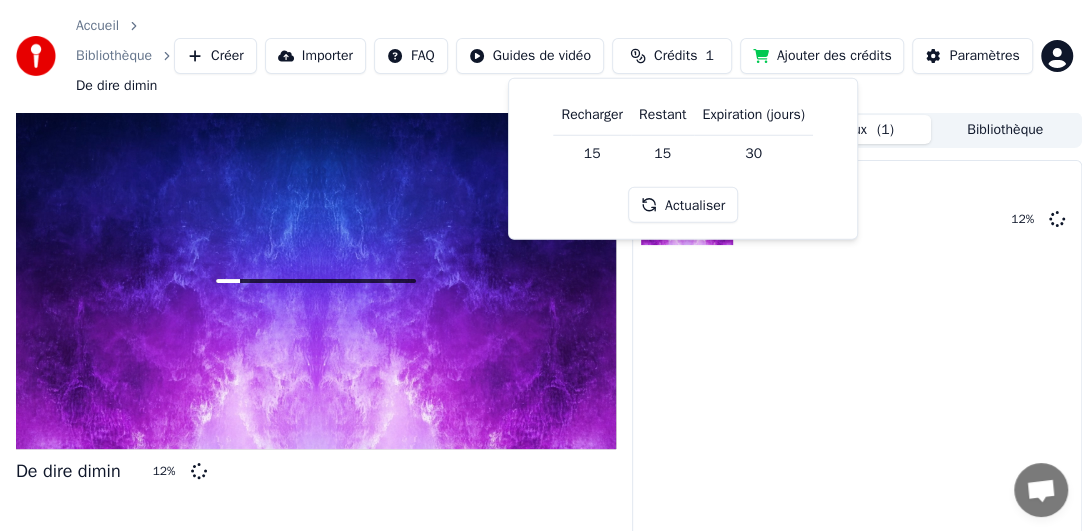 click on "15" at bounding box center (592, 153) 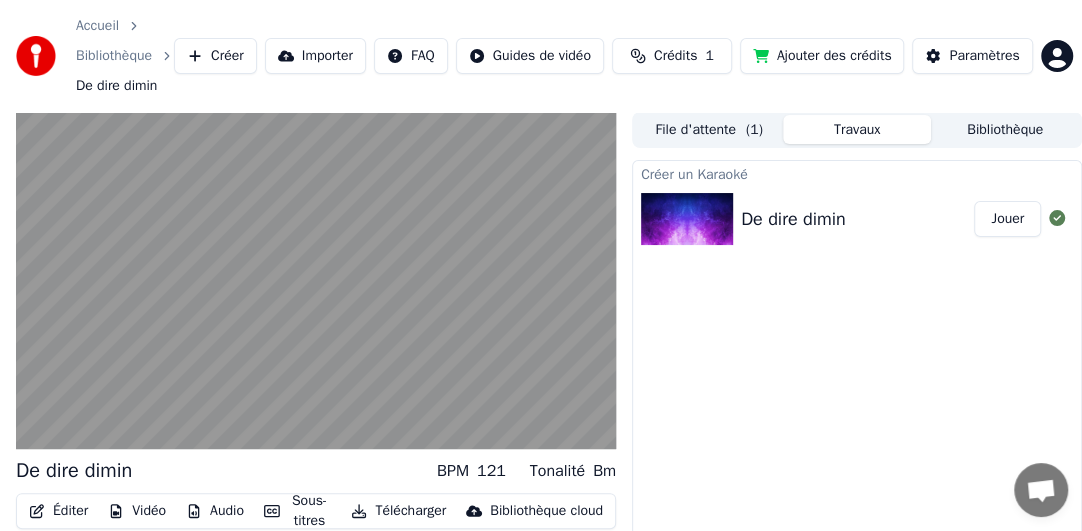 scroll, scrollTop: 94, scrollLeft: 0, axis: vertical 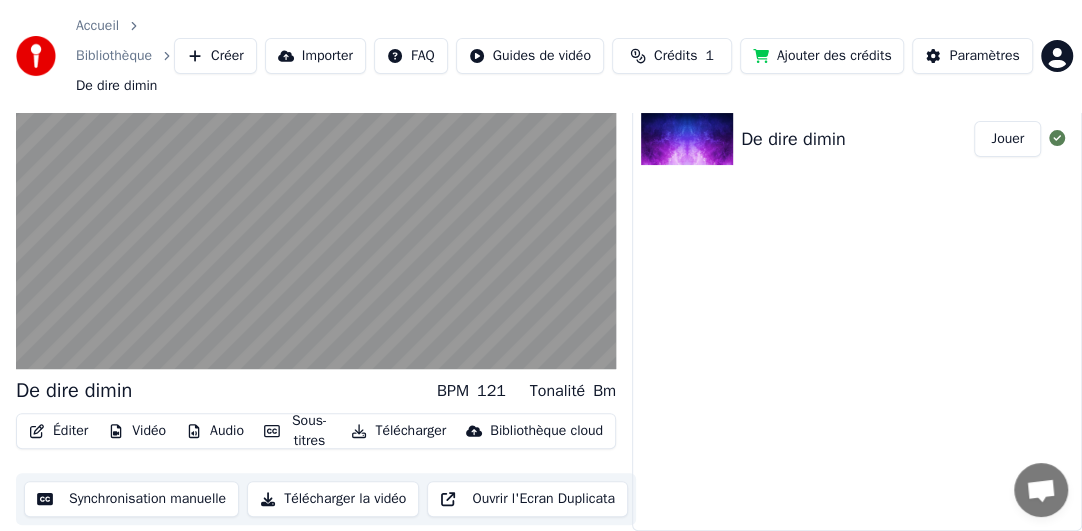 click on "Éditer" at bounding box center [58, 431] 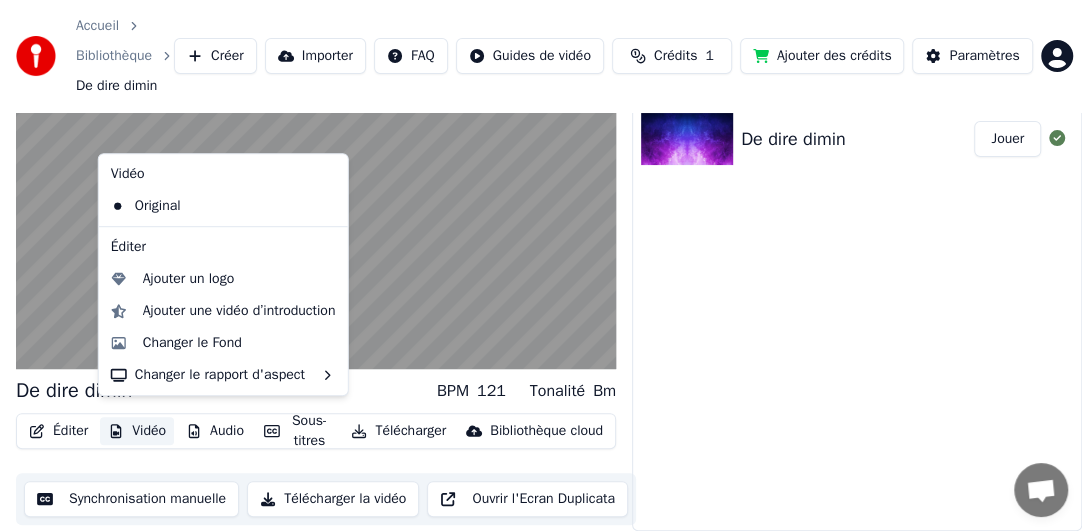 click on "Éditer Vidéo Audio Sous-titres Télécharger Bibliothèque cloud" at bounding box center [316, 431] 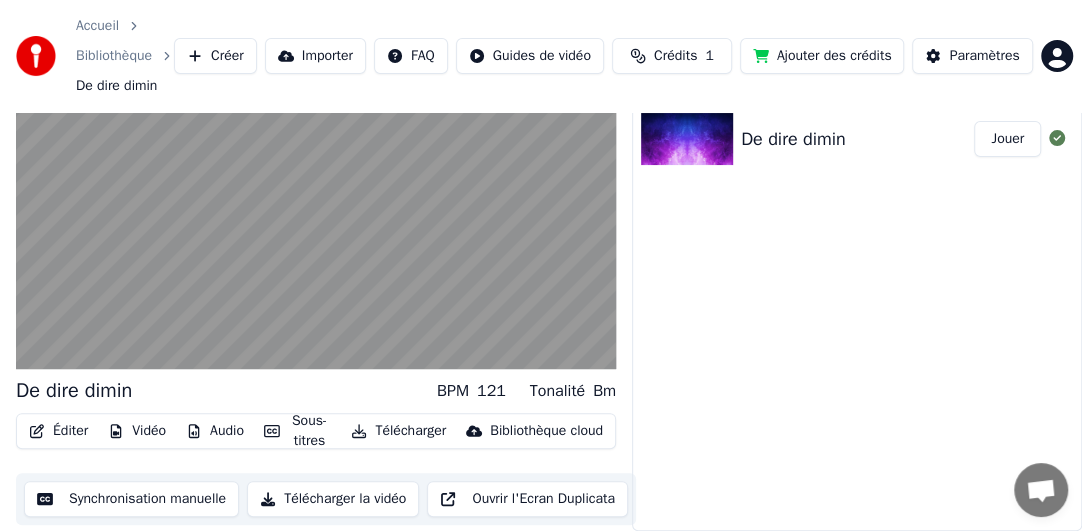 click on "Éditer" at bounding box center [58, 431] 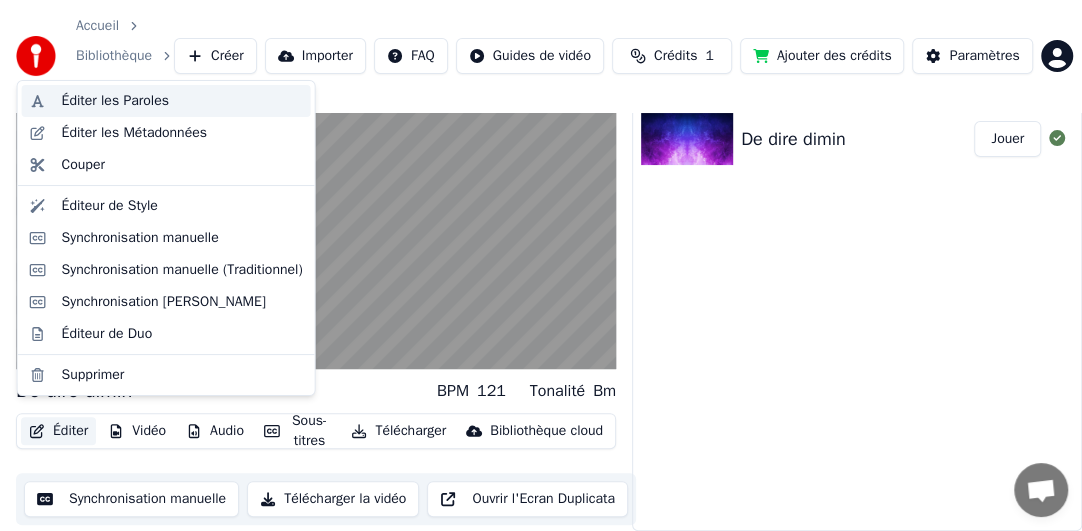 click on "Éditer les Paroles" at bounding box center [115, 101] 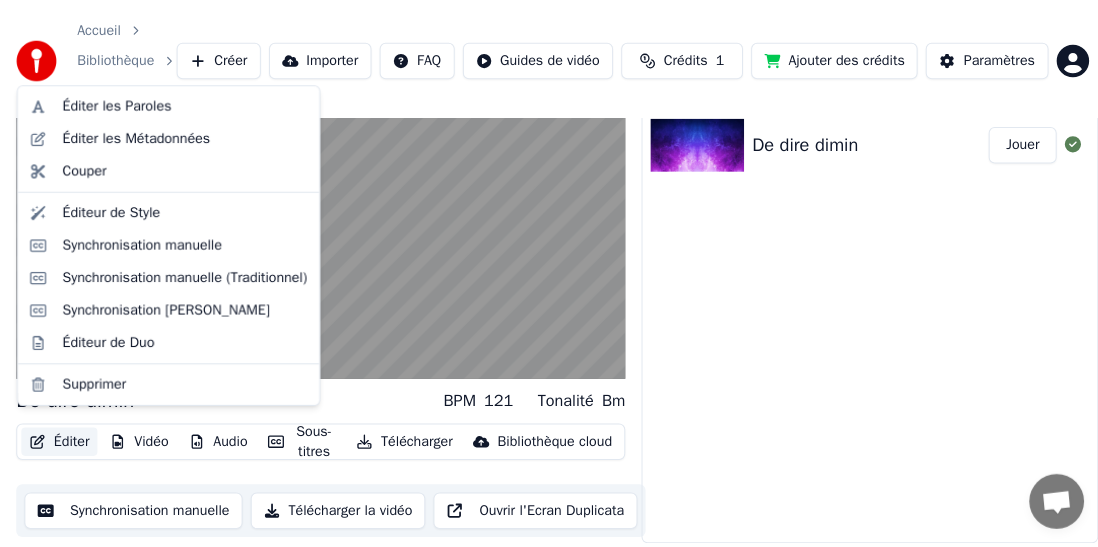 scroll, scrollTop: 77, scrollLeft: 0, axis: vertical 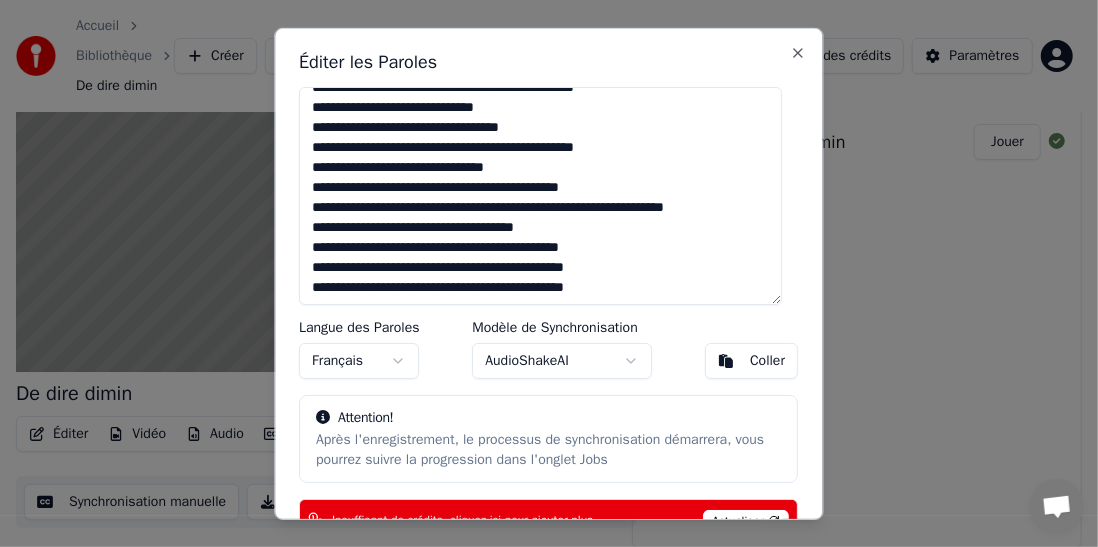 drag, startPoint x: 317, startPoint y: 106, endPoint x: 670, endPoint y: 311, distance: 408.20828 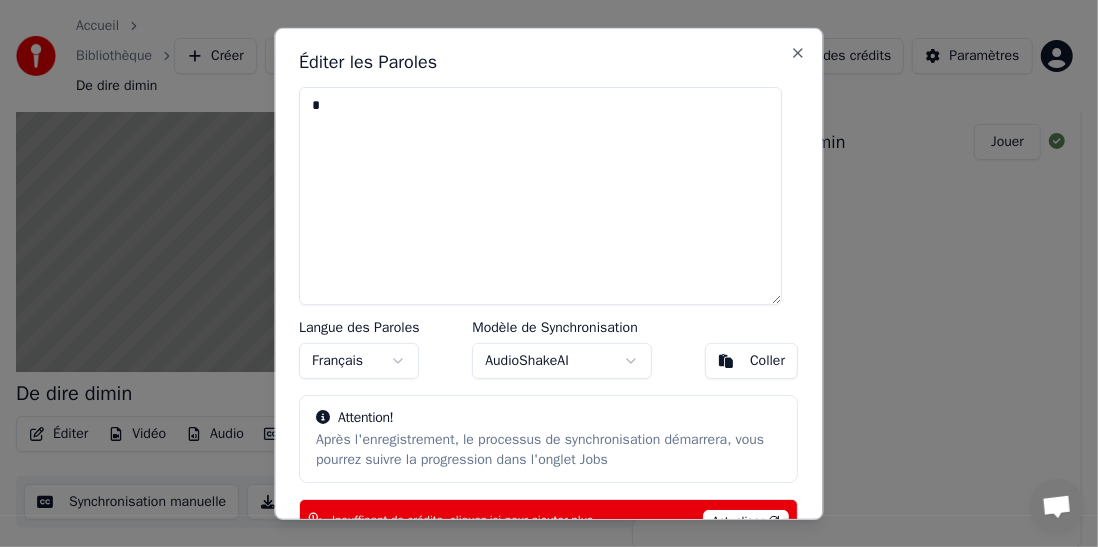 scroll, scrollTop: 0, scrollLeft: 0, axis: both 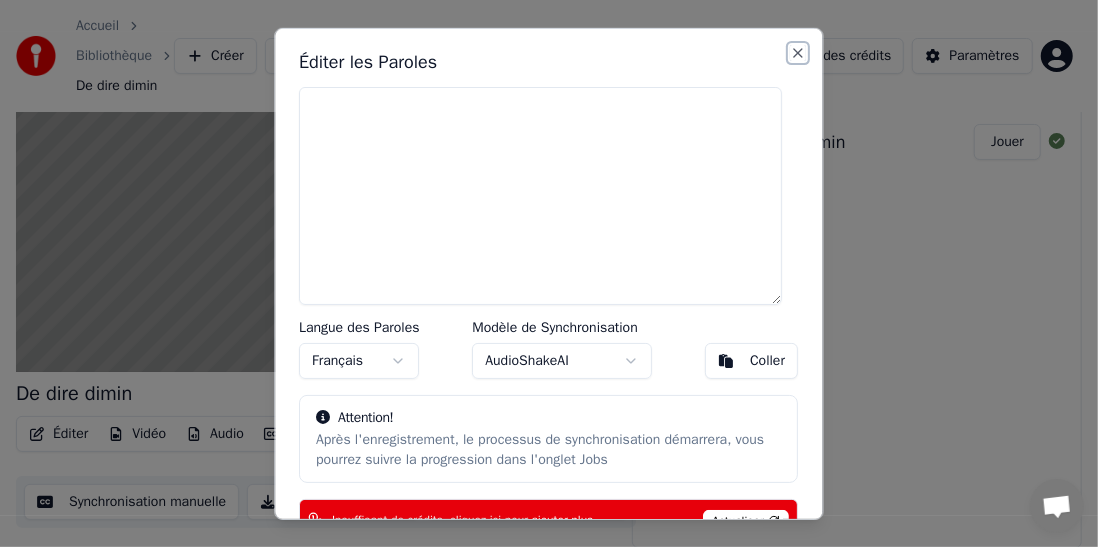 click on "Close" at bounding box center (799, 52) 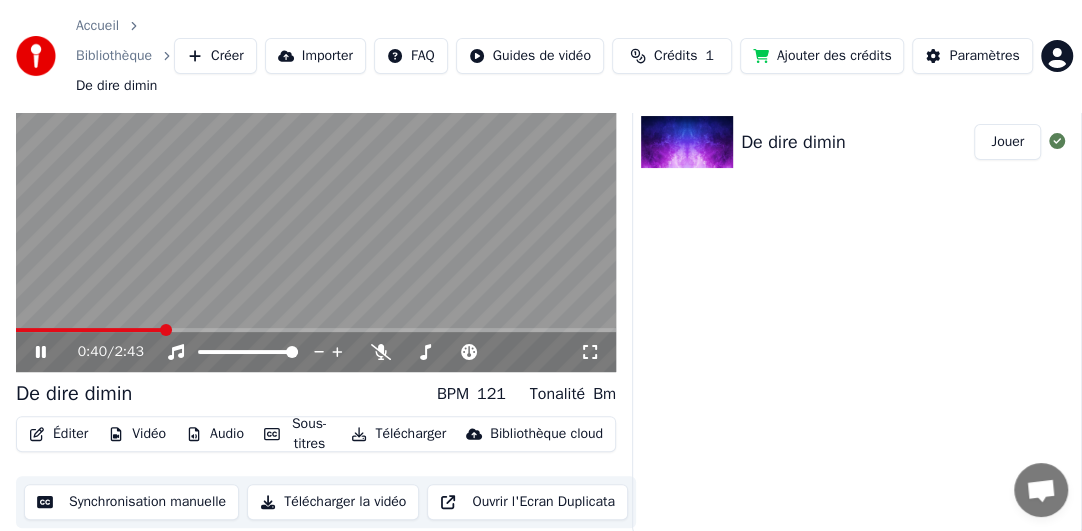 click on "0:40  /  2:43" at bounding box center [316, 352] 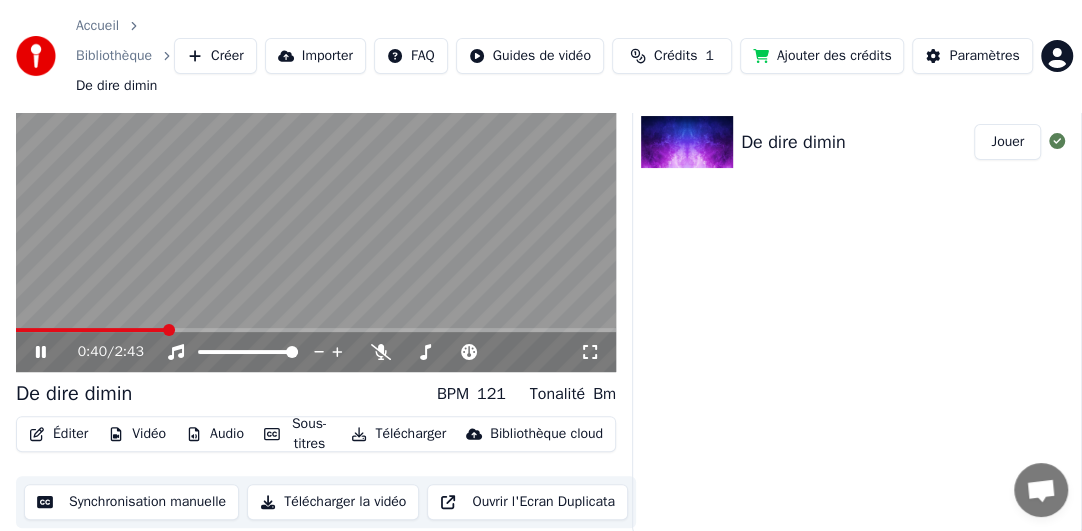 click 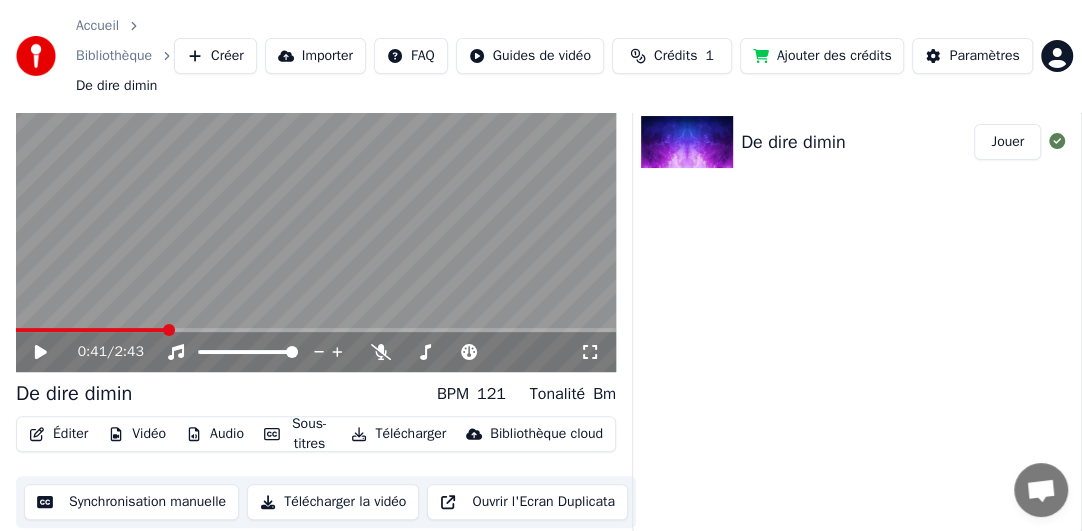 click on "Crédits 1" at bounding box center [672, 56] 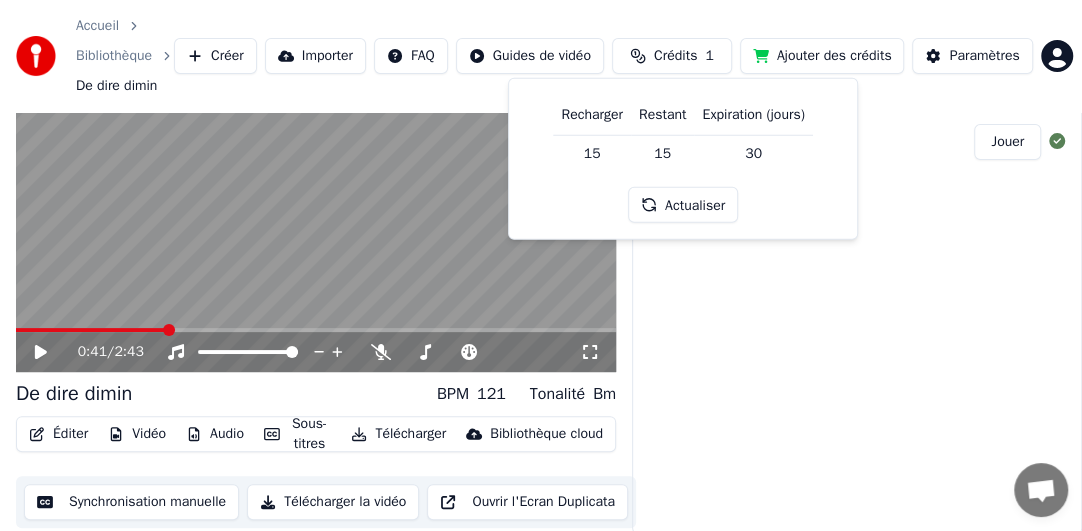 click on "30" at bounding box center [753, 153] 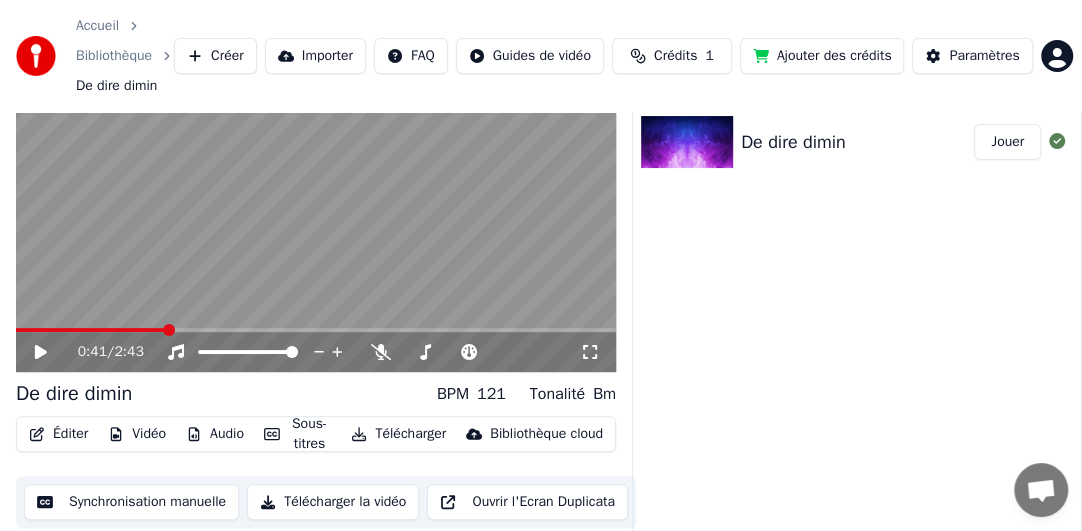 click on "Éditer" at bounding box center [58, 434] 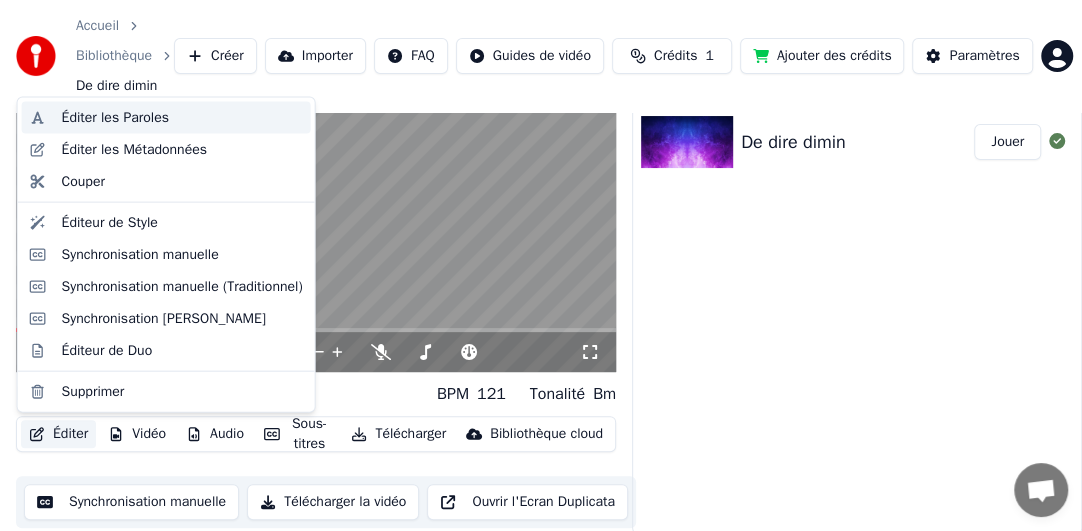 click on "Éditer les Paroles" at bounding box center [115, 118] 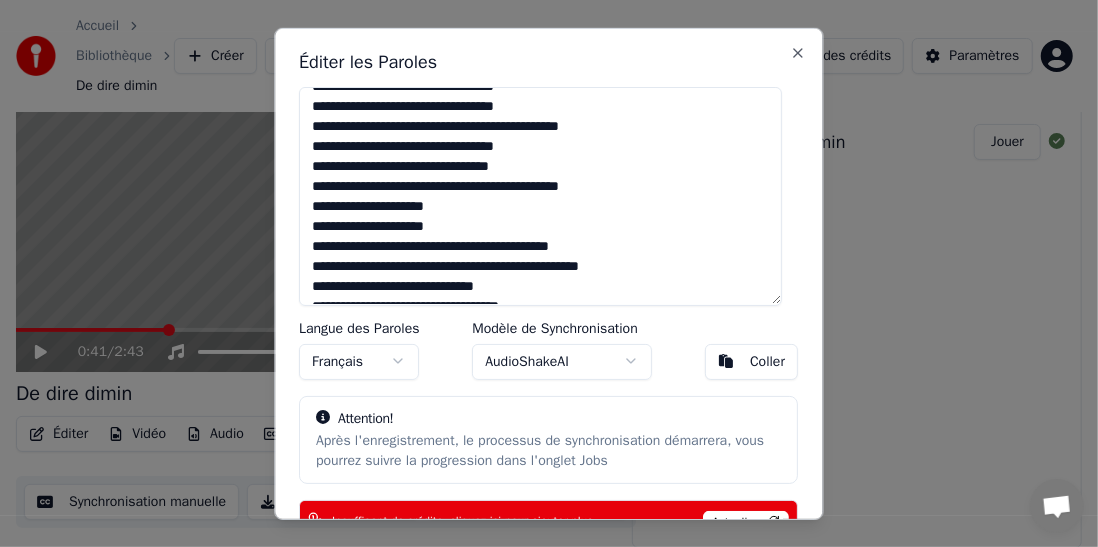 scroll, scrollTop: 717, scrollLeft: 0, axis: vertical 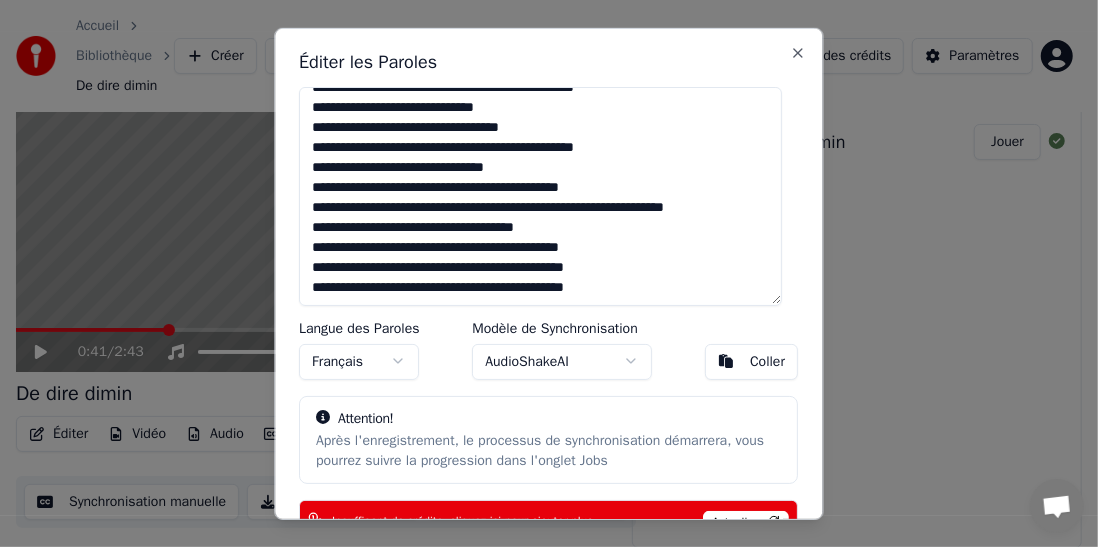 drag, startPoint x: 313, startPoint y: 104, endPoint x: 610, endPoint y: 341, distance: 379.97104 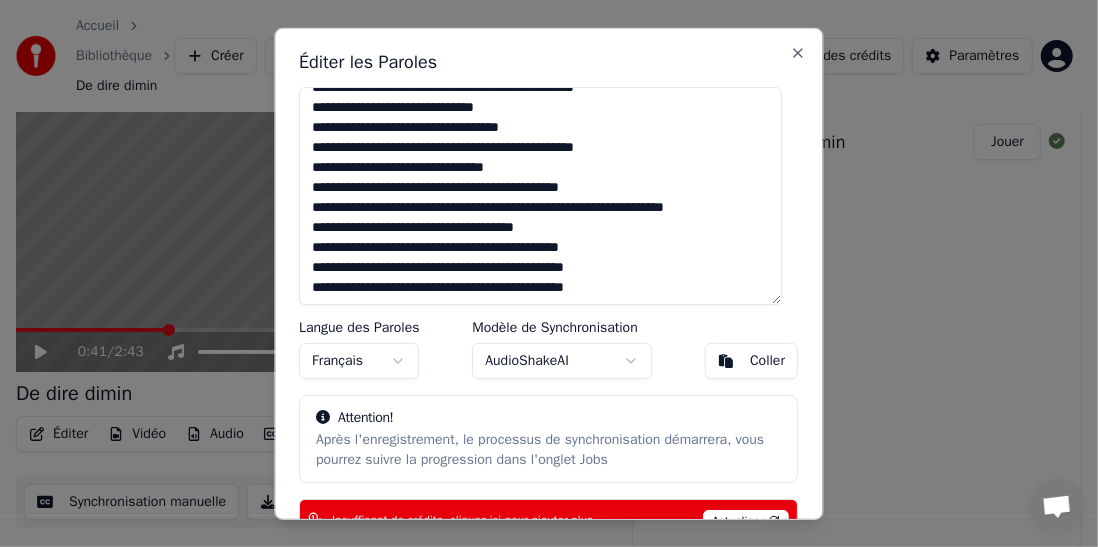 type on "*" 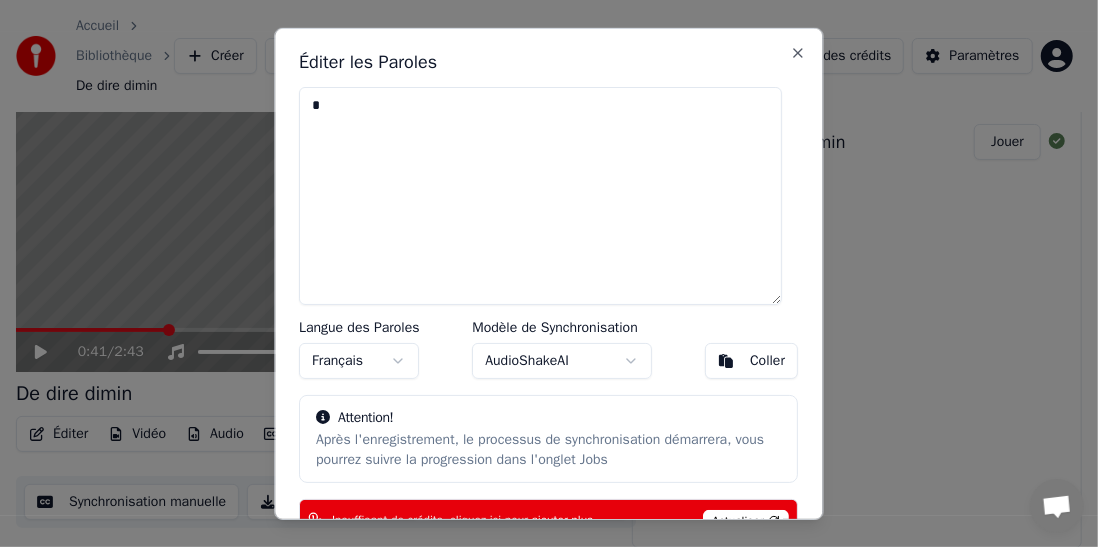 scroll, scrollTop: 0, scrollLeft: 0, axis: both 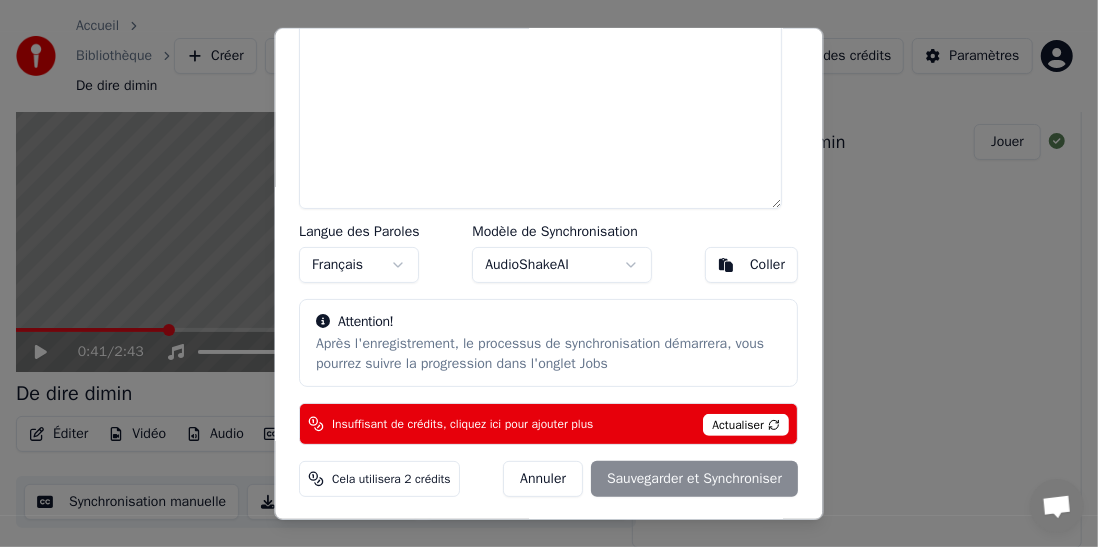 type on "**********" 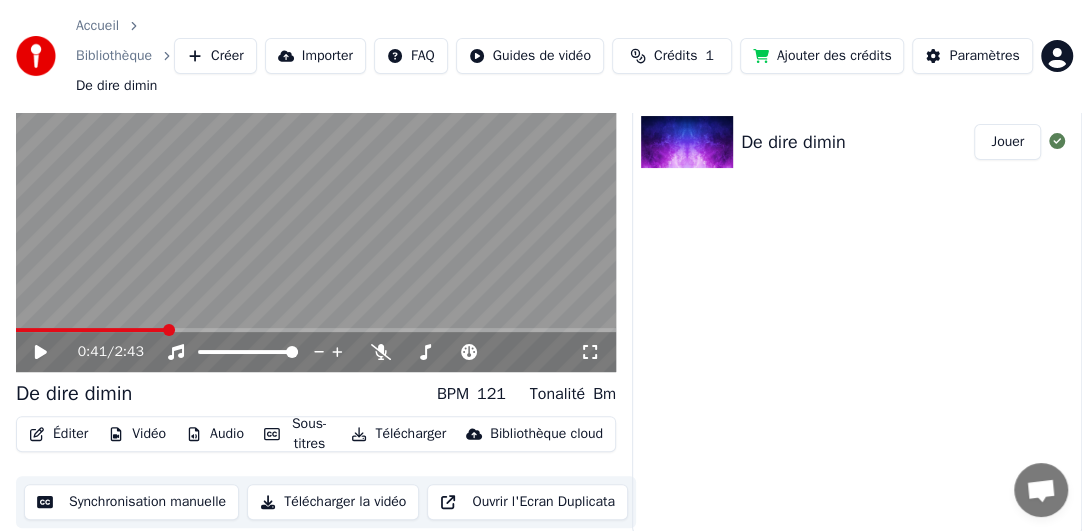 click on "0:41  /  2:43" at bounding box center (316, 352) 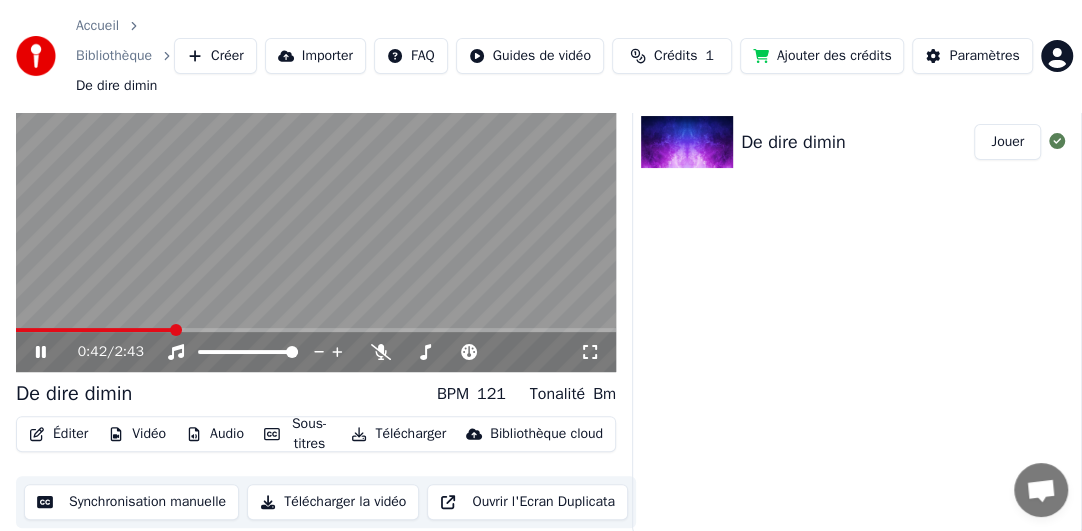 drag, startPoint x: 165, startPoint y: 325, endPoint x: 0, endPoint y: 329, distance: 165.04848 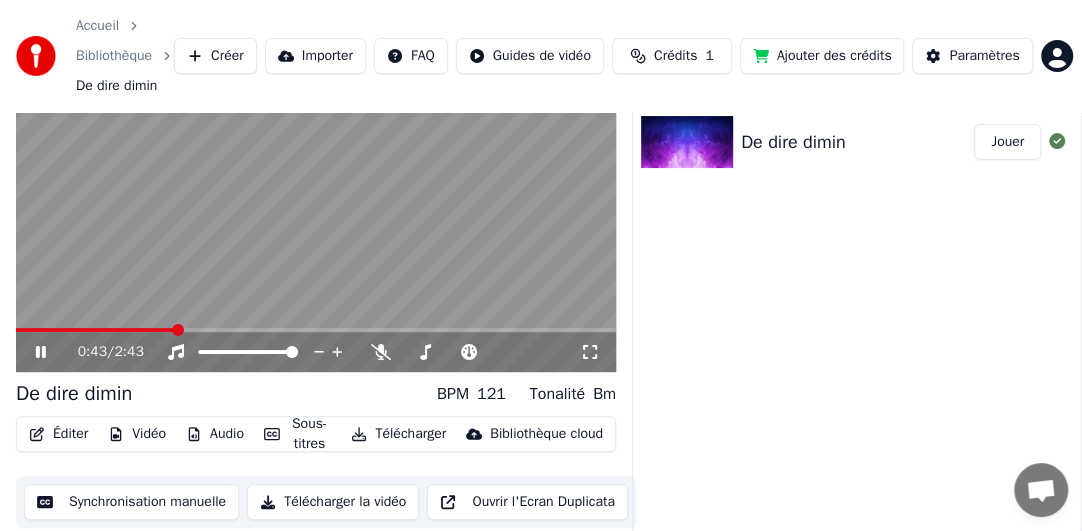 click 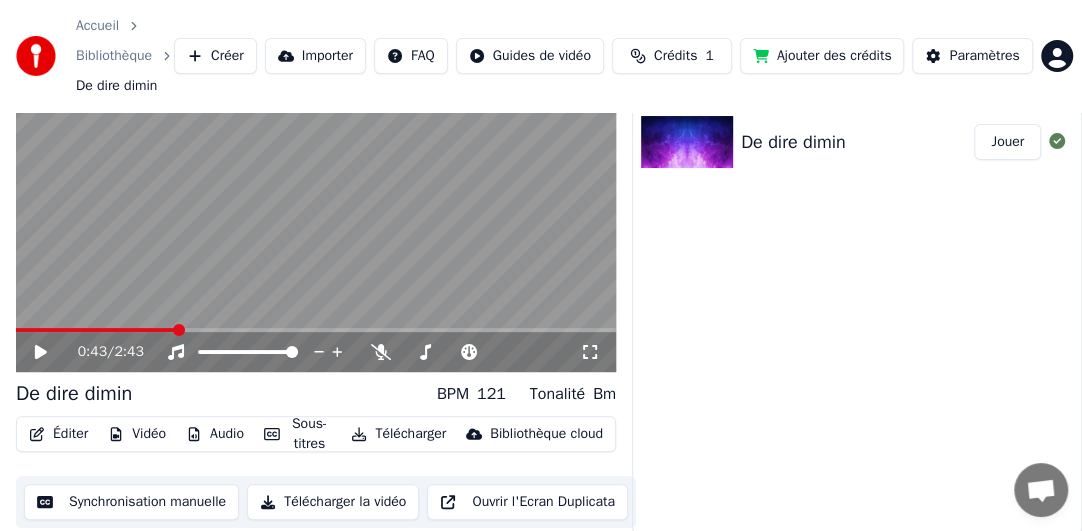 click on "Crédits" at bounding box center [675, 56] 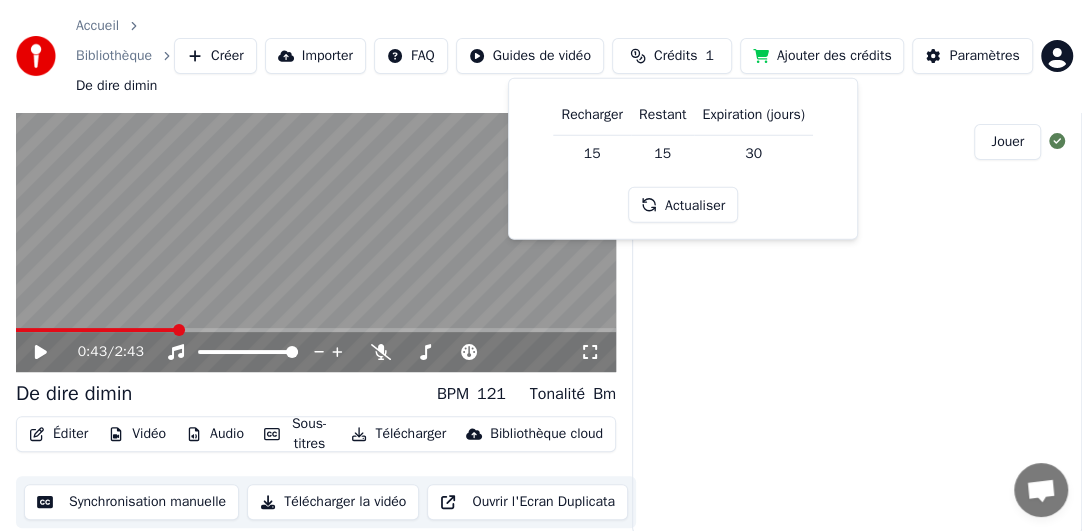 drag, startPoint x: 702, startPoint y: 224, endPoint x: 690, endPoint y: 200, distance: 26.832815 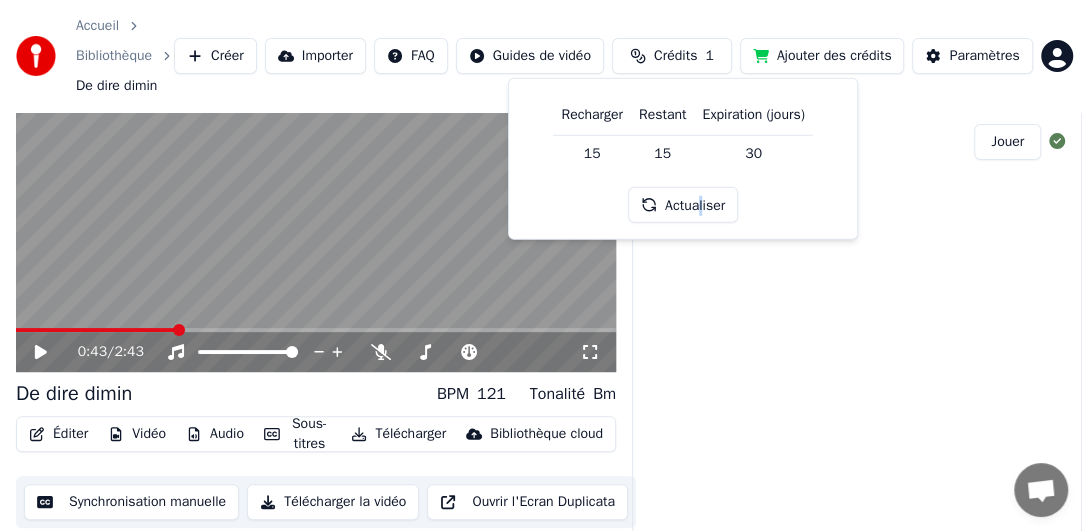 click on "Actualiser" at bounding box center [683, 205] 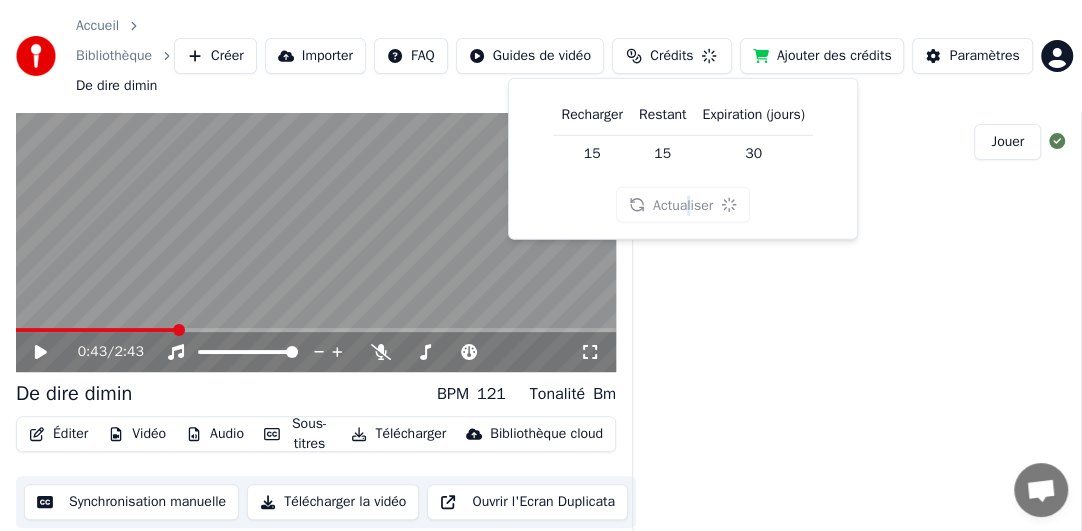 click on "Ajouter des crédits" at bounding box center [822, 56] 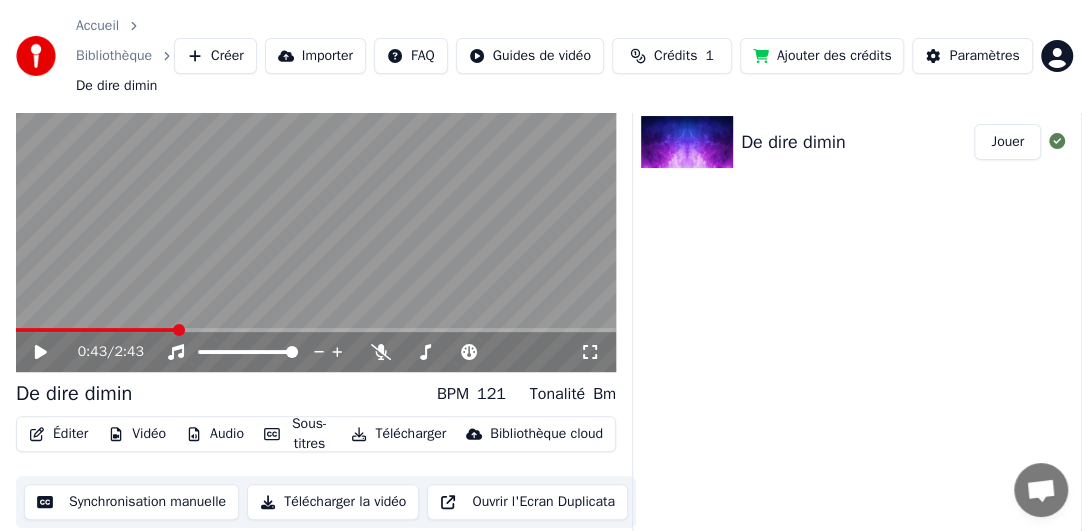 click on "Créer" at bounding box center (215, 56) 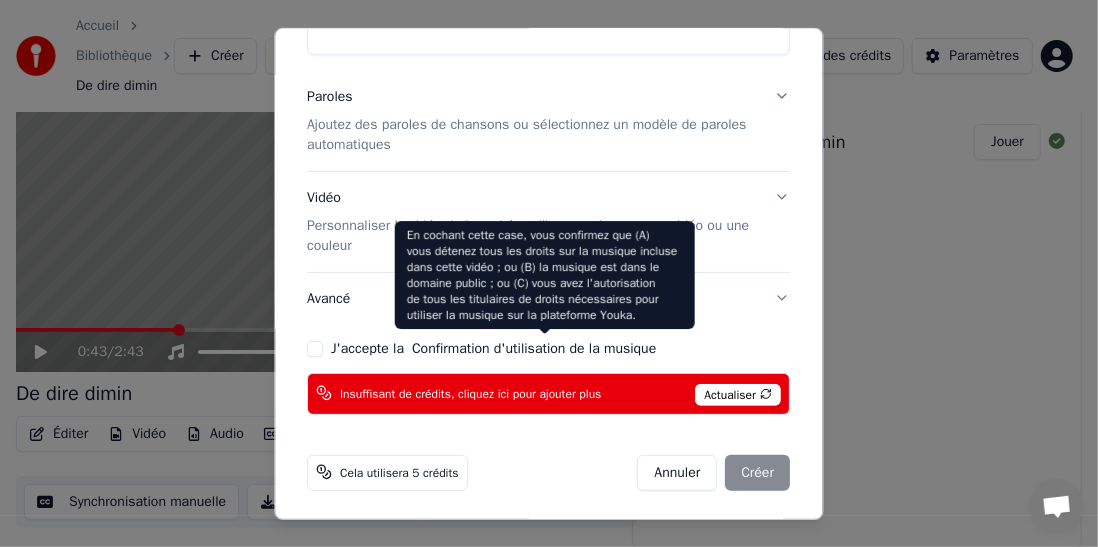 scroll, scrollTop: 8, scrollLeft: 0, axis: vertical 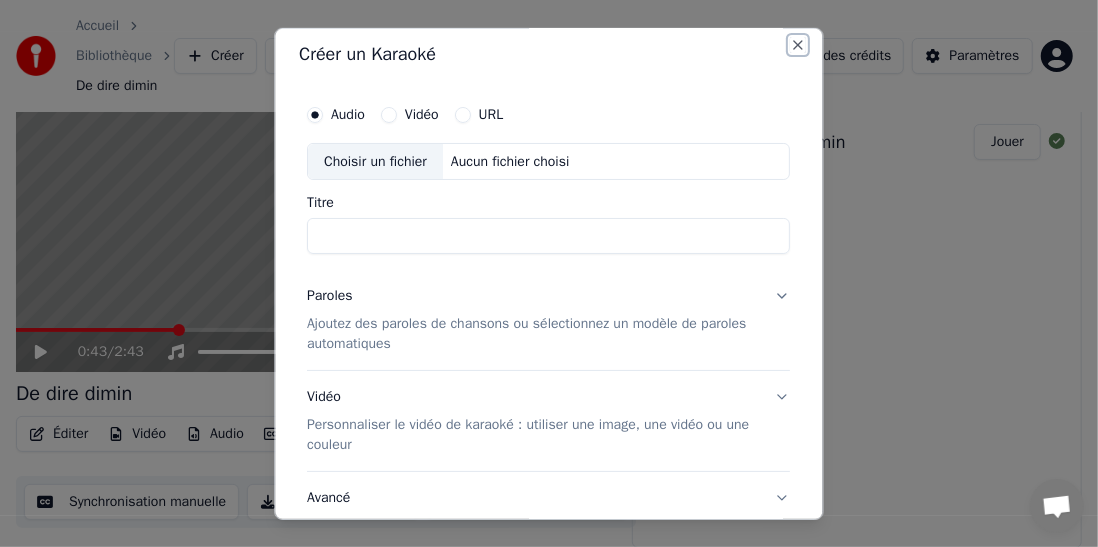 click on "Close" at bounding box center (799, 44) 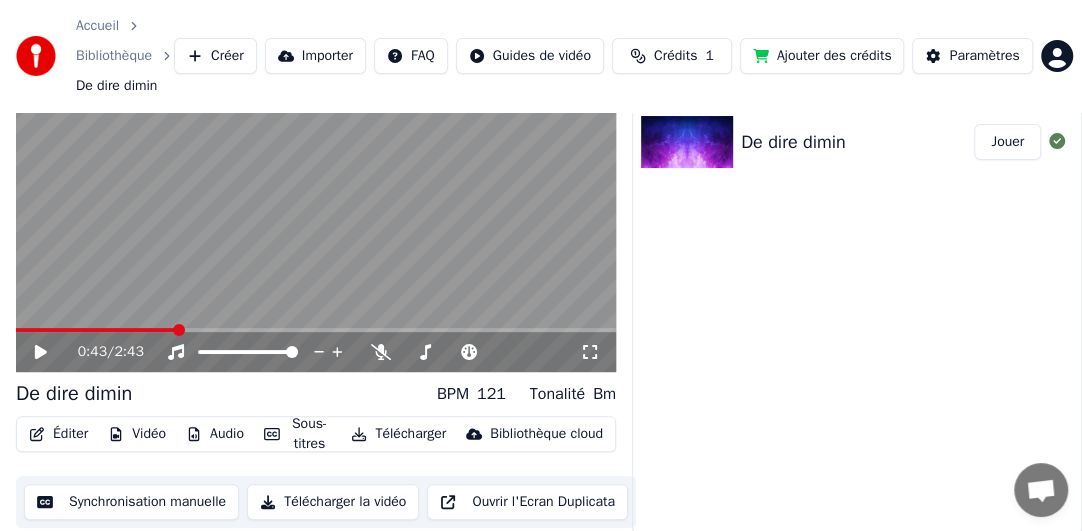 click on "Créer" at bounding box center [215, 56] 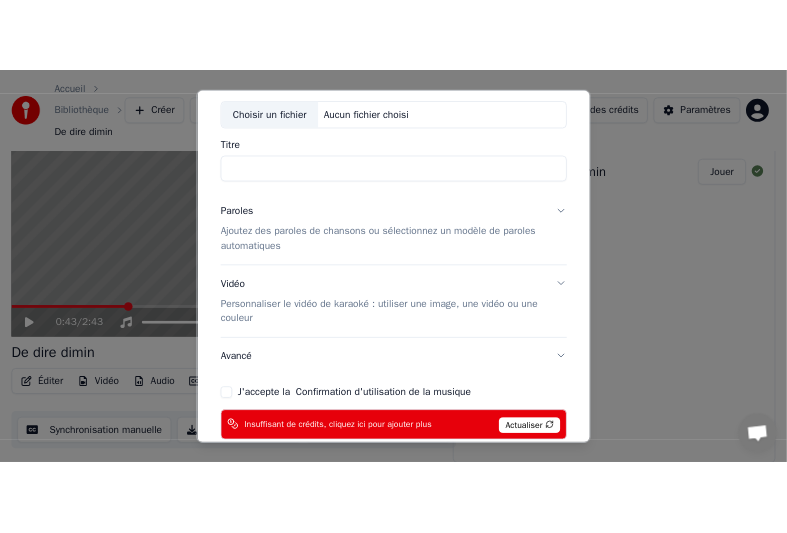 scroll, scrollTop: 0, scrollLeft: 0, axis: both 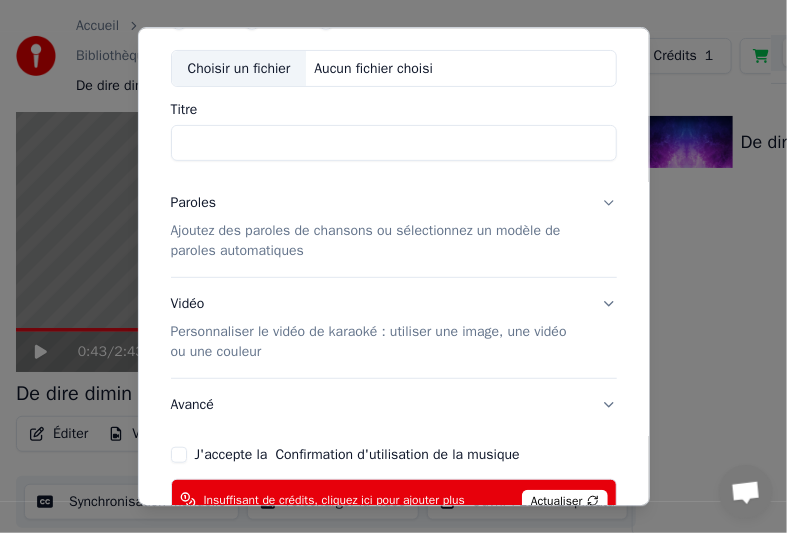 click on "Ajoutez des paroles de chansons ou sélectionnez un modèle de paroles automatiques" at bounding box center [378, 242] 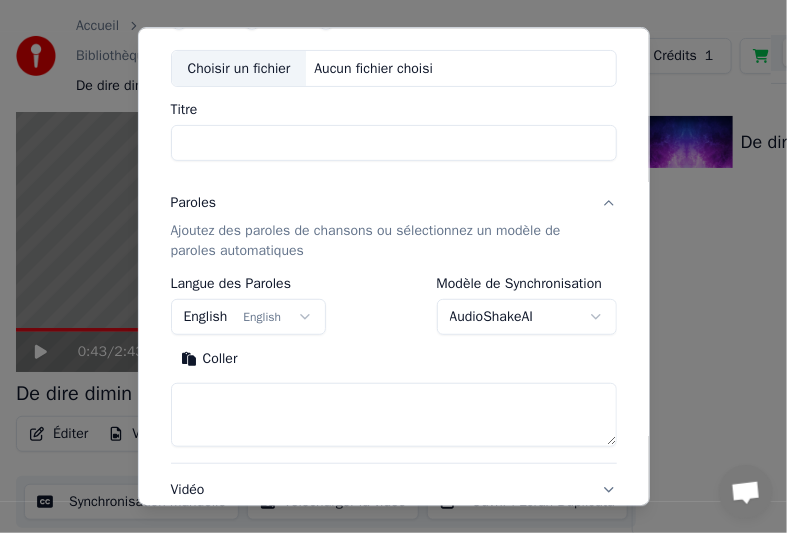 click at bounding box center (394, 416) 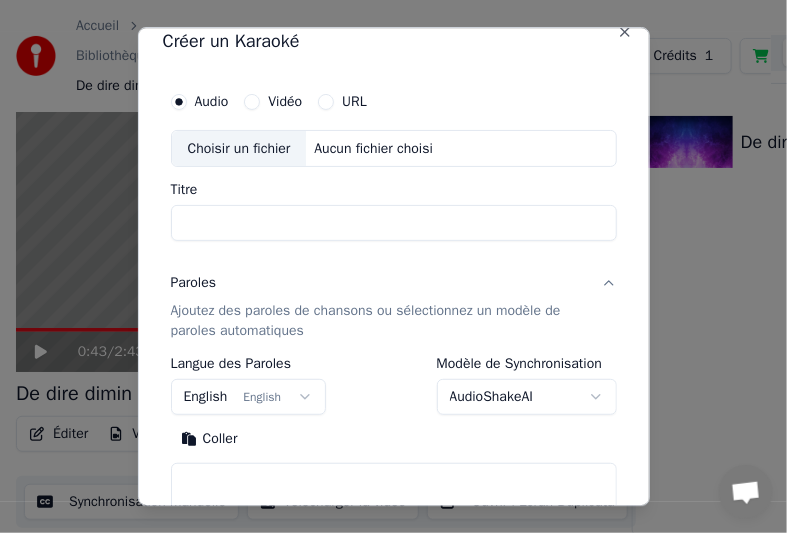 scroll, scrollTop: 0, scrollLeft: 0, axis: both 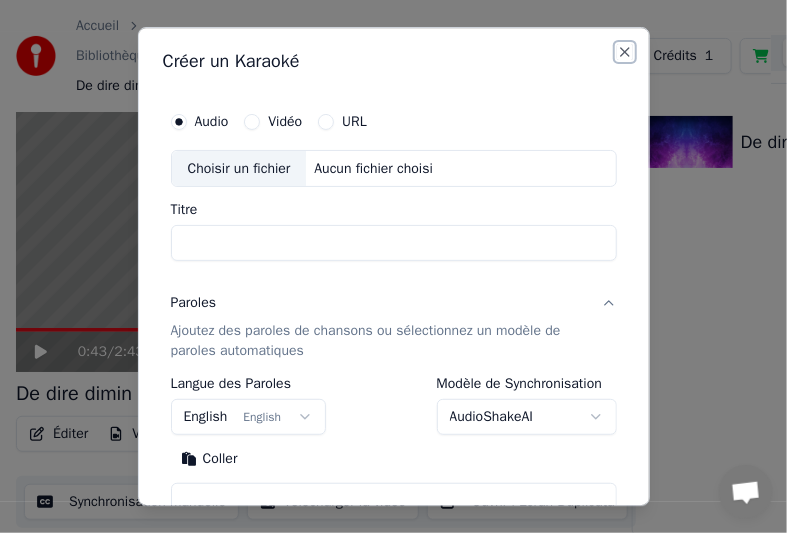 click on "Close" at bounding box center [625, 52] 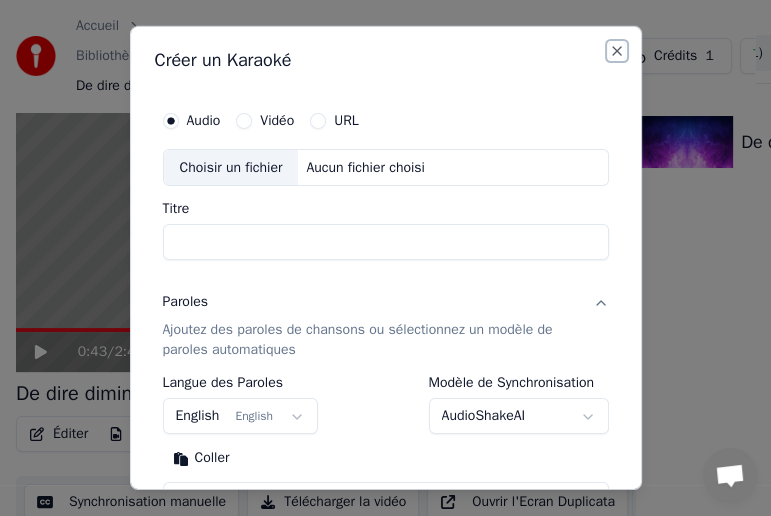 select 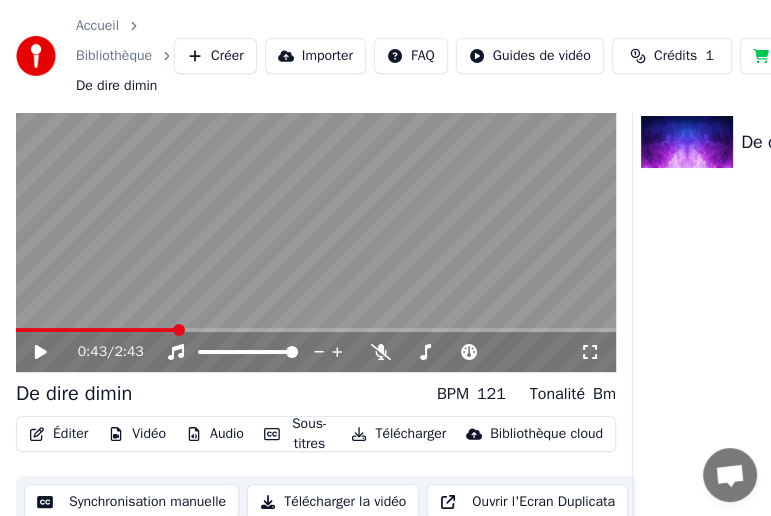 click at bounding box center (316, 204) 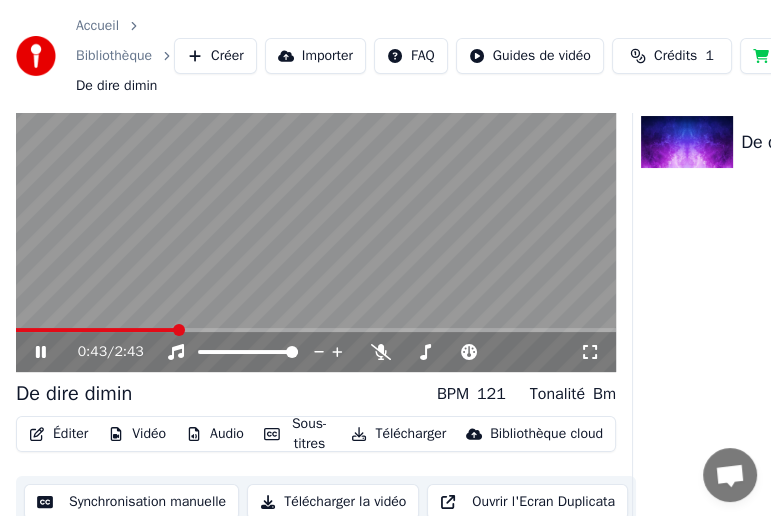click at bounding box center (316, 204) 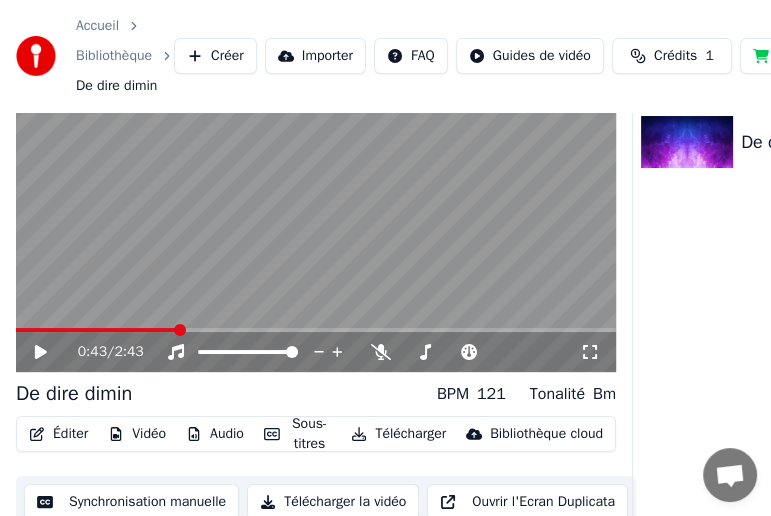click at bounding box center (316, 204) 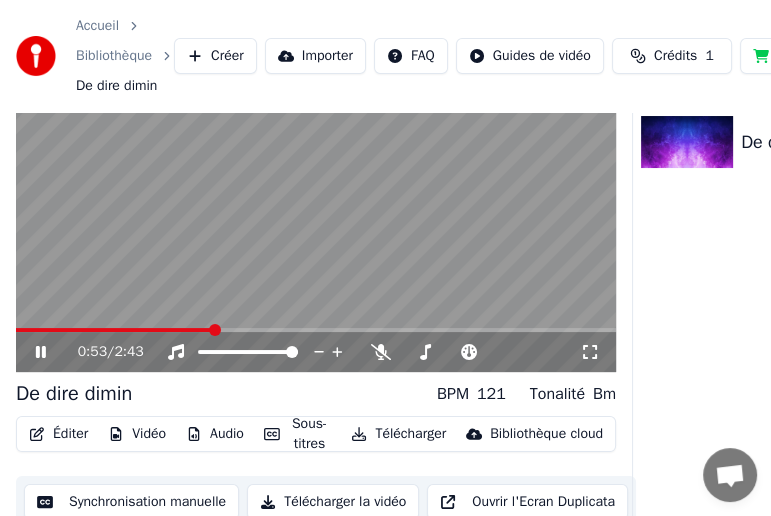 click on "0:53  /  2:43" at bounding box center [316, 352] 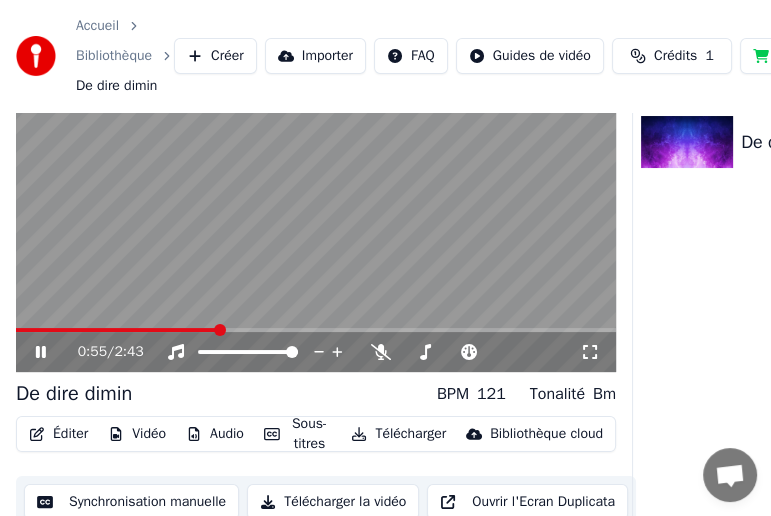 click 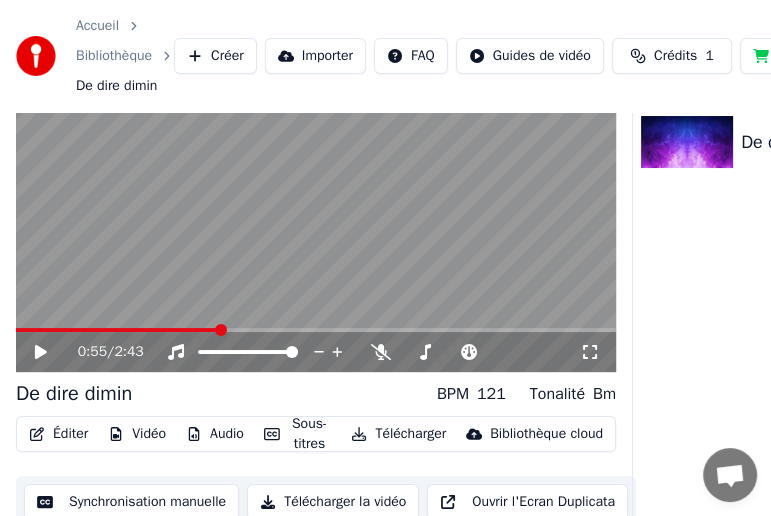 click on "Créer" at bounding box center [215, 56] 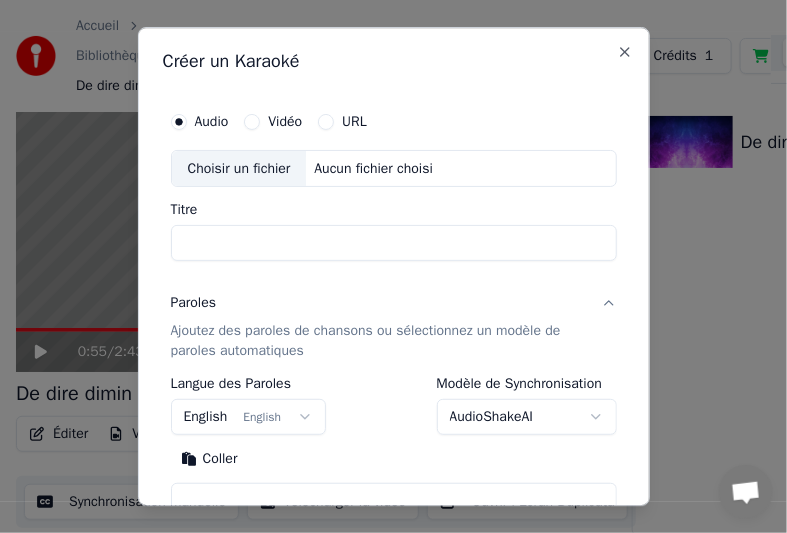 click on "Aucun fichier choisi" at bounding box center [373, 169] 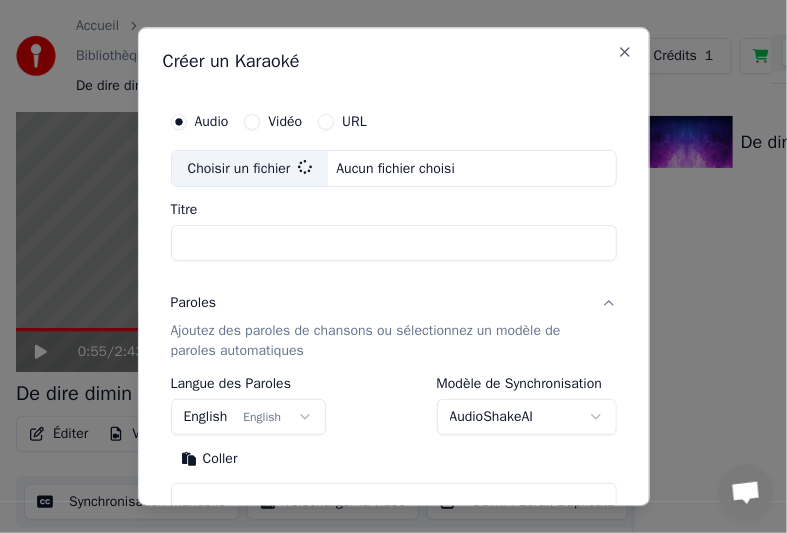 type on "**********" 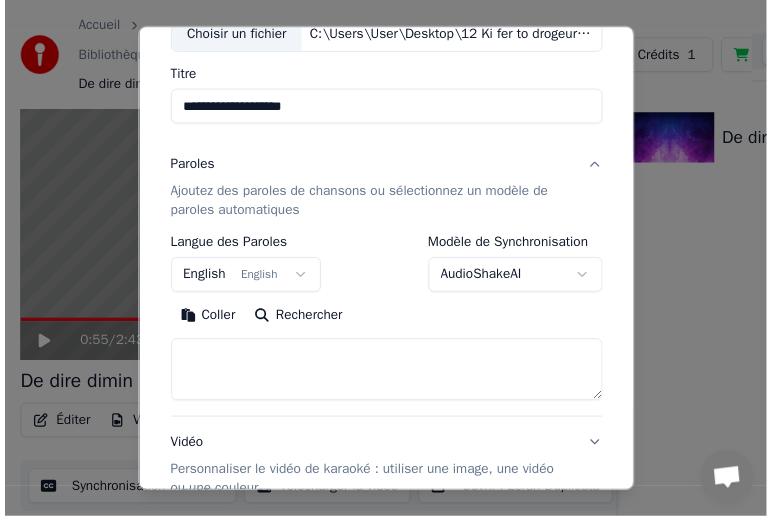 scroll, scrollTop: 181, scrollLeft: 0, axis: vertical 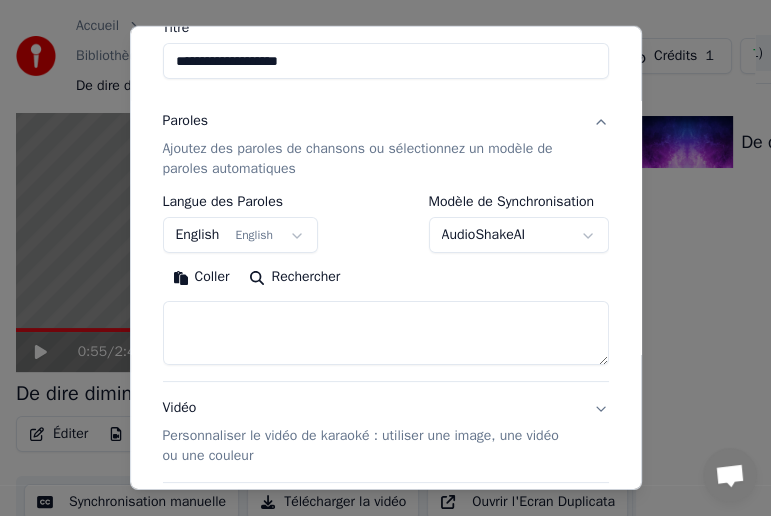 type 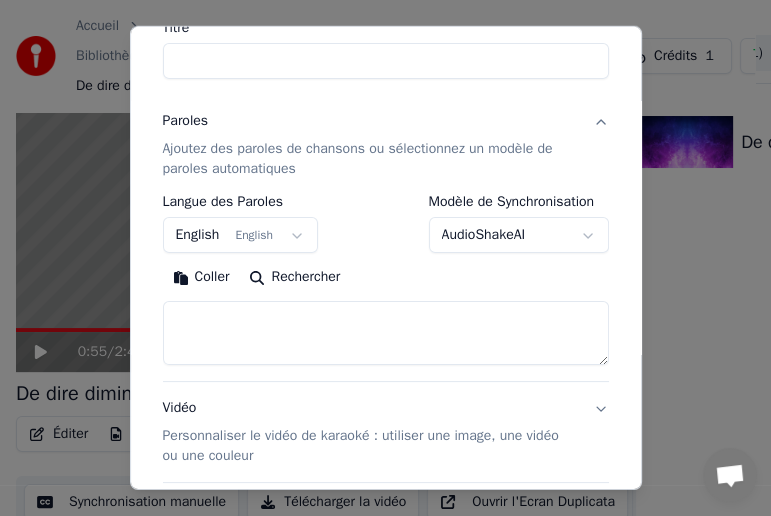 select 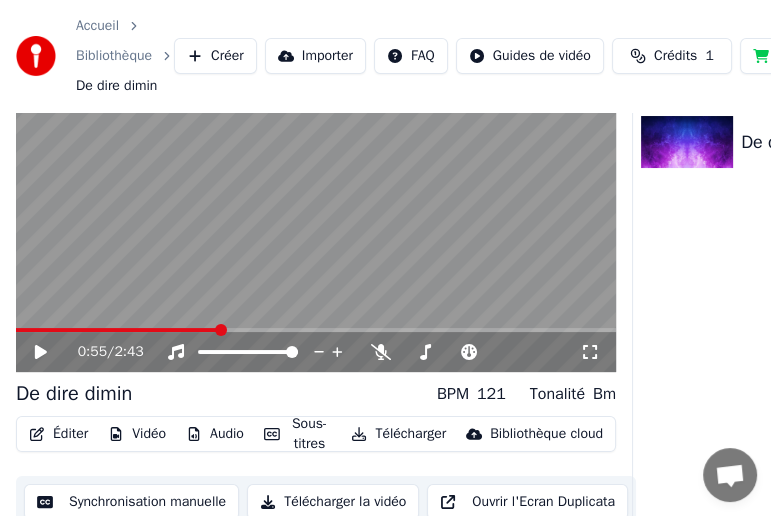 scroll, scrollTop: 96, scrollLeft: 0, axis: vertical 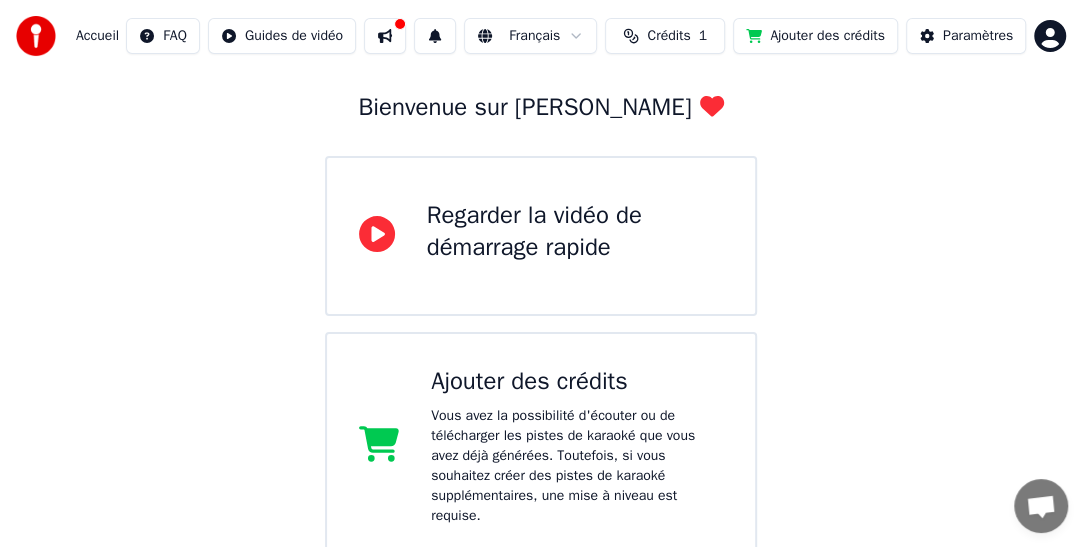 click on "Accueil" at bounding box center (97, 36) 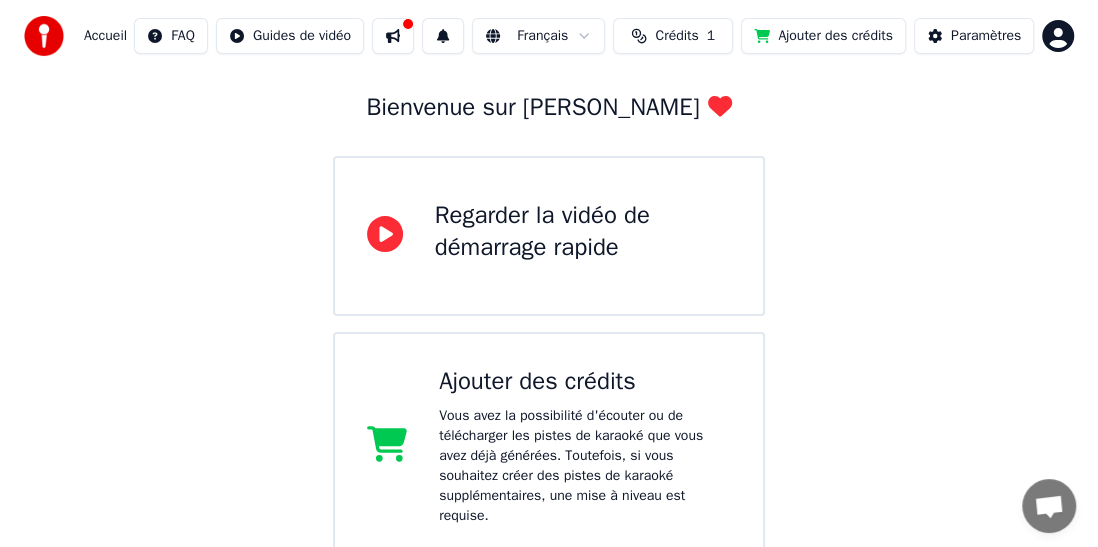 scroll, scrollTop: 400, scrollLeft: 0, axis: vertical 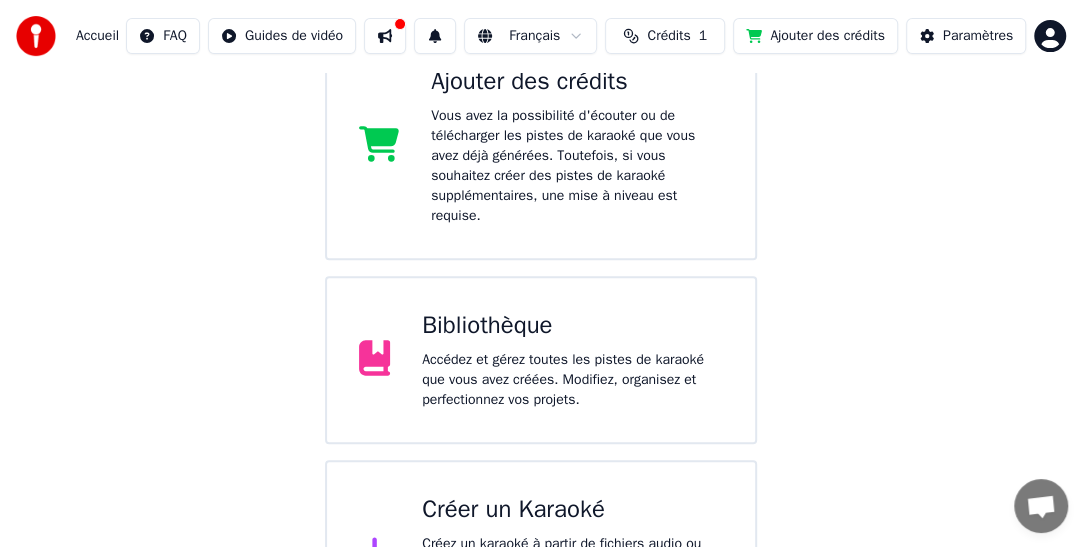 click on "Créer un Karaoké" at bounding box center [572, 510] 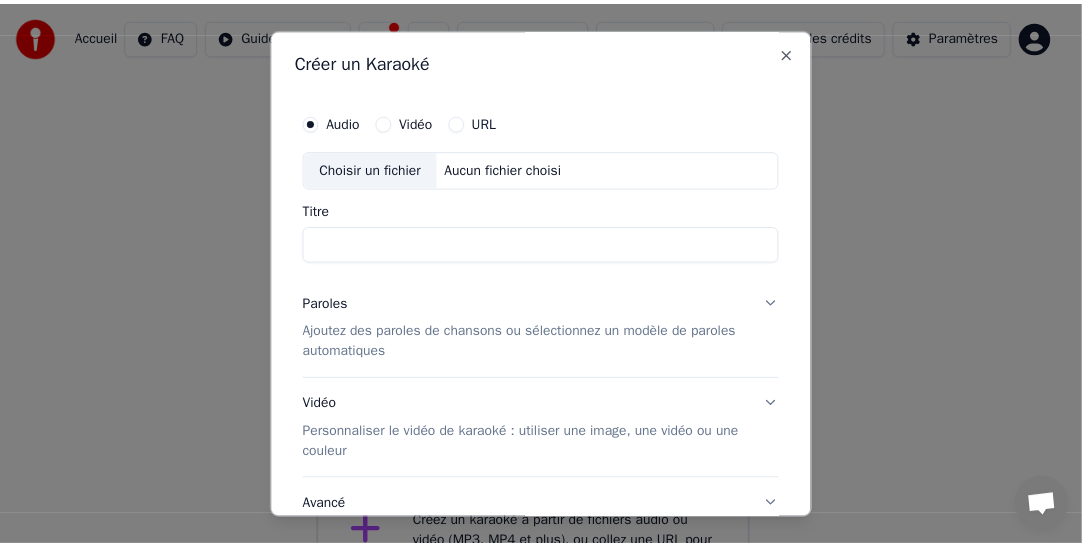 scroll, scrollTop: 208, scrollLeft: 0, axis: vertical 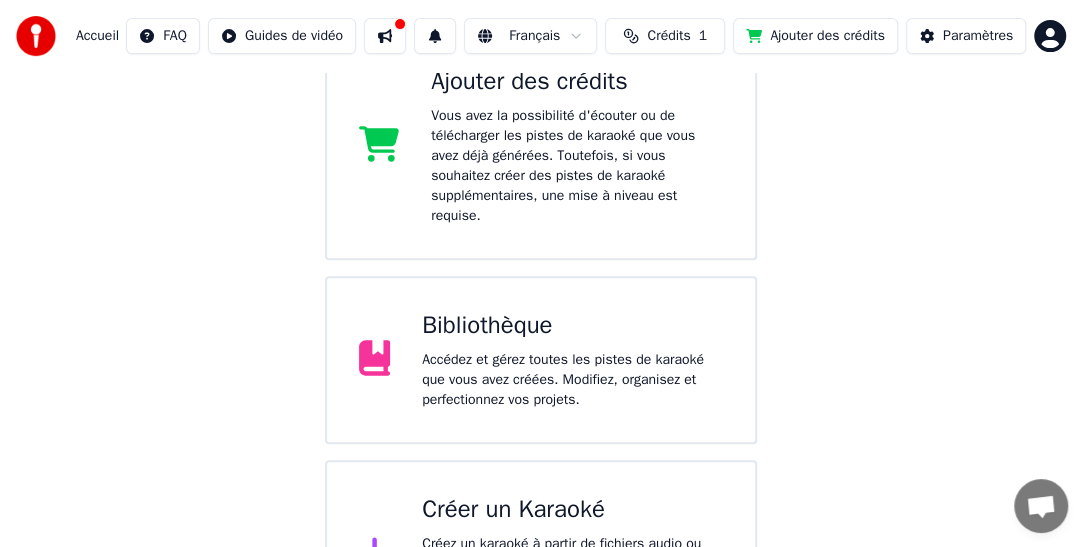 click on "Accueil" at bounding box center [97, 36] 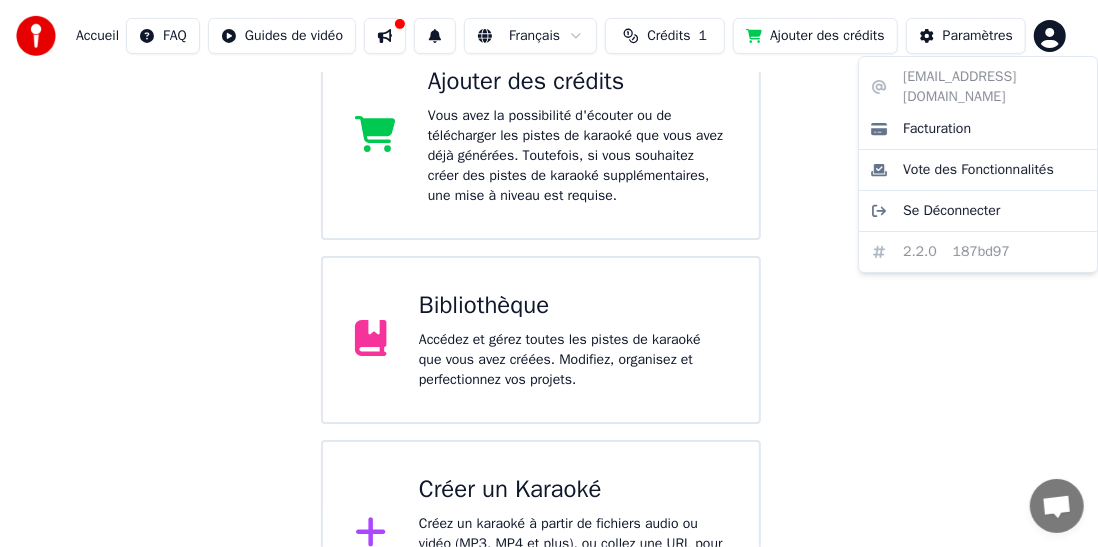 click on "Accueil FAQ Guides de vidéo Français Crédits 1 Ajouter des crédits Paramètres Bienvenue sur Youka Regarder la vidéo de démarrage rapide Ajouter des crédits Vous avez la possibilité d'écouter ou de télécharger les pistes de karaoké que vous avez déjà générées. Toutefois, si vous souhaitez créer des pistes de karaoké supplémentaires, une mise à niveau est requise. Bibliothèque Accédez et gérez toutes les pistes de karaoké que vous avez créées. Modifiez, organisez et perfectionnez vos projets. Créer un Karaoké Créez un karaoké à partir de fichiers audio ou vidéo (MP3, MP4 et plus), ou collez une URL pour générer instantanément une vidéo de karaoké avec des paroles synchronisées. armelmario@gmail.com Facturation Vote des Fonctionnalités Se Déconnecter 2.2.0 187bd97" at bounding box center [549, 114] 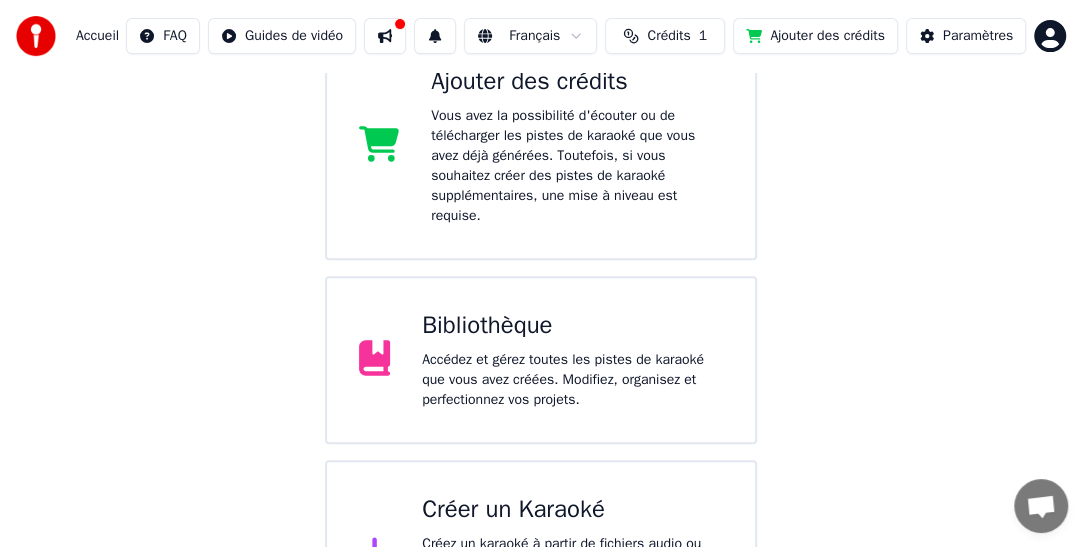 click on "Accueil" at bounding box center [97, 36] 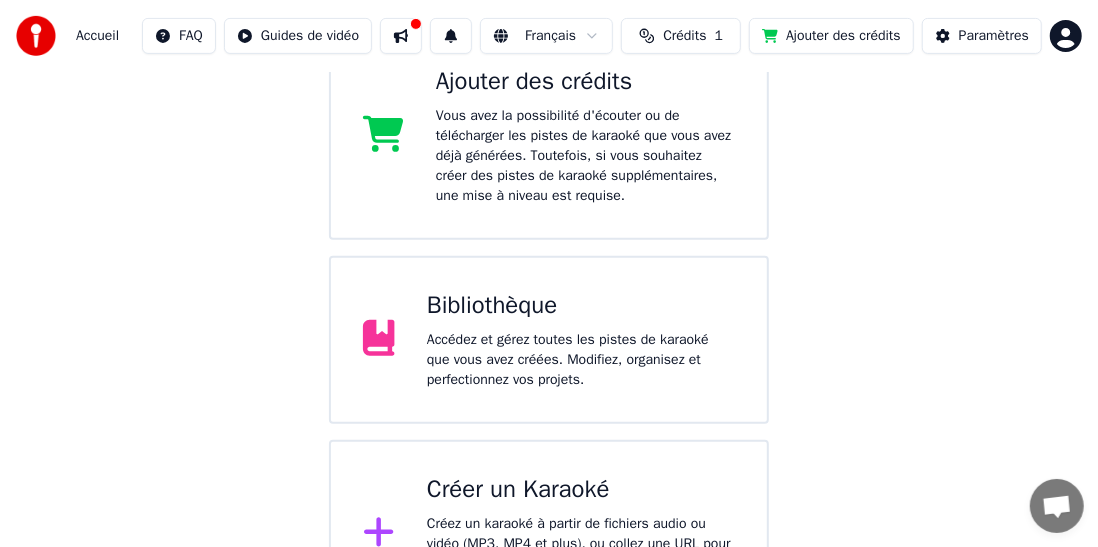 click on "Accueil FAQ Guides de vidéo Français Crédits 1 Ajouter des crédits Paramètres Bienvenue sur Youka Regarder la vidéo de démarrage rapide Ajouter des crédits Vous avez la possibilité d'écouter ou de télécharger les pistes de karaoké que vous avez déjà générées. Toutefois, si vous souhaitez créer des pistes de karaoké supplémentaires, une mise à niveau est requise. Bibliothèque Accédez et gérez toutes les pistes de karaoké que vous avez créées. Modifiez, organisez et perfectionnez vos projets. Créer un Karaoké Créez un karaoké à partir de fichiers audio ou vidéo (MP3, MP4 et plus), ou collez une URL pour générer instantanément une vidéo de karaoké avec des paroles synchronisées." at bounding box center (549, 114) 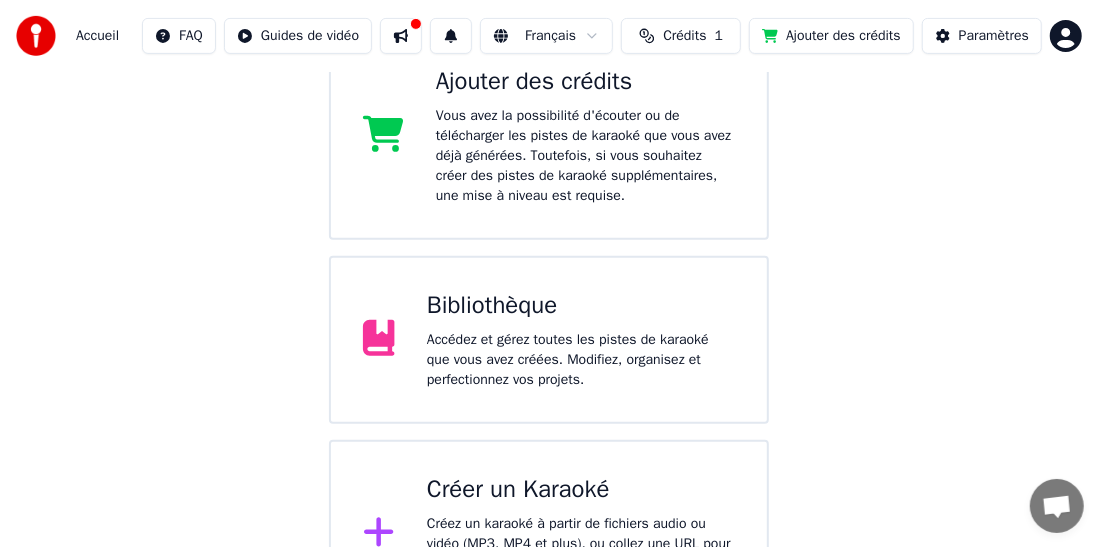 click on "Accueil FAQ Guides de vidéo Français Crédits 1 Ajouter des crédits Paramètres Bienvenue sur Youka Regarder la vidéo de démarrage rapide Ajouter des crédits Vous avez la possibilité d'écouter ou de télécharger les pistes de karaoké que vous avez déjà générées. Toutefois, si vous souhaitez créer des pistes de karaoké supplémentaires, une mise à niveau est requise. Bibliothèque Accédez et gérez toutes les pistes de karaoké que vous avez créées. Modifiez, organisez et perfectionnez vos projets. Créer un Karaoké Créez un karaoké à partir de fichiers audio ou vidéo (MP3, MP4 et plus), ou collez une URL pour générer instantanément une vidéo de karaoké avec des paroles synchronisées." at bounding box center [549, 114] 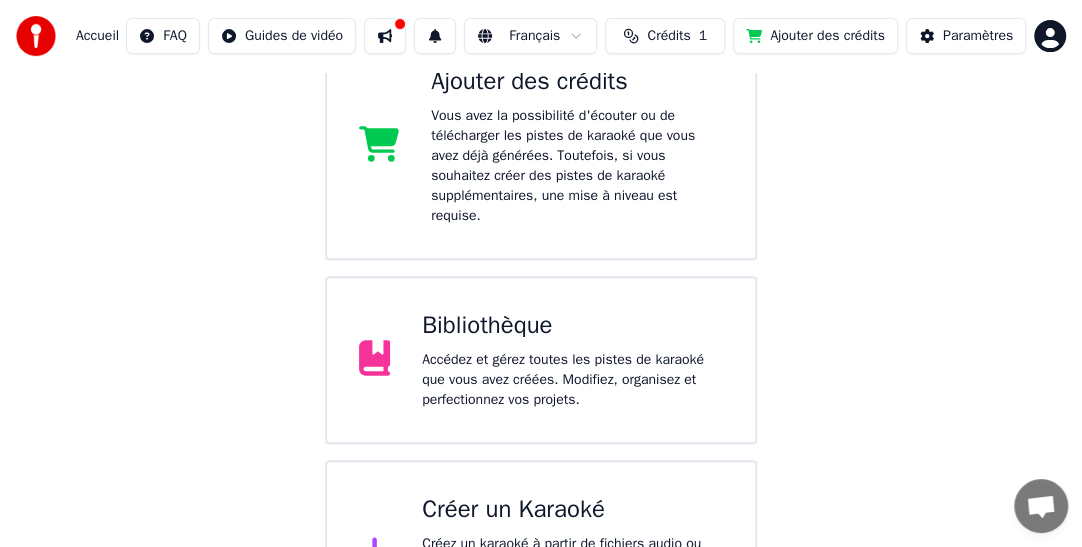 click at bounding box center (385, 36) 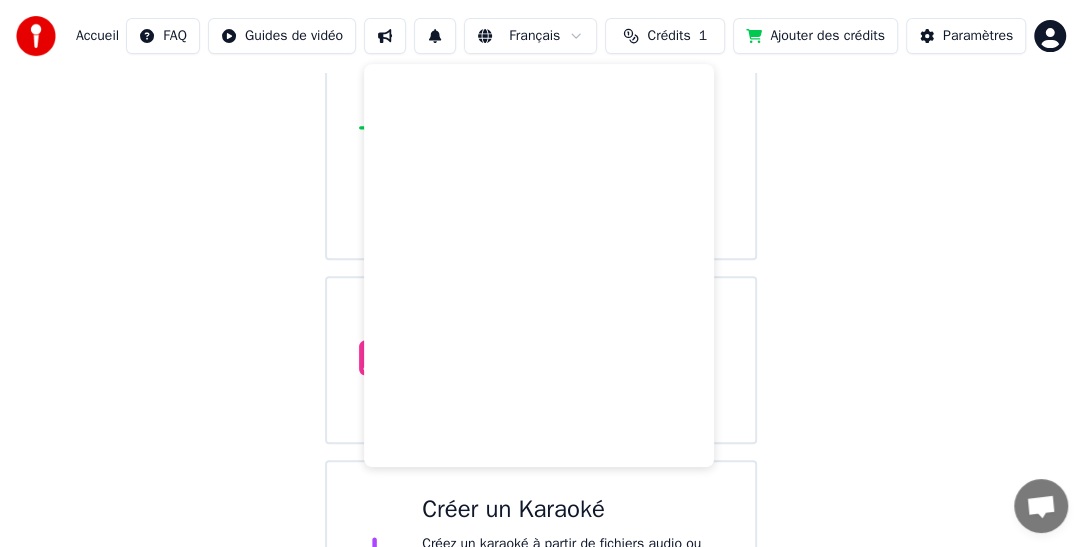 click at bounding box center [385, 36] 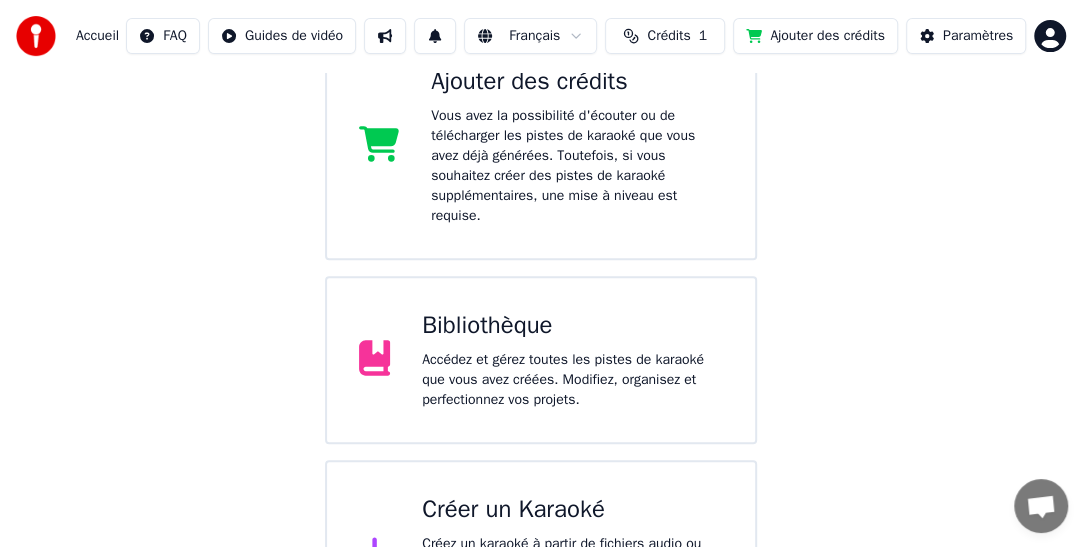click at bounding box center [435, 36] 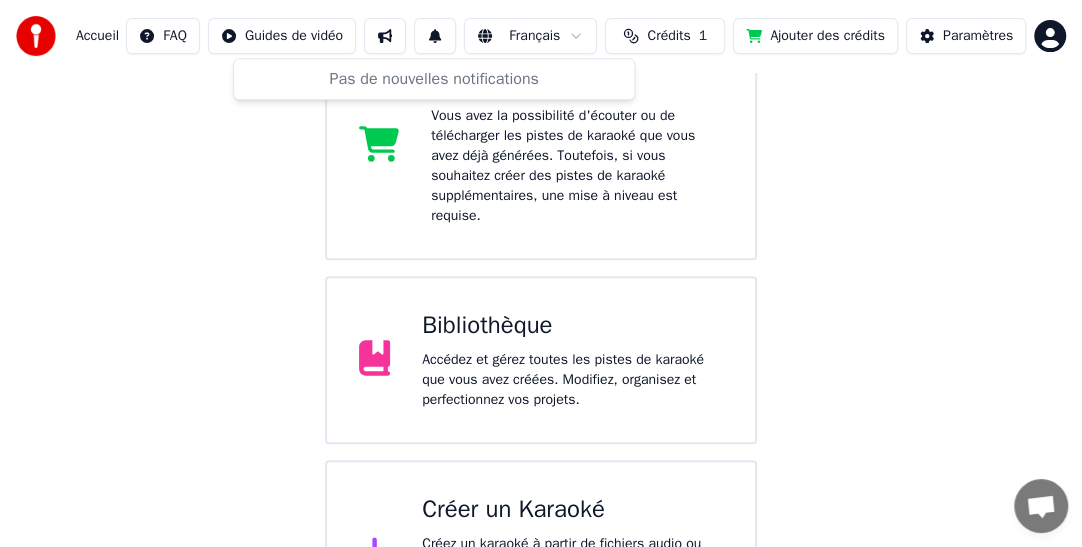 click at bounding box center (435, 36) 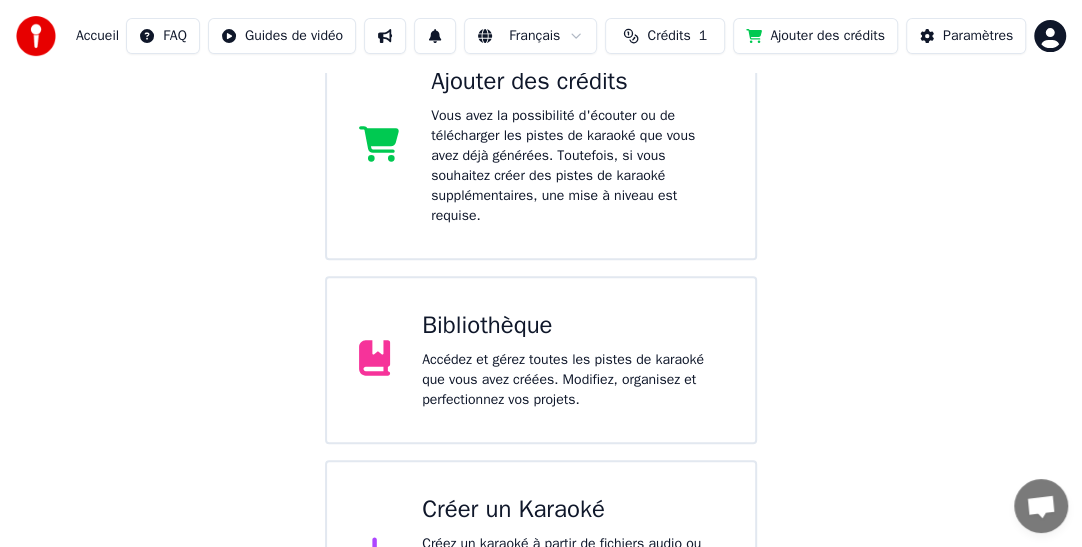 scroll, scrollTop: 478, scrollLeft: 0, axis: vertical 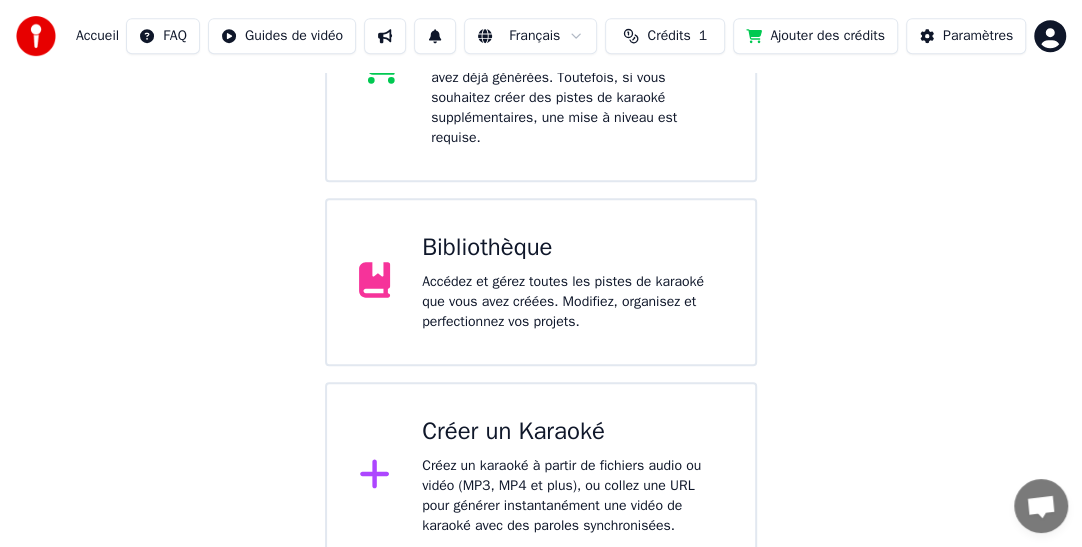 click on "Créer un Karaoké" at bounding box center [572, 432] 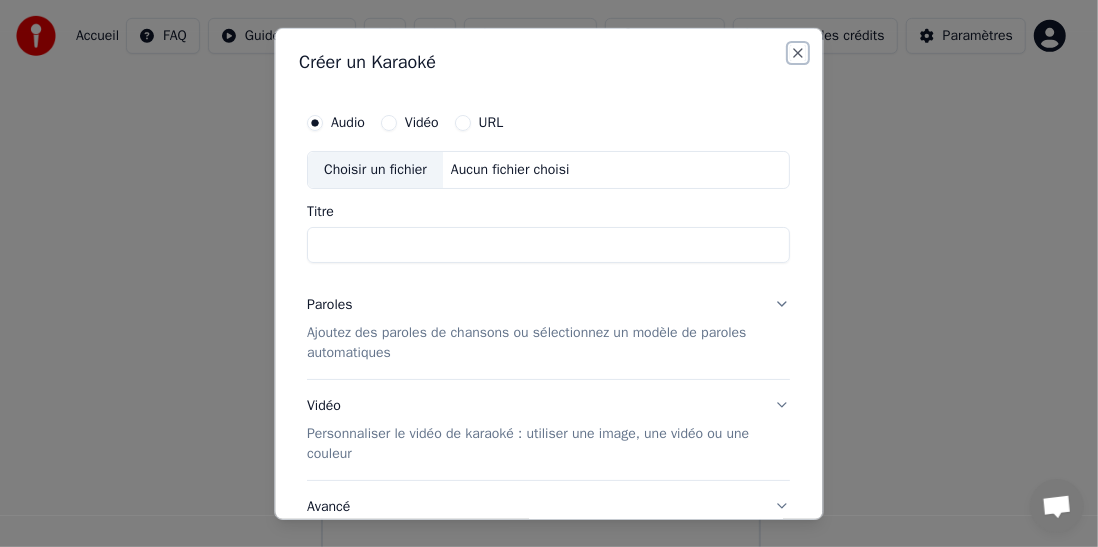 click on "Close" at bounding box center (799, 52) 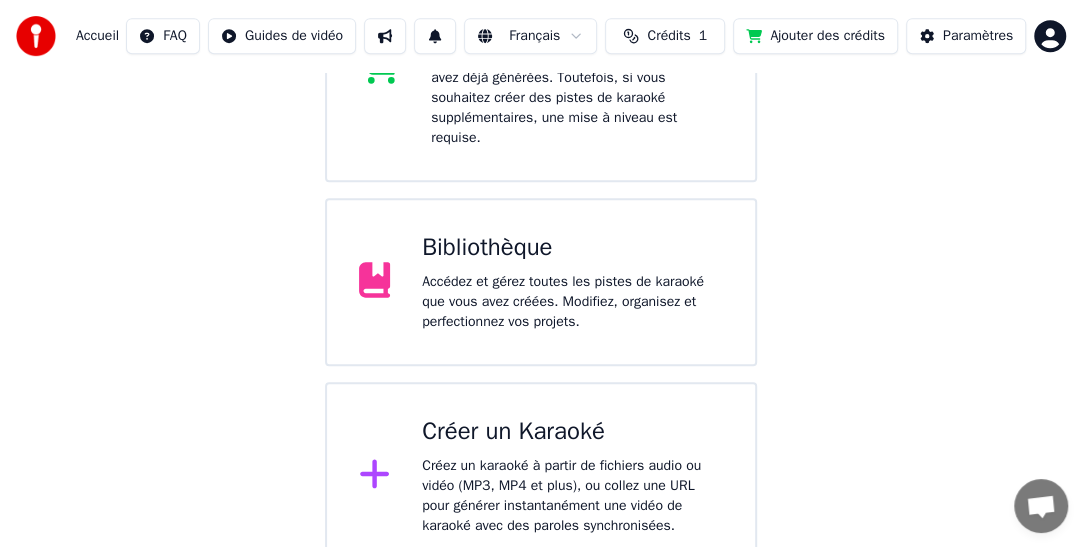 click on "Bibliothèque" at bounding box center [572, 248] 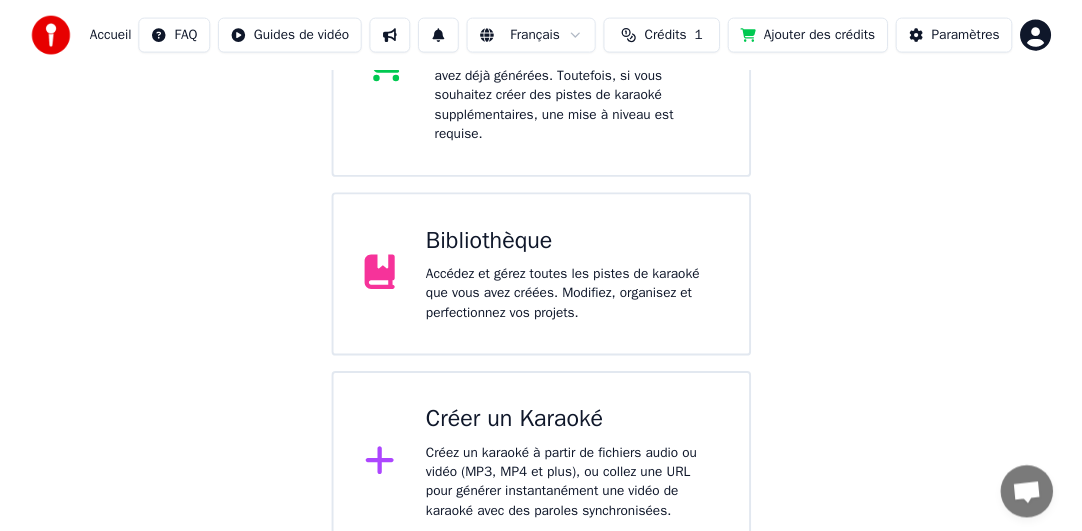 scroll, scrollTop: 97, scrollLeft: 0, axis: vertical 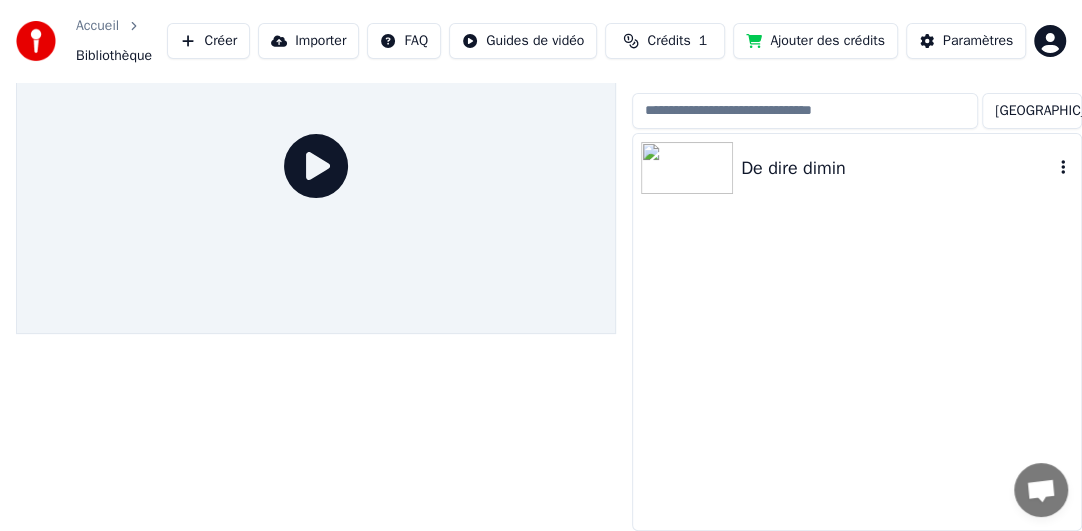 click on "De dire dimin" at bounding box center [897, 168] 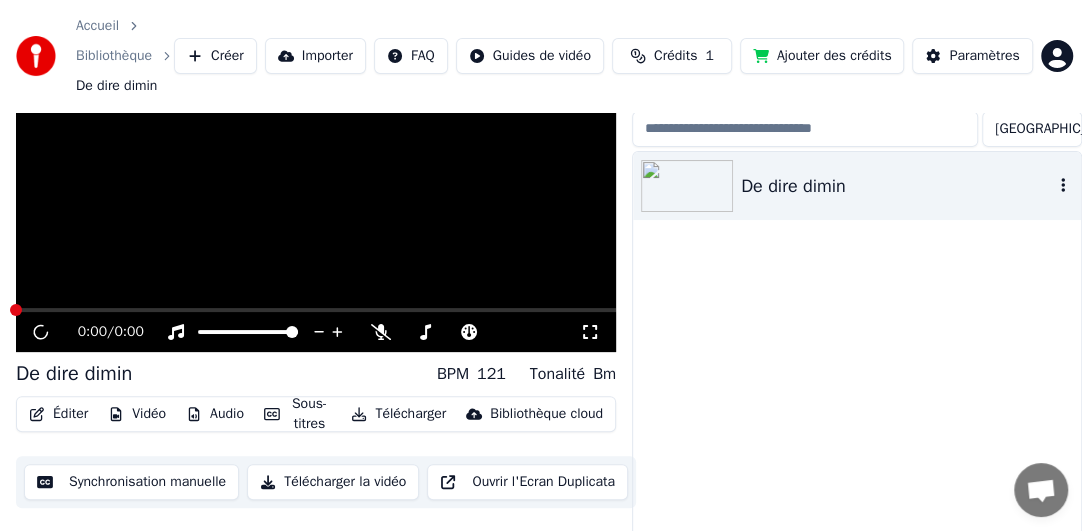 scroll, scrollTop: 127, scrollLeft: 0, axis: vertical 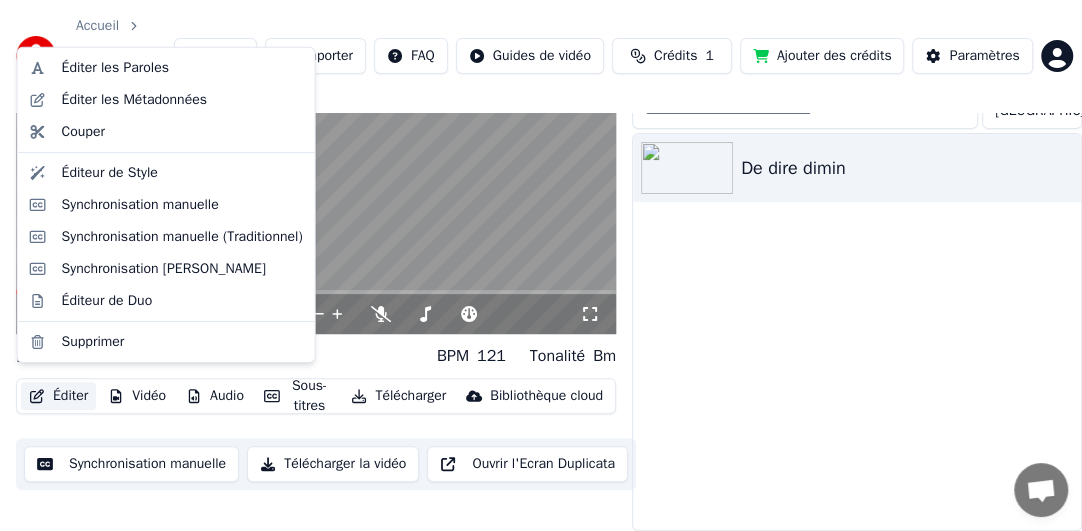 click on "Éditer" at bounding box center [58, 396] 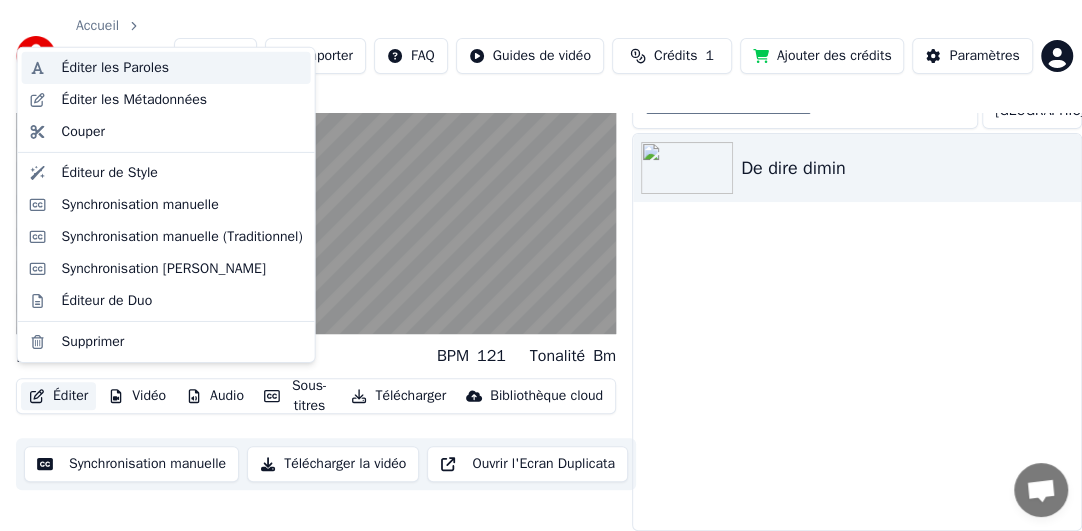 click on "Éditer les Paroles" at bounding box center (115, 68) 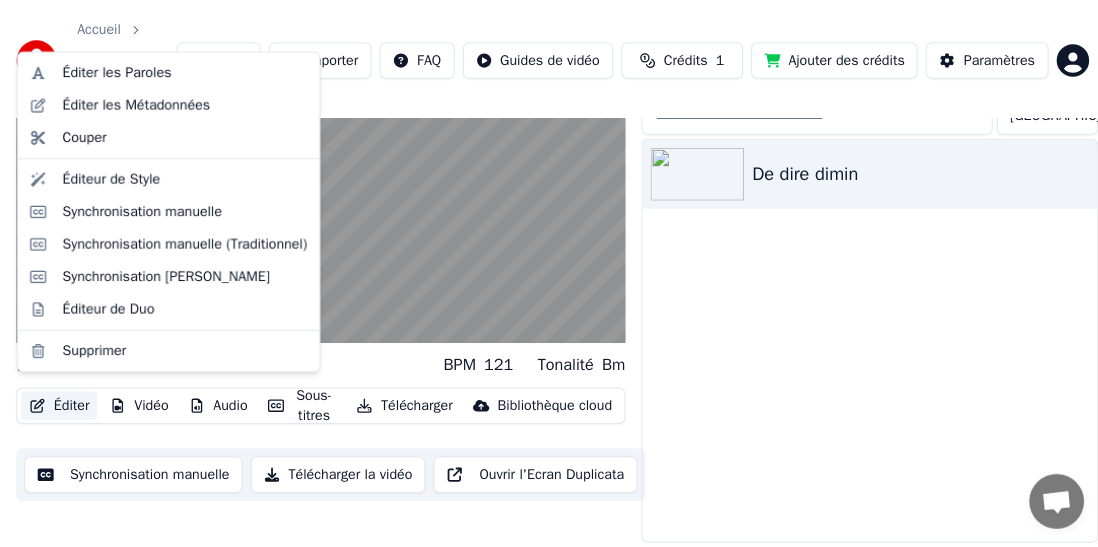 scroll, scrollTop: 110, scrollLeft: 0, axis: vertical 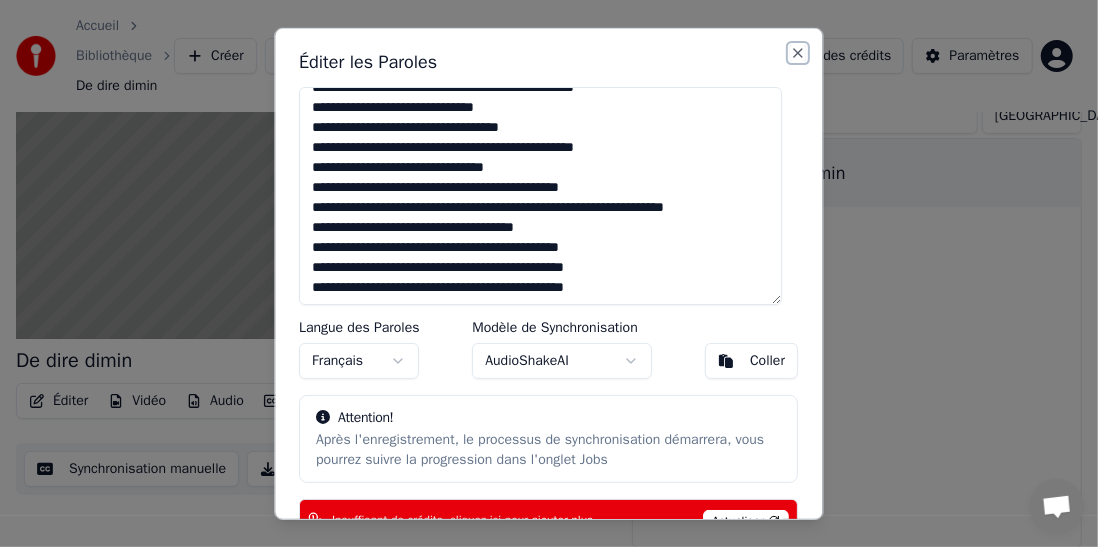 click on "Close" at bounding box center (799, 52) 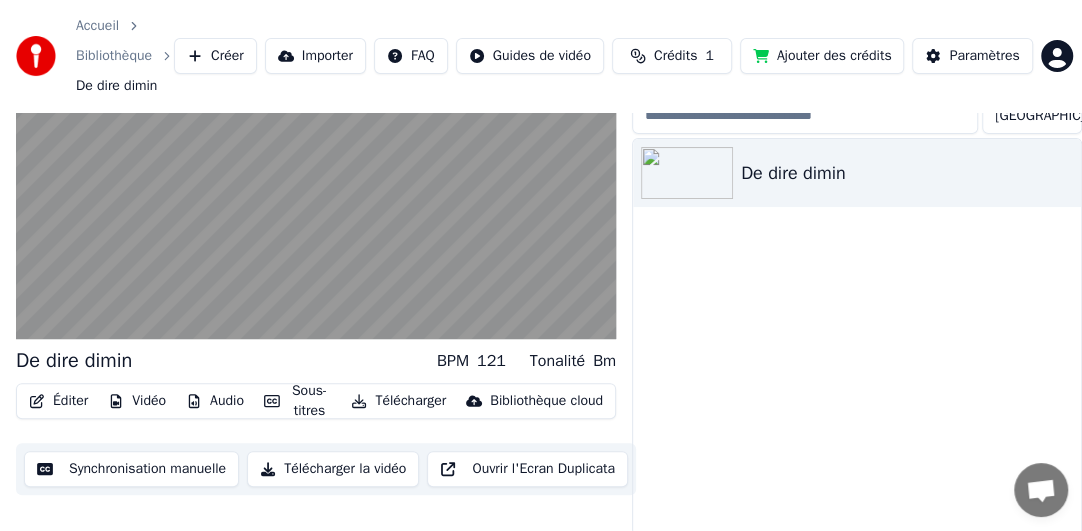 scroll, scrollTop: 127, scrollLeft: 0, axis: vertical 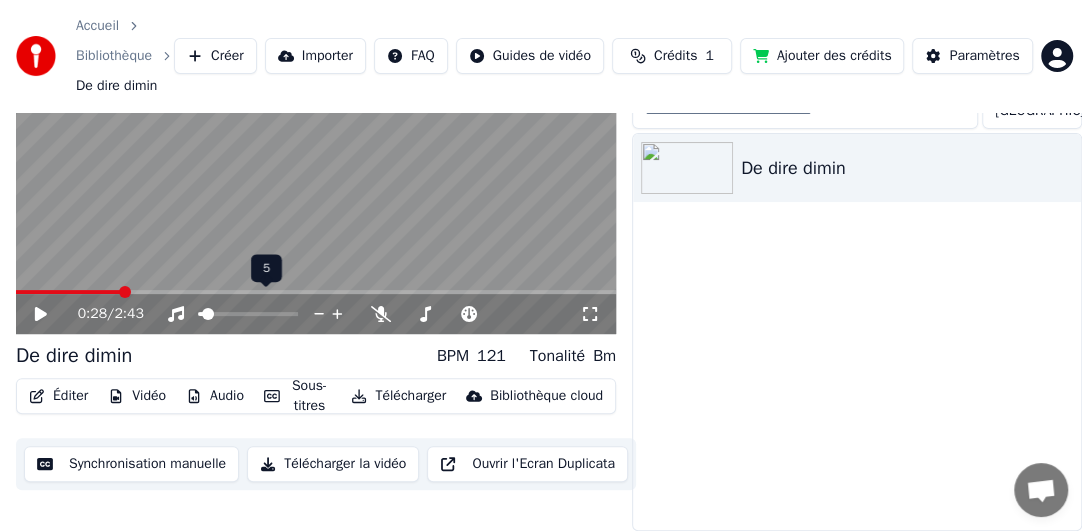 click at bounding box center [208, 314] 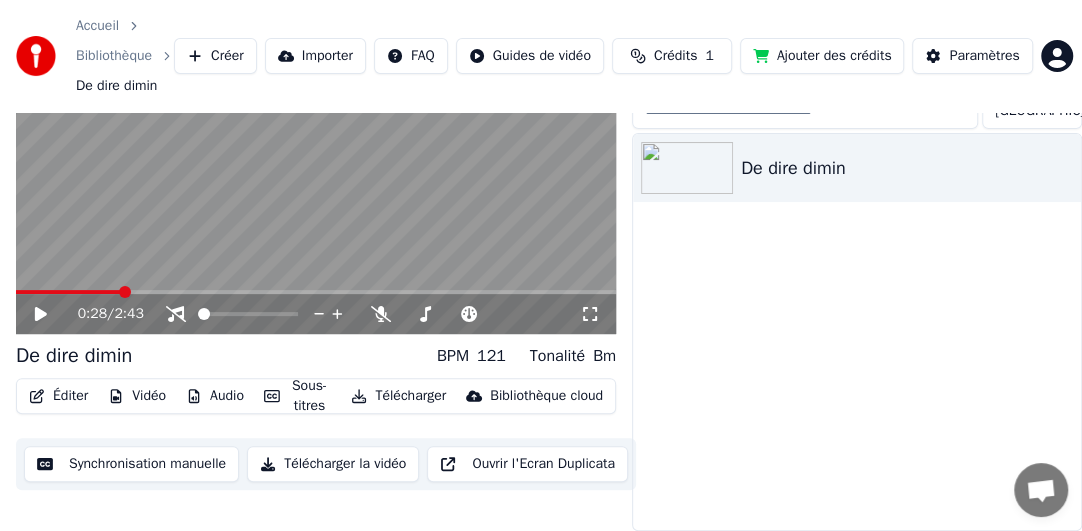 click on "Créer" at bounding box center (215, 56) 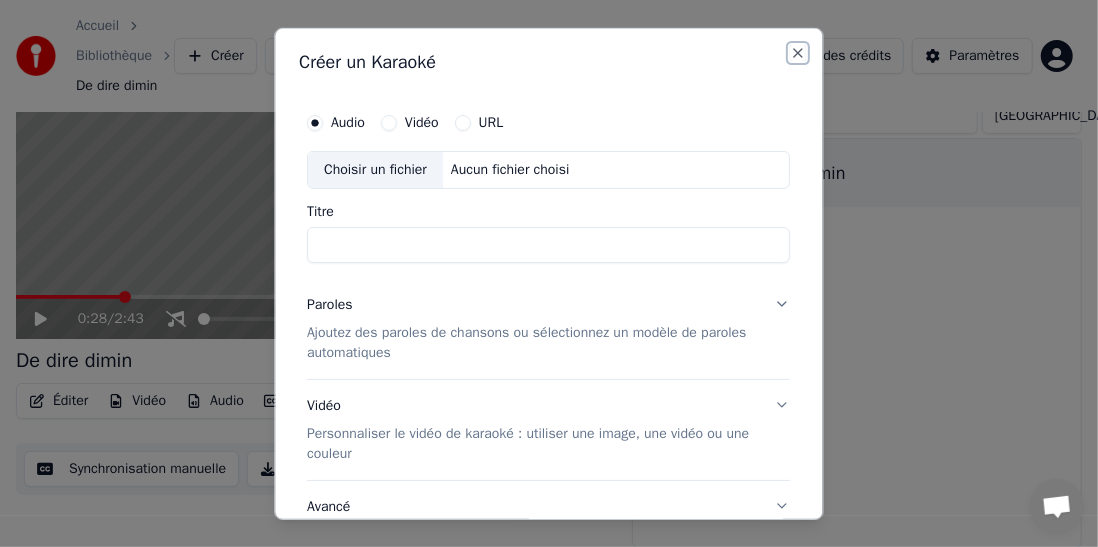 click on "Close" at bounding box center (799, 52) 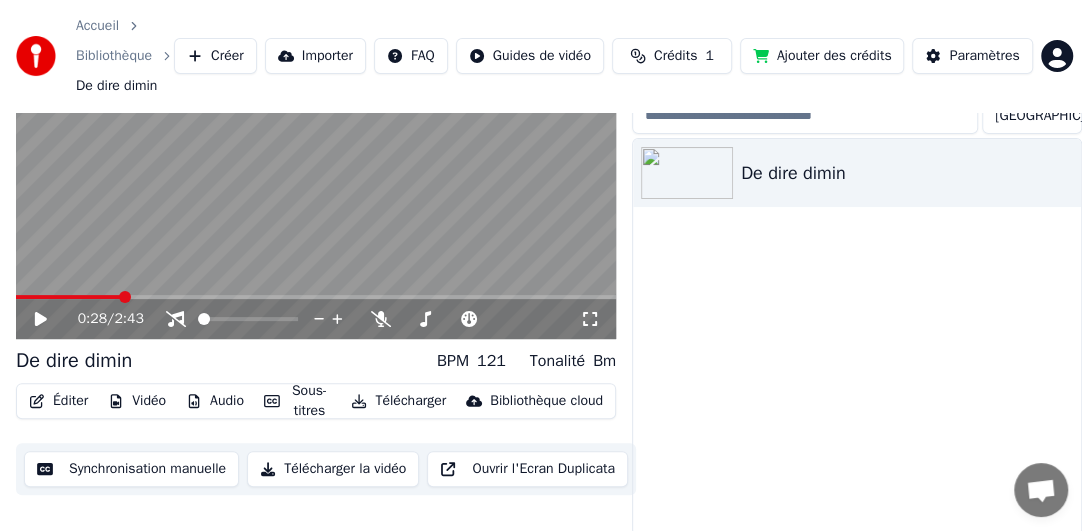 click at bounding box center [316, 171] 